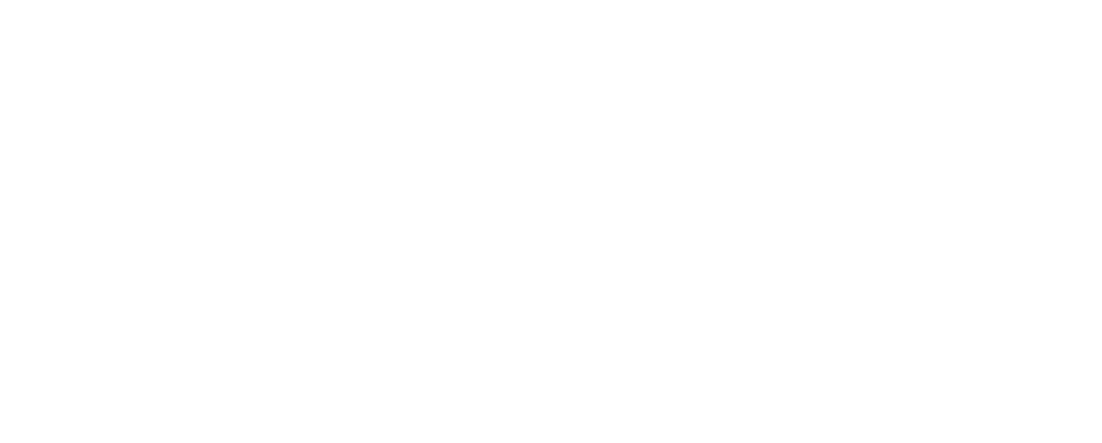 scroll, scrollTop: 0, scrollLeft: 0, axis: both 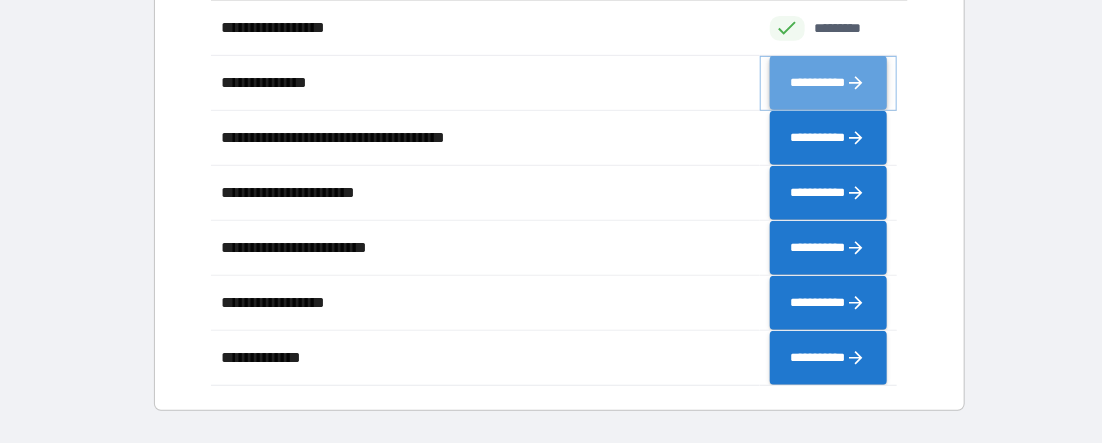 click on "**********" at bounding box center [828, 83] 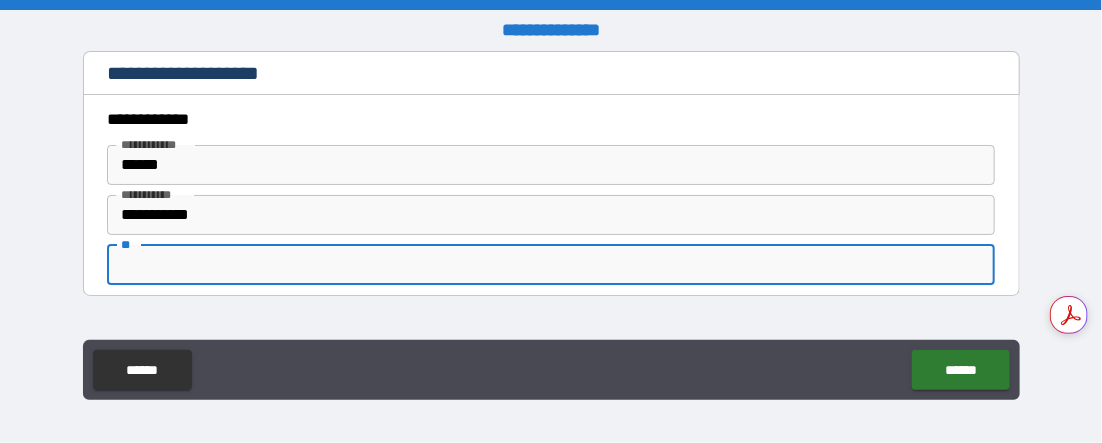 click on "**" at bounding box center (551, 265) 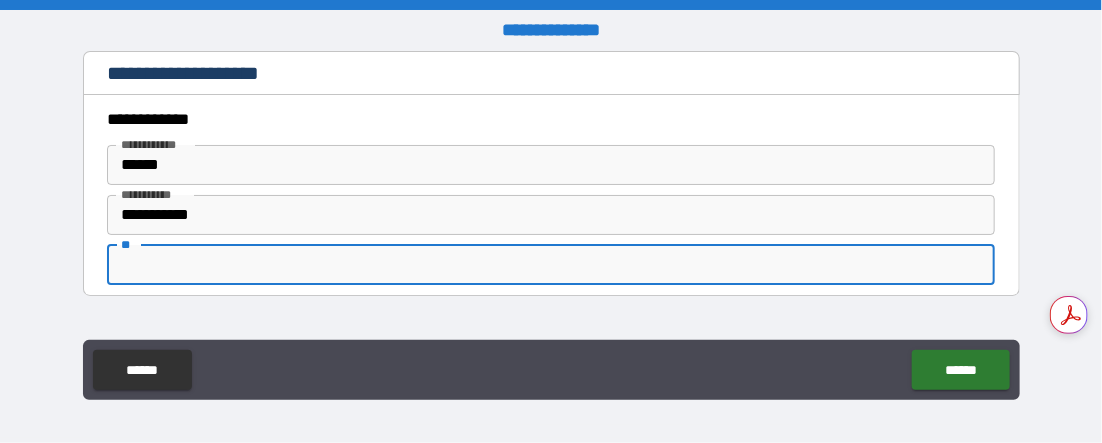type on "*" 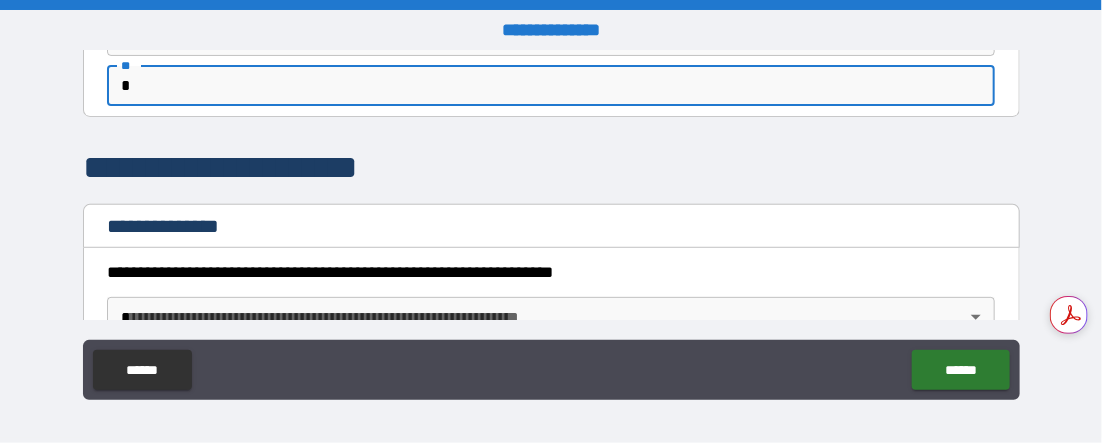 scroll, scrollTop: 235, scrollLeft: 0, axis: vertical 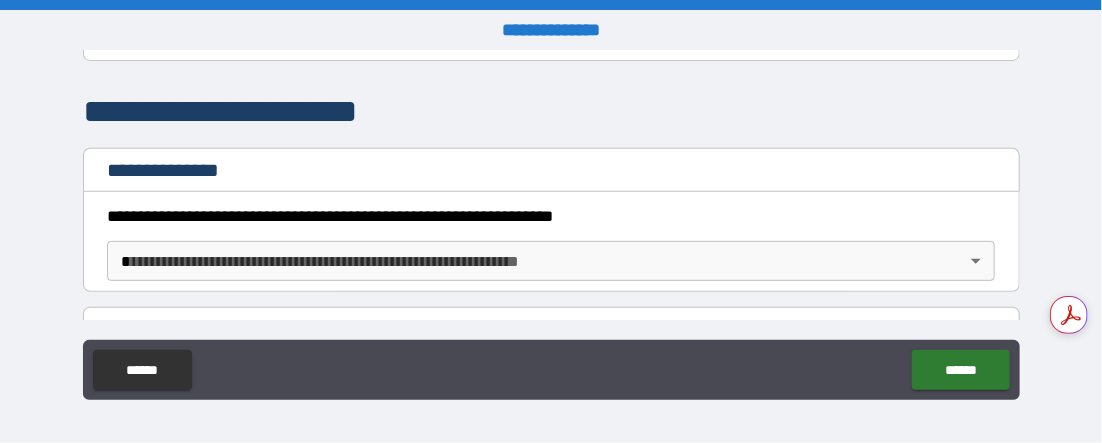 type on "*" 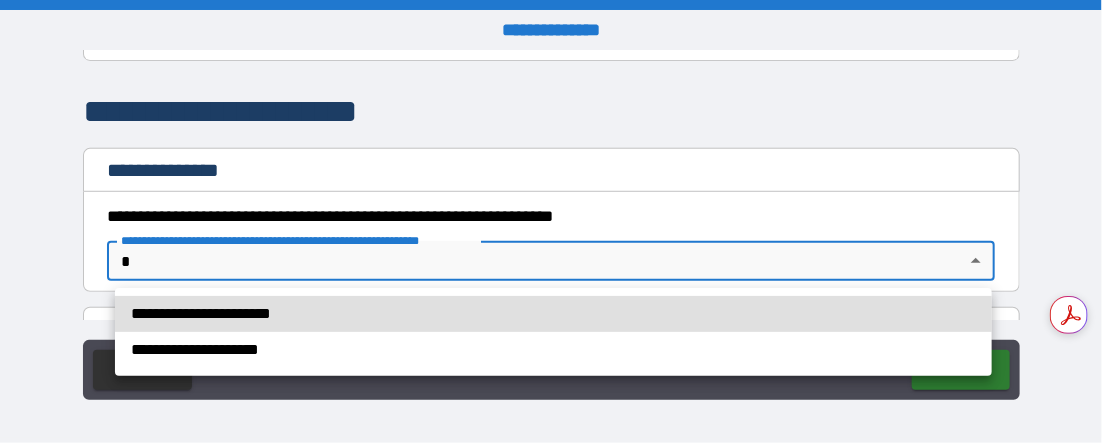 click on "**********" at bounding box center [551, 221] 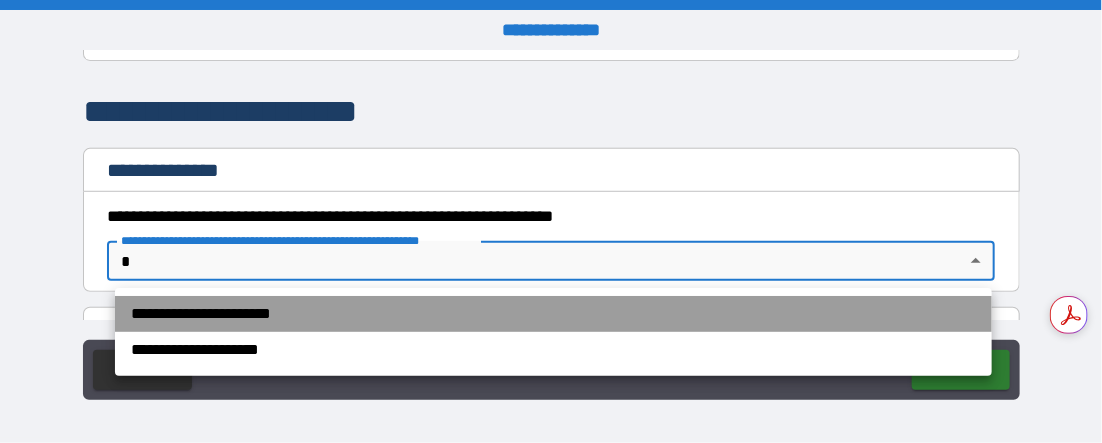 click on "**********" at bounding box center (553, 314) 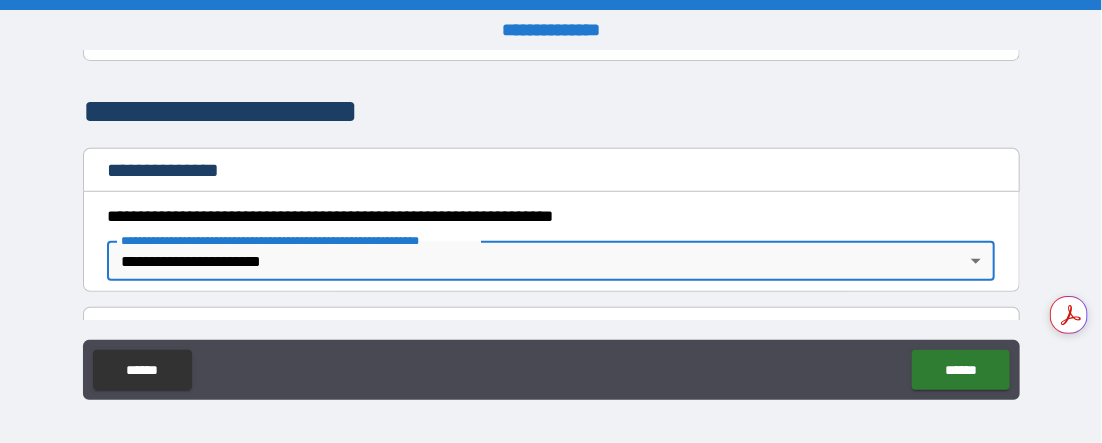 scroll, scrollTop: 471, scrollLeft: 0, axis: vertical 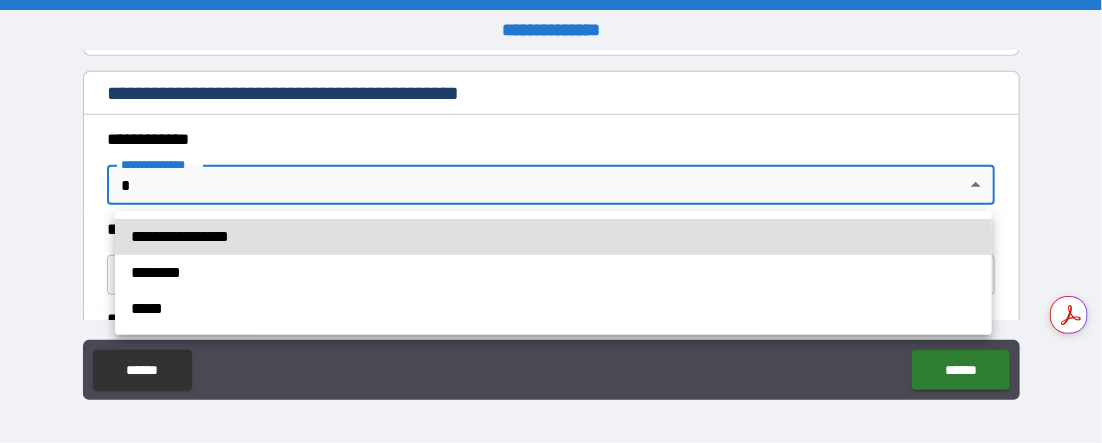 click on "**********" at bounding box center [551, 221] 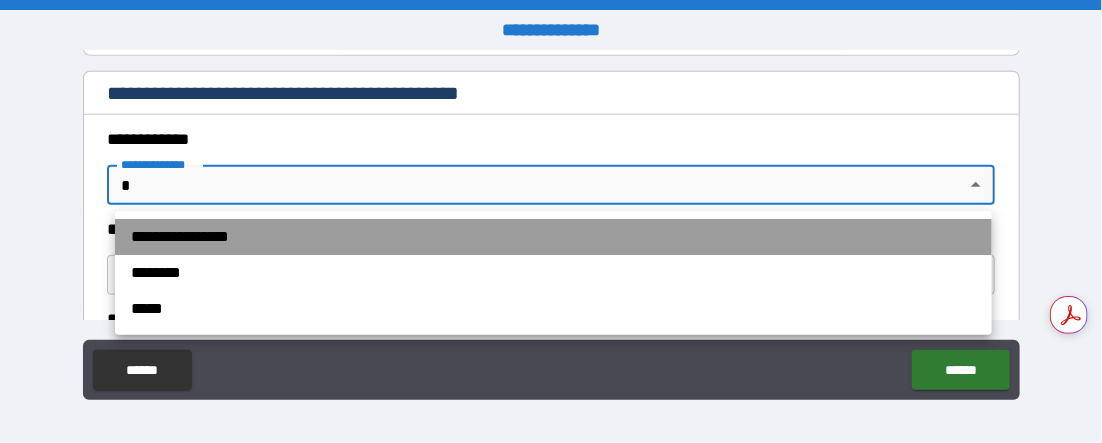 click on "**********" at bounding box center (553, 237) 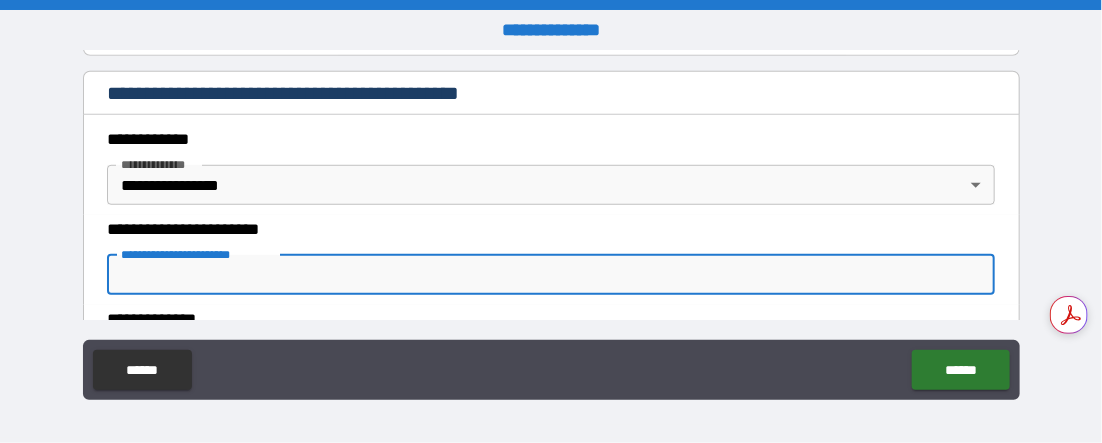 click on "**********" at bounding box center (551, 275) 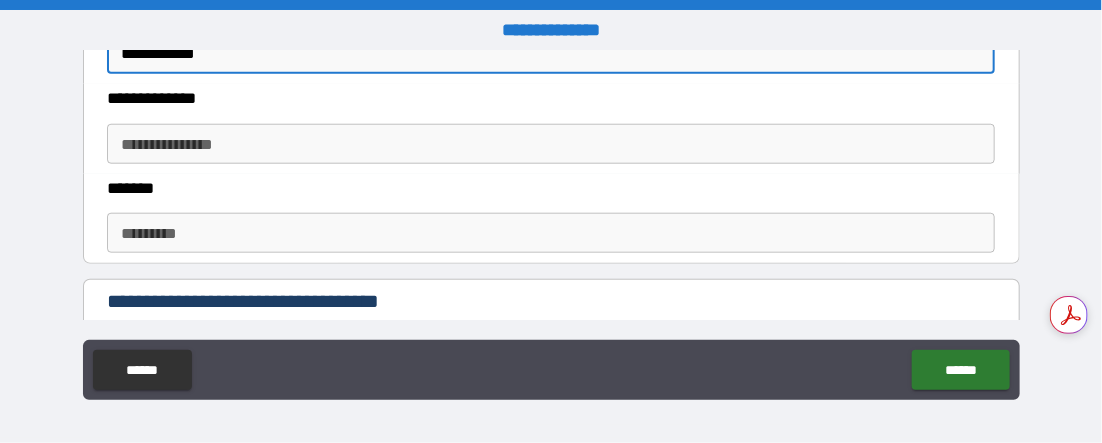 scroll, scrollTop: 707, scrollLeft: 0, axis: vertical 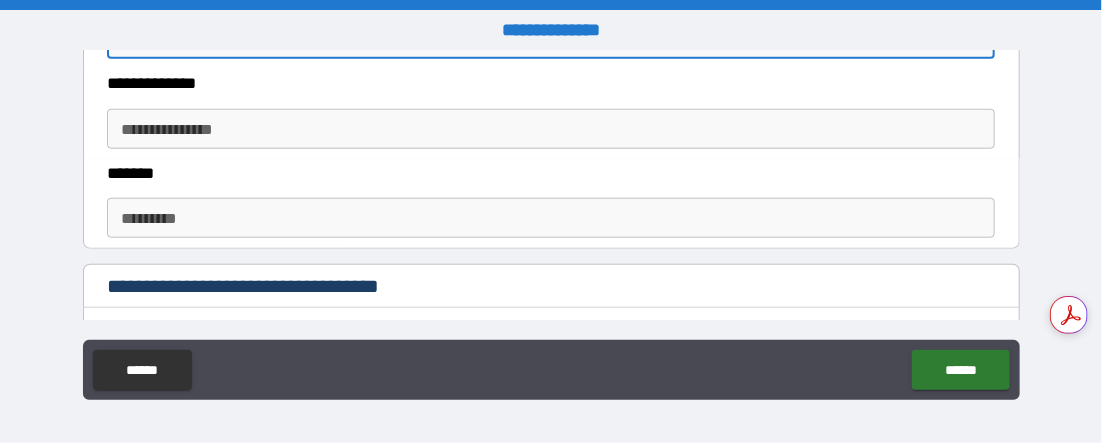 type on "**********" 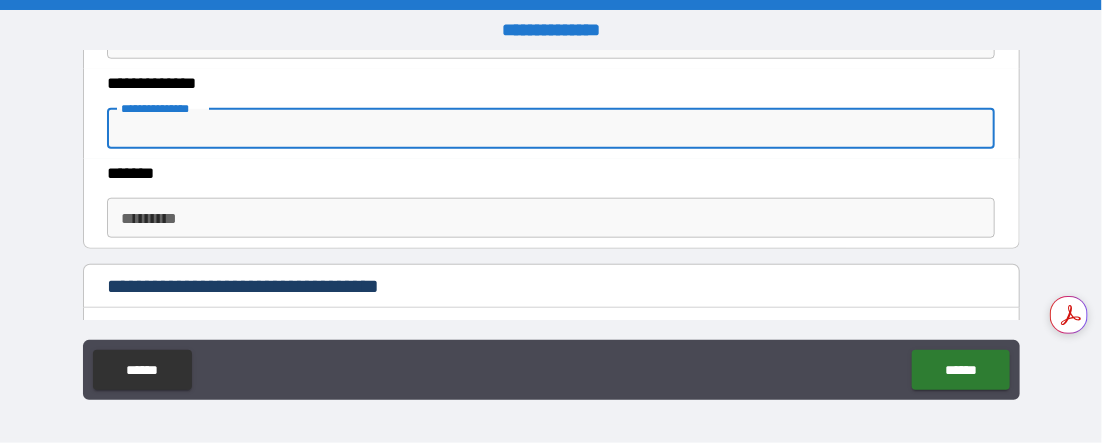 click on "**********" at bounding box center [551, 129] 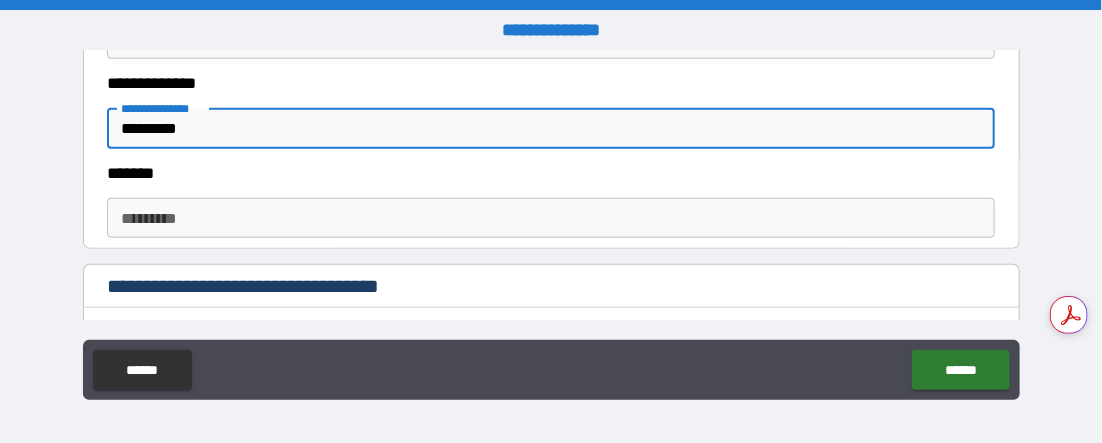 click on "*********" at bounding box center [551, 129] 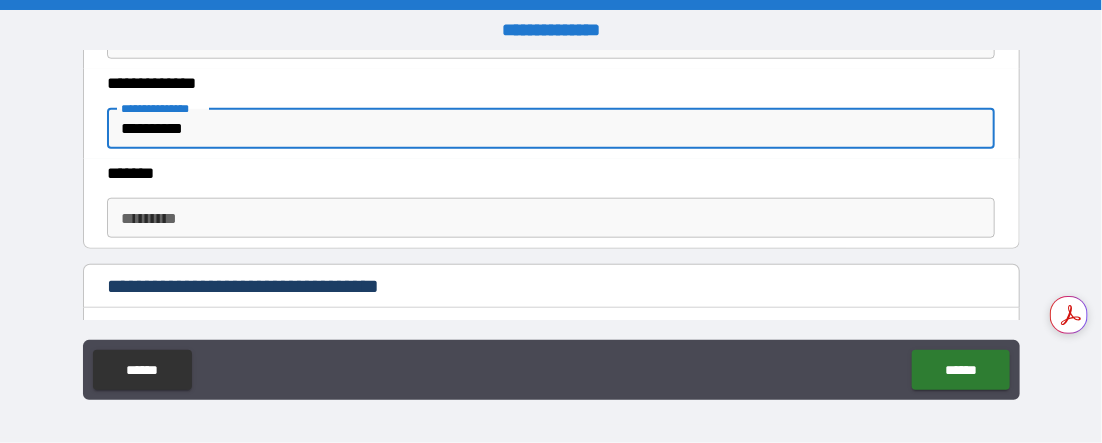 click on "**********" at bounding box center (551, 129) 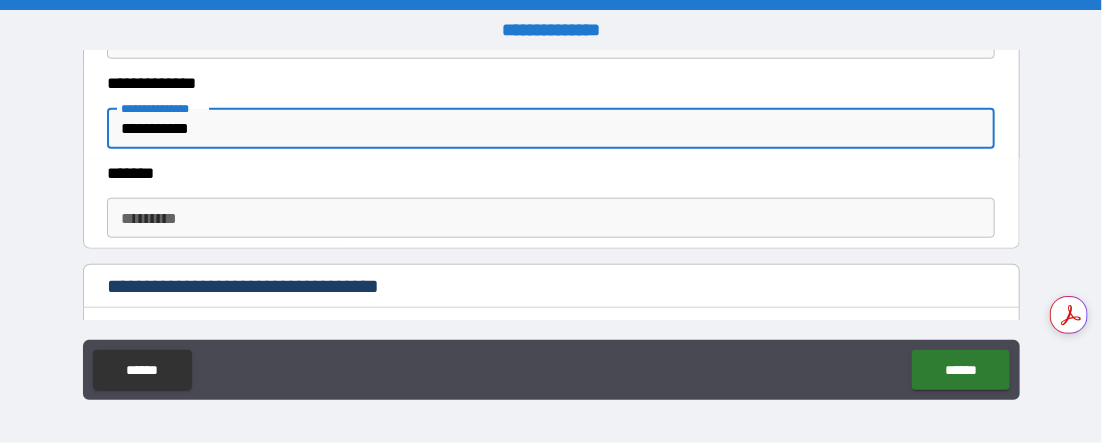 type on "**********" 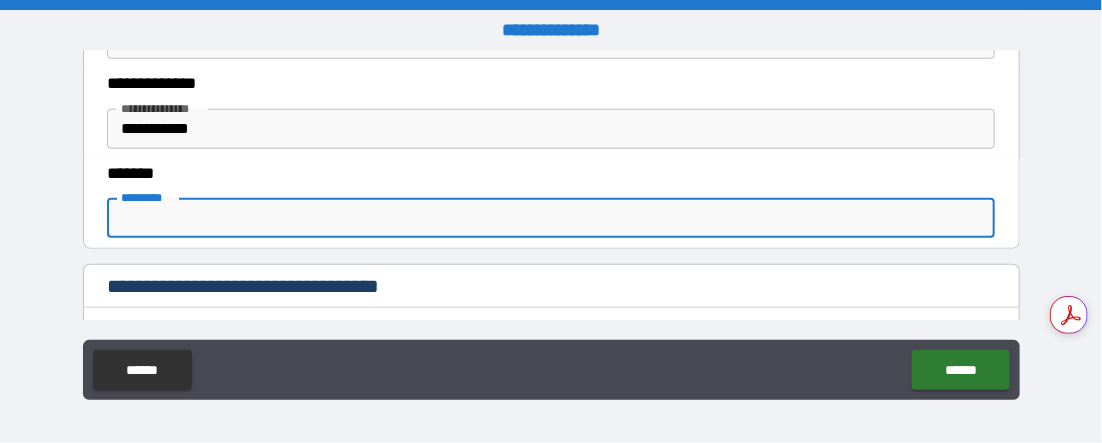 click on "*******   *" at bounding box center [551, 218] 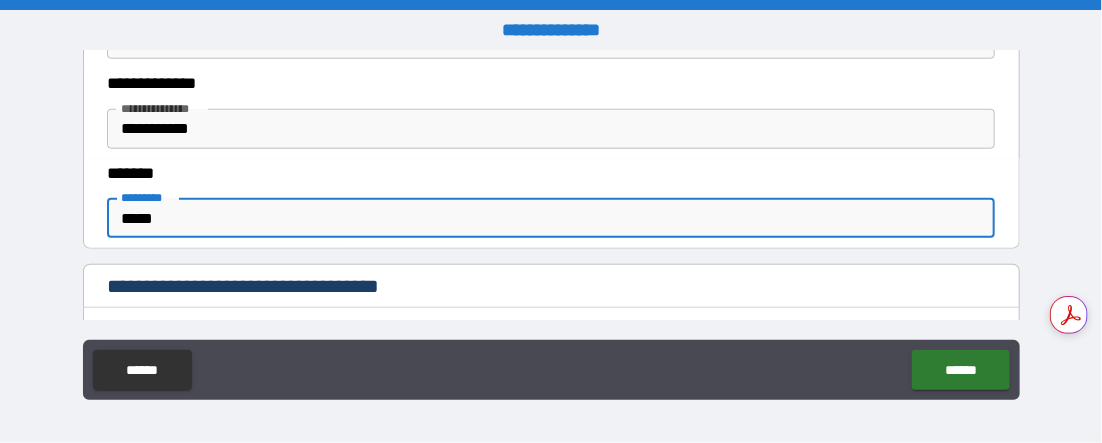 scroll, scrollTop: 942, scrollLeft: 0, axis: vertical 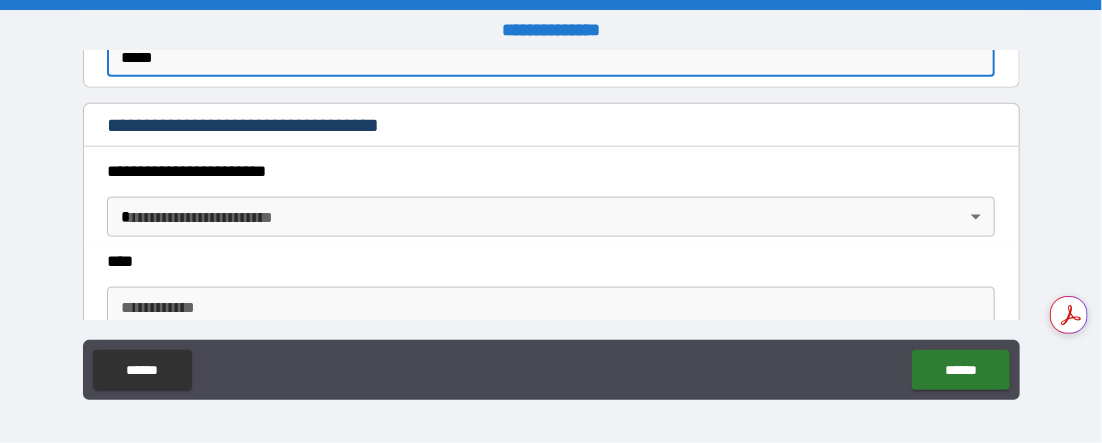 type on "*****" 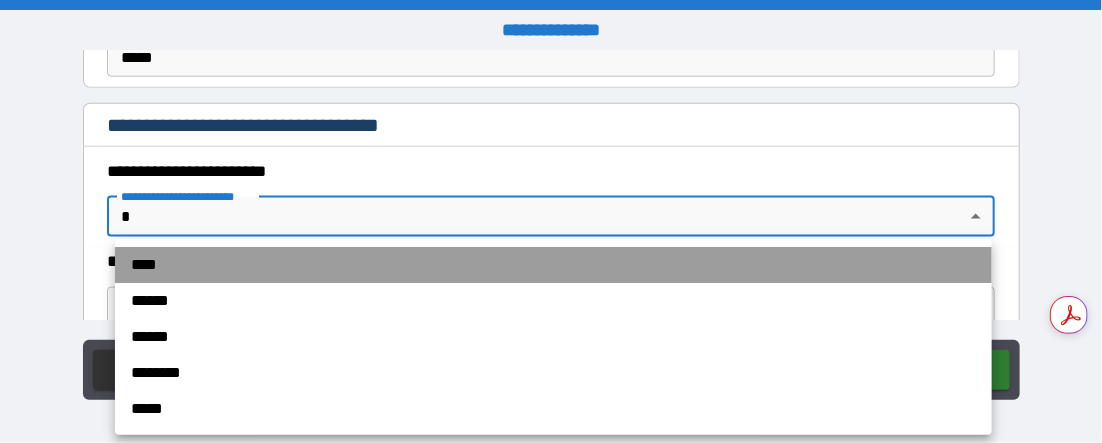 click on "****" at bounding box center [553, 265] 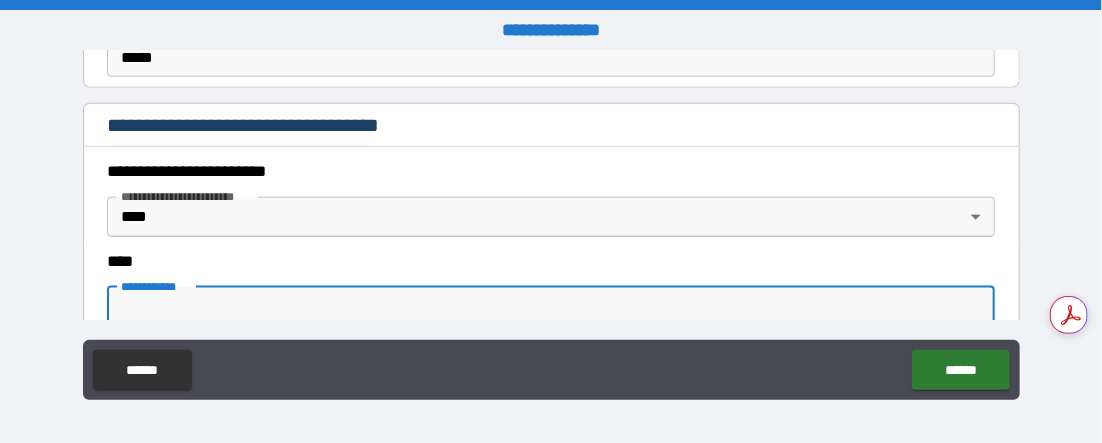 click on "**********" at bounding box center (551, 307) 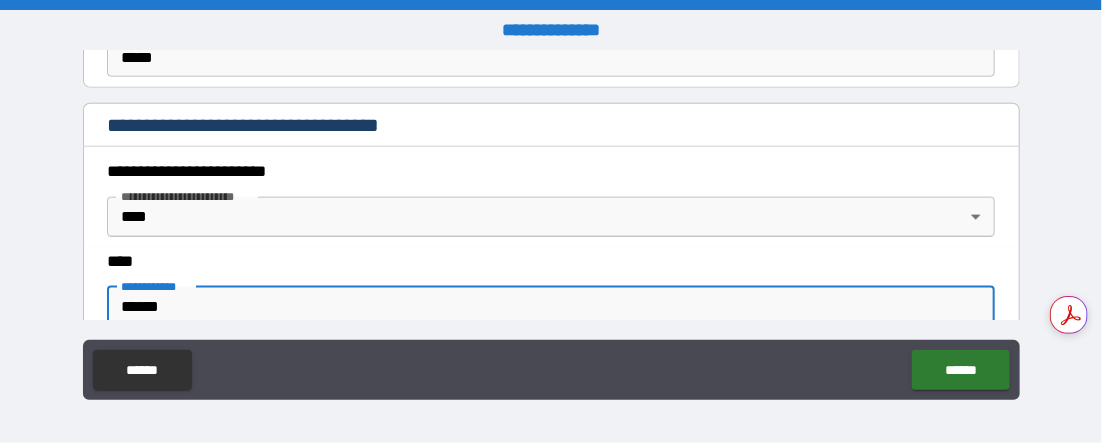 type on "******" 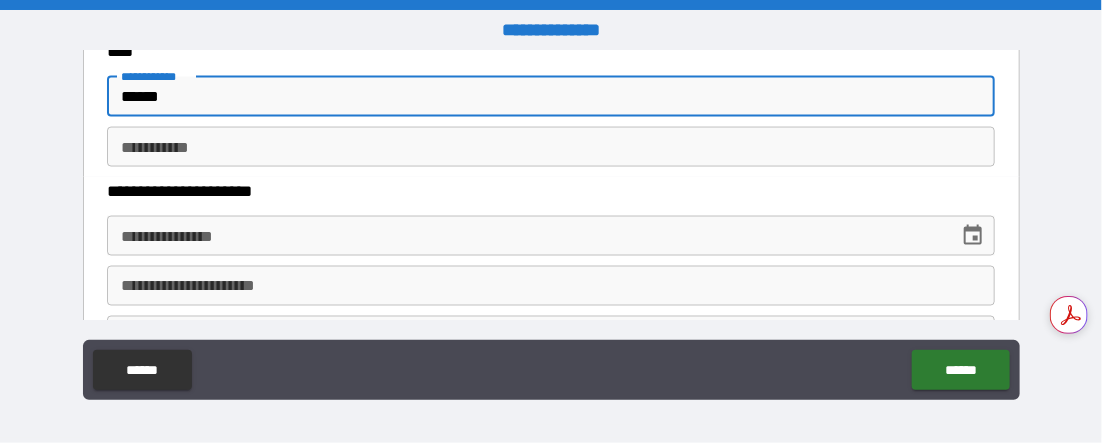 scroll, scrollTop: 1104, scrollLeft: 0, axis: vertical 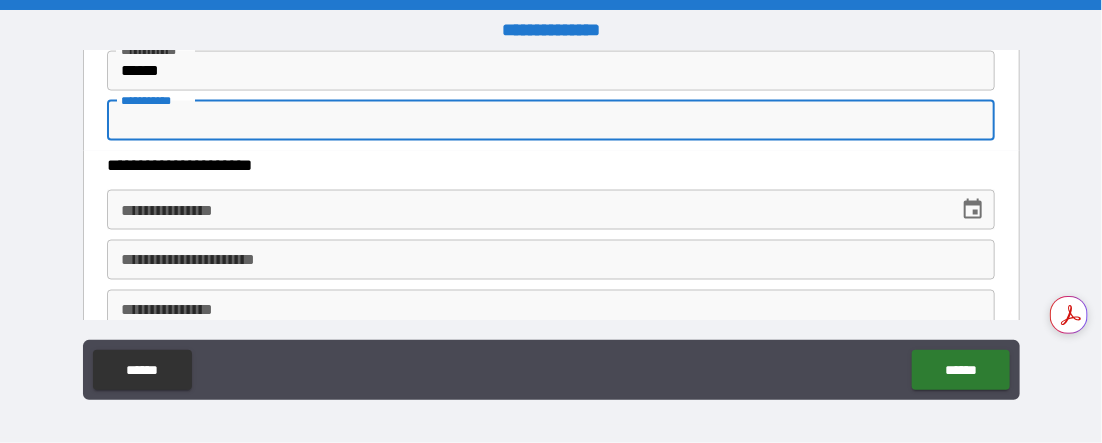 click on "*********   *" at bounding box center [551, 121] 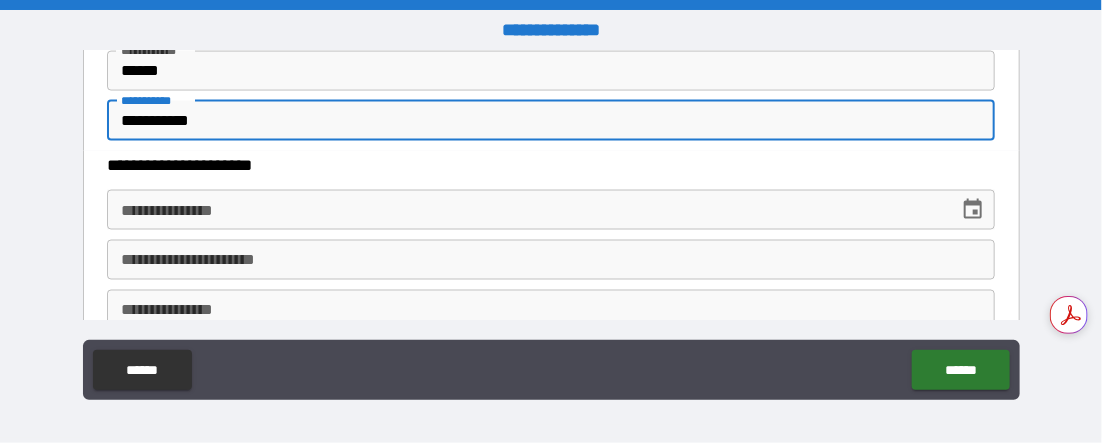 type on "**********" 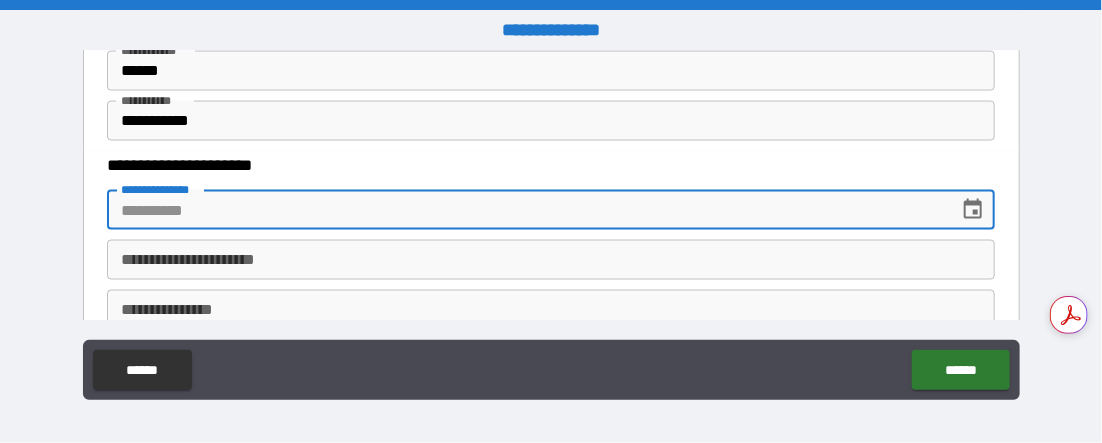 click on "**********" at bounding box center (526, 210) 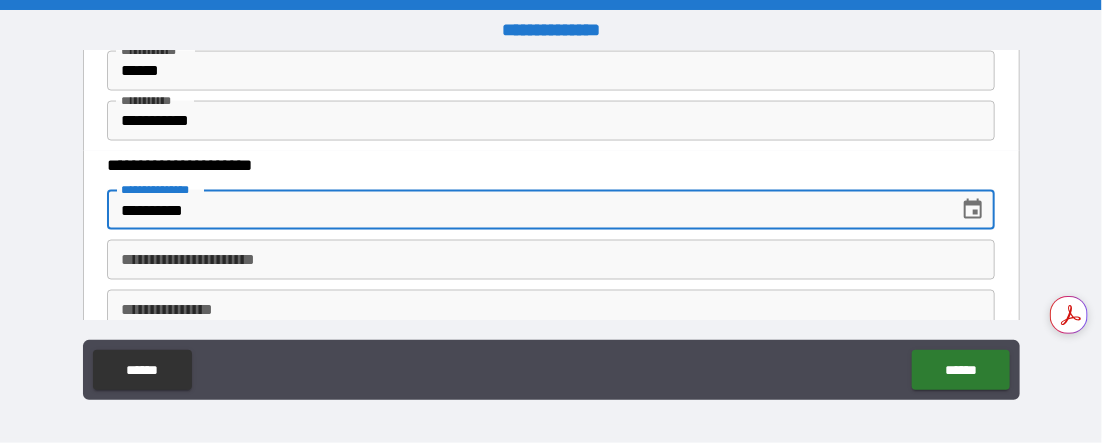 type on "**********" 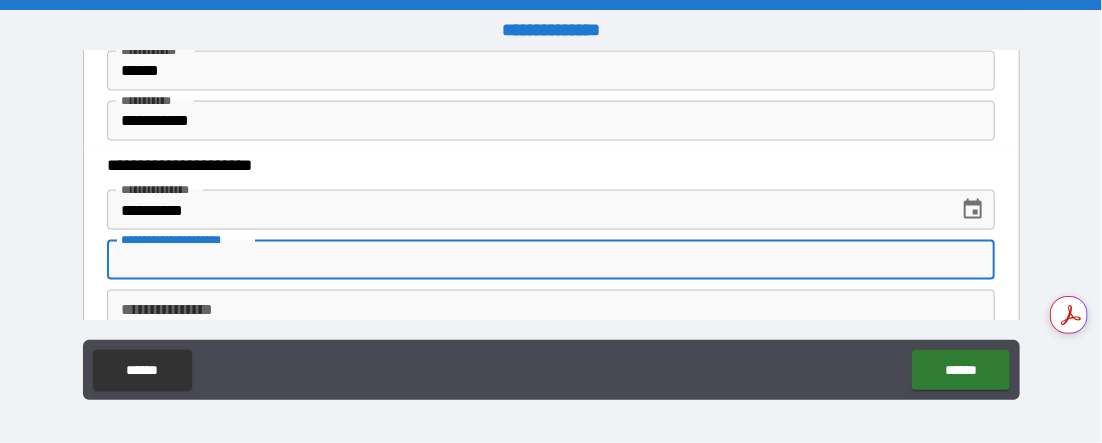 click on "**********" at bounding box center (551, 260) 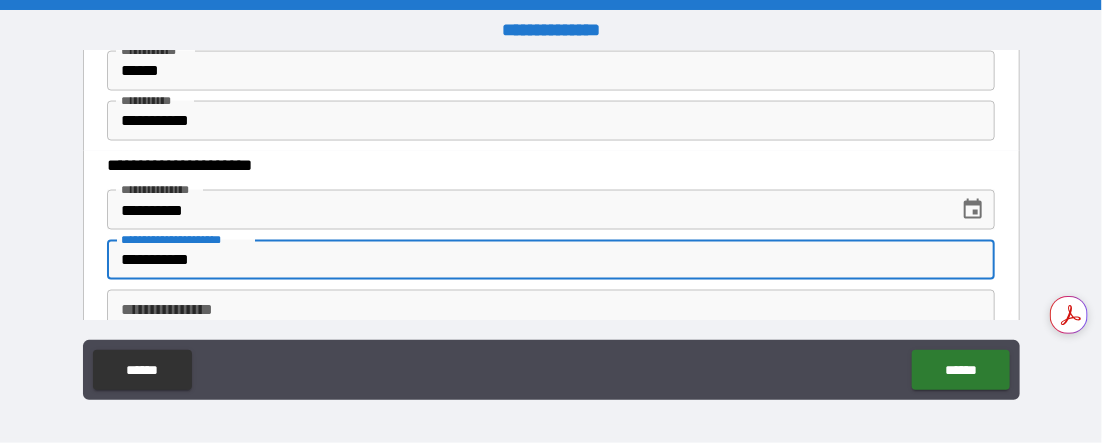 type on "**********" 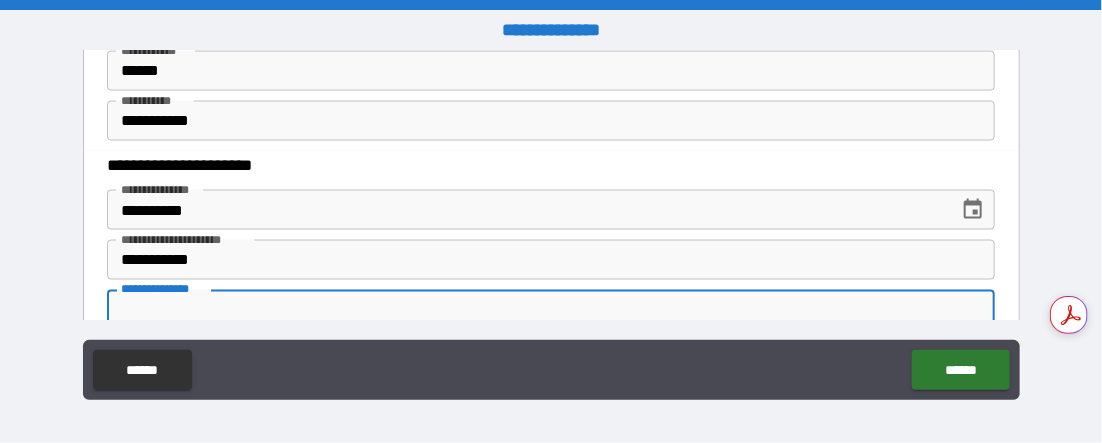 click on "**********" at bounding box center (551, 310) 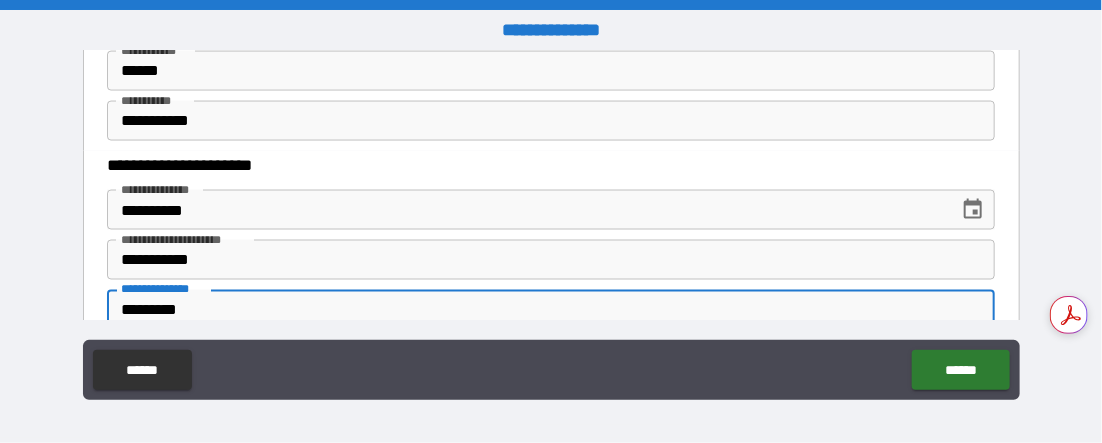 scroll, scrollTop: 1340, scrollLeft: 0, axis: vertical 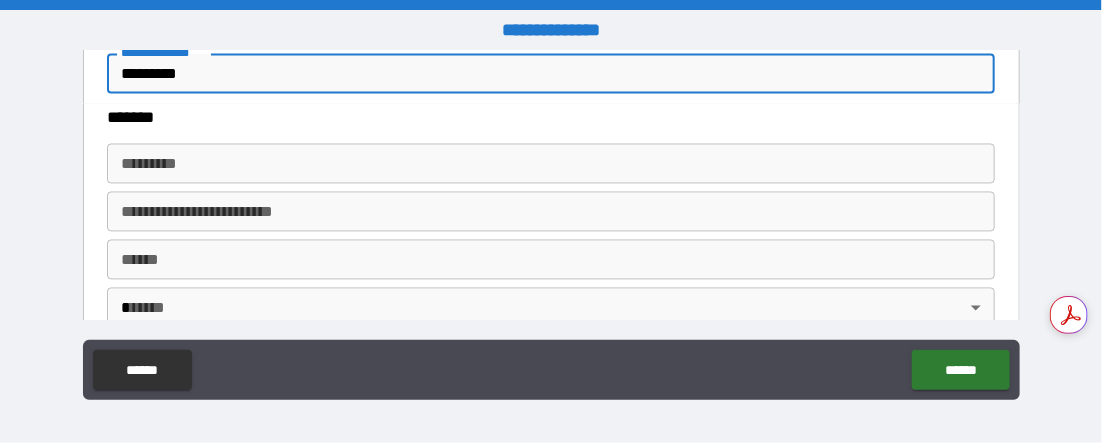 type on "*********" 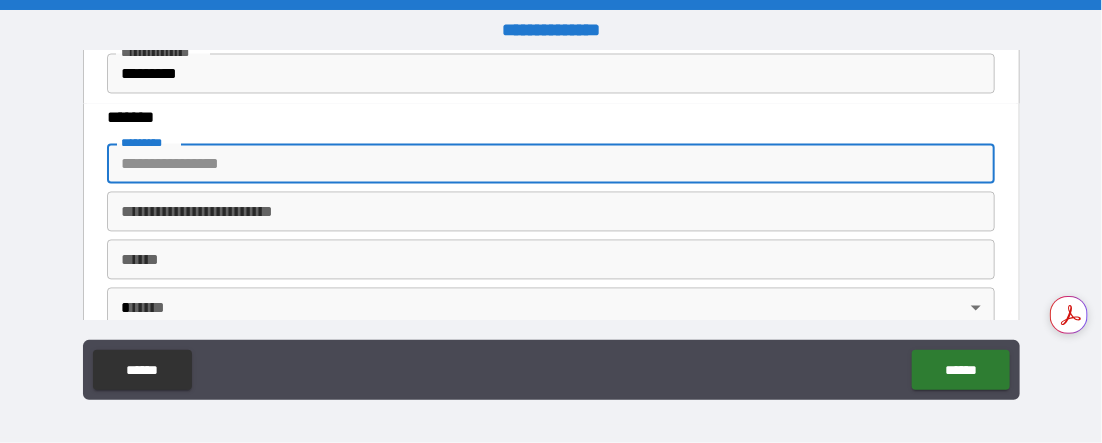 click on "*******   *" at bounding box center [551, 164] 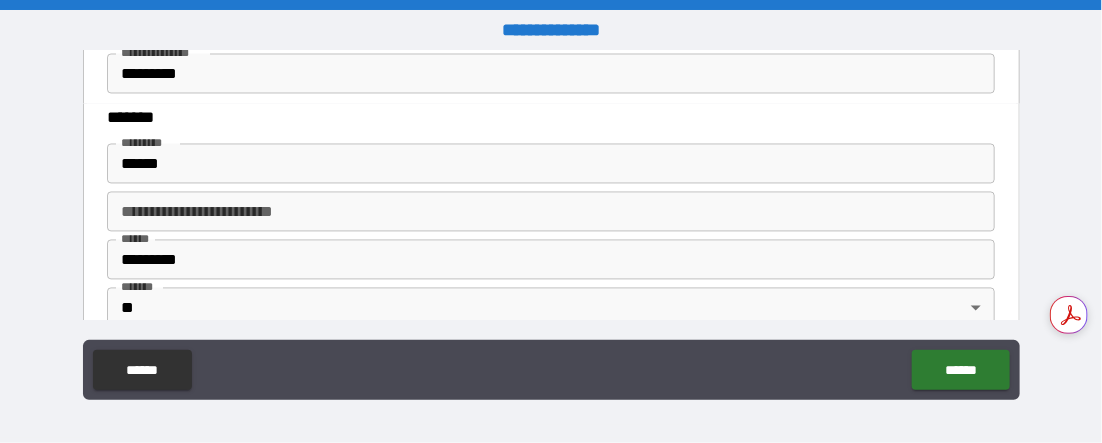 type on "**********" 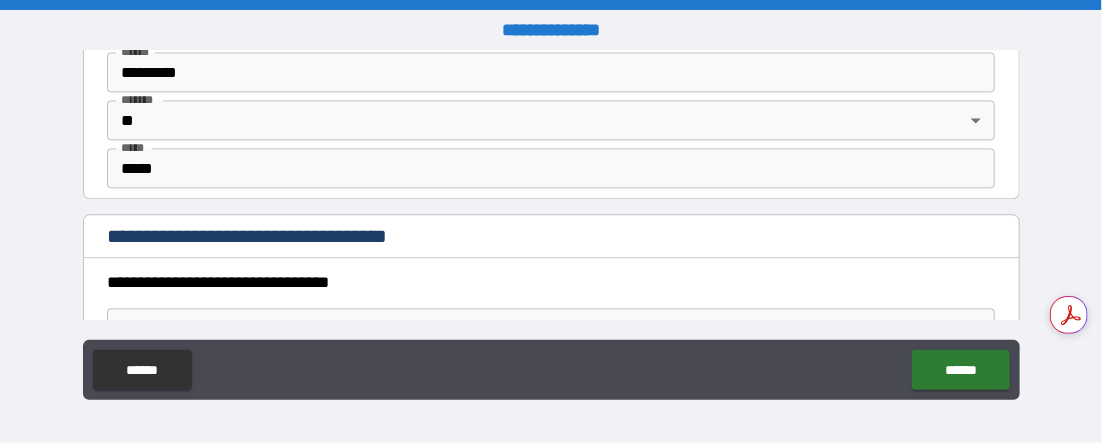 scroll, scrollTop: 1575, scrollLeft: 0, axis: vertical 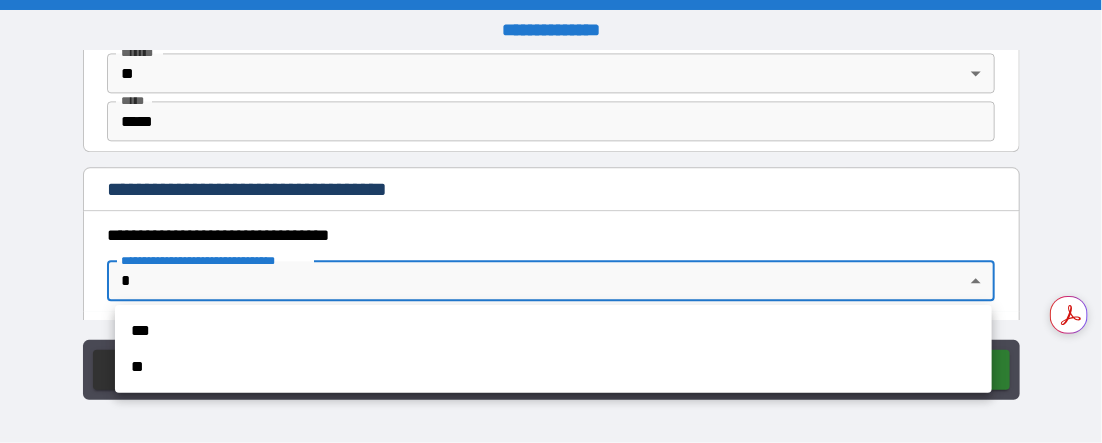 click on "**********" at bounding box center (551, 221) 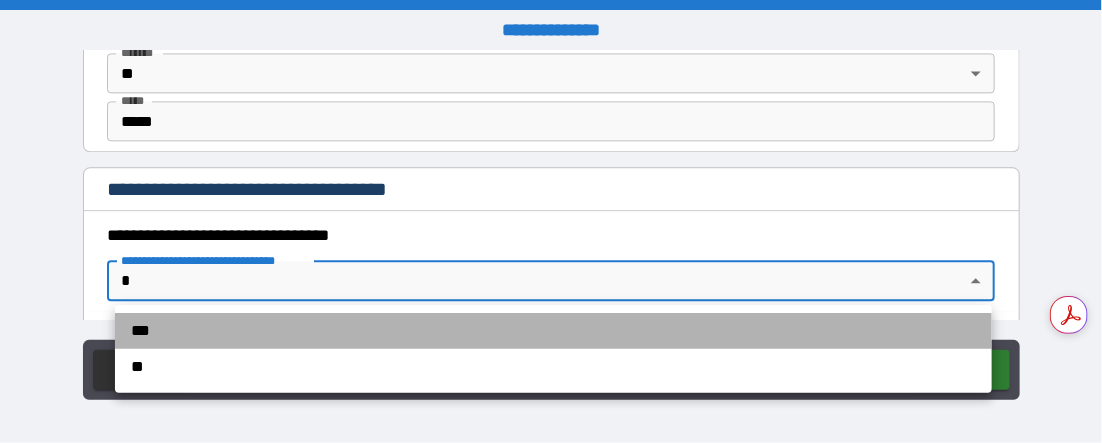 click on "***" at bounding box center (553, 331) 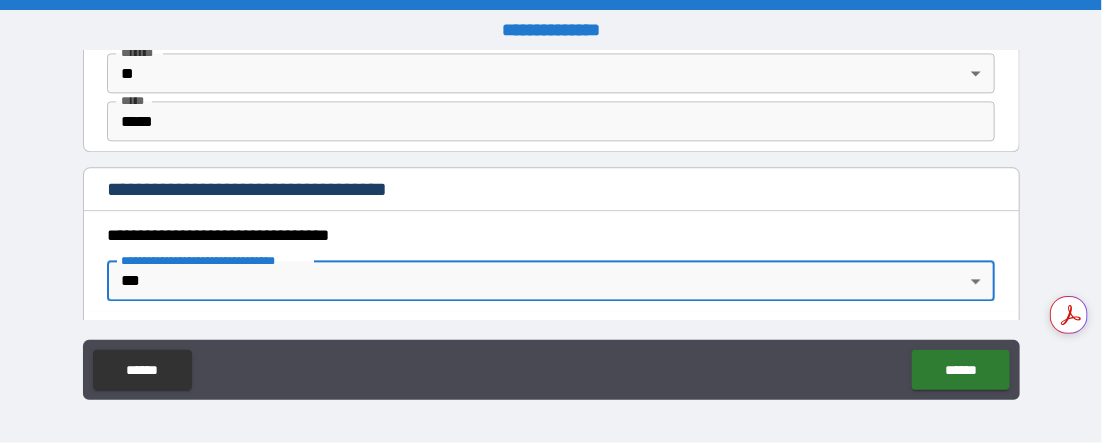 scroll, scrollTop: 1811, scrollLeft: 0, axis: vertical 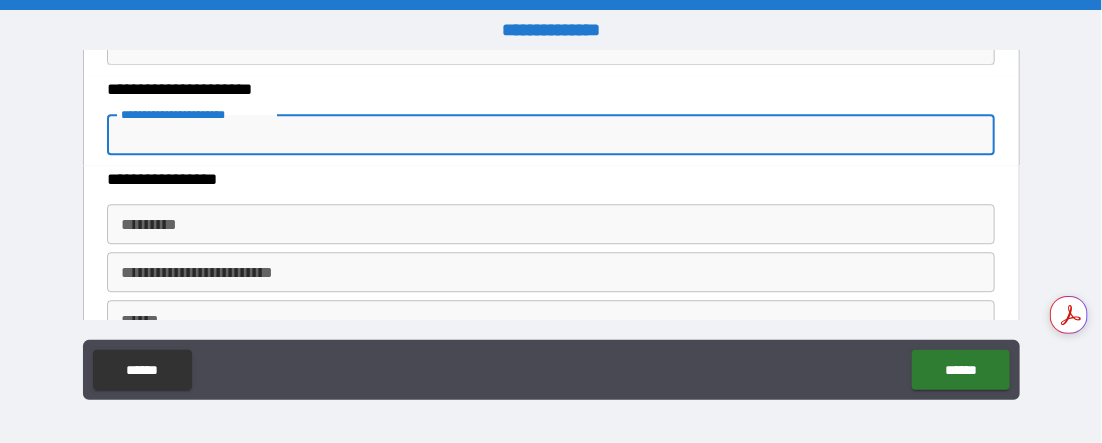 click on "**********" at bounding box center [551, 135] 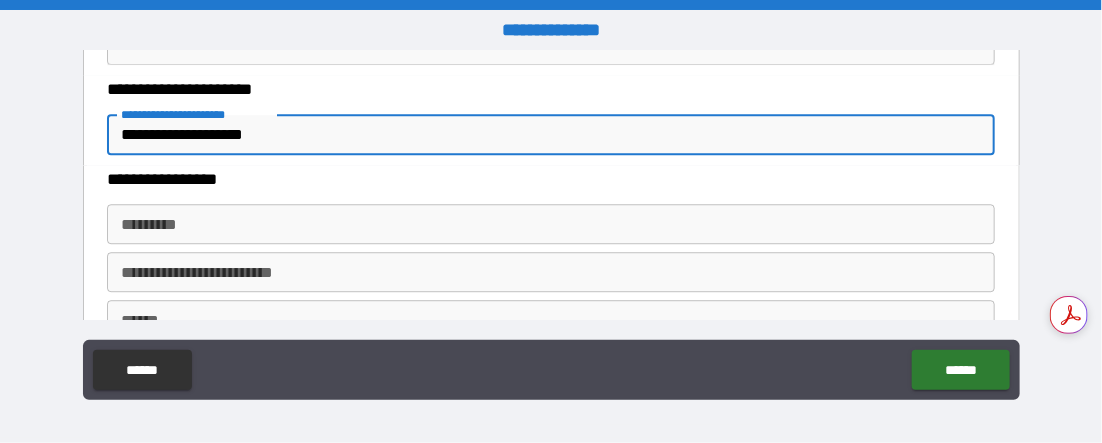 type on "**********" 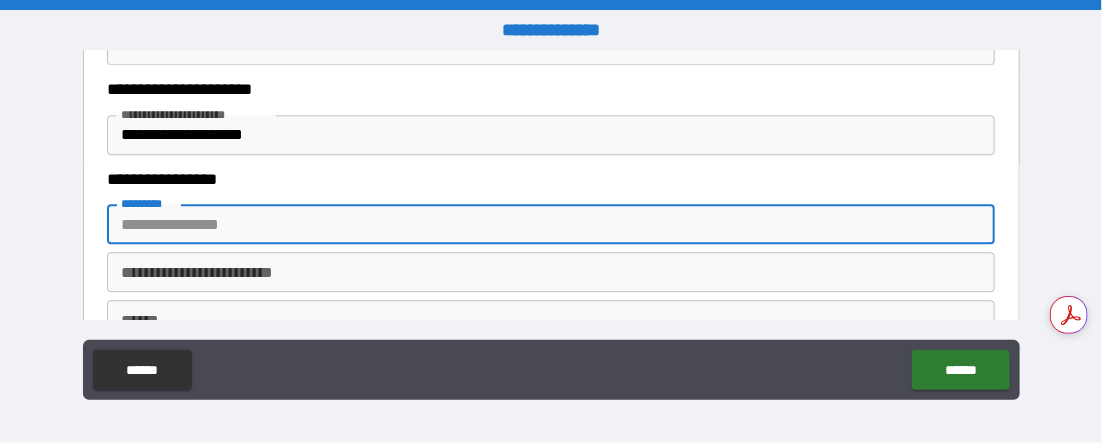 click on "*******   *" at bounding box center [551, 224] 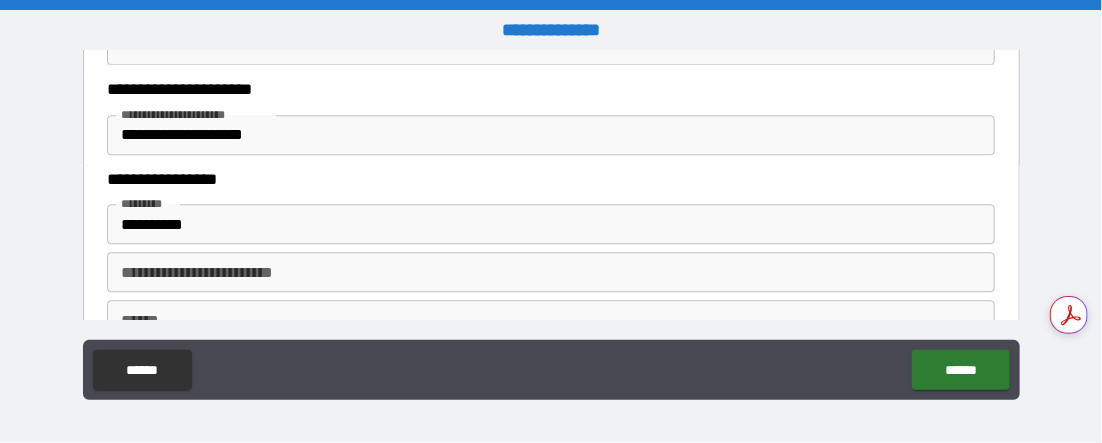 type on "**********" 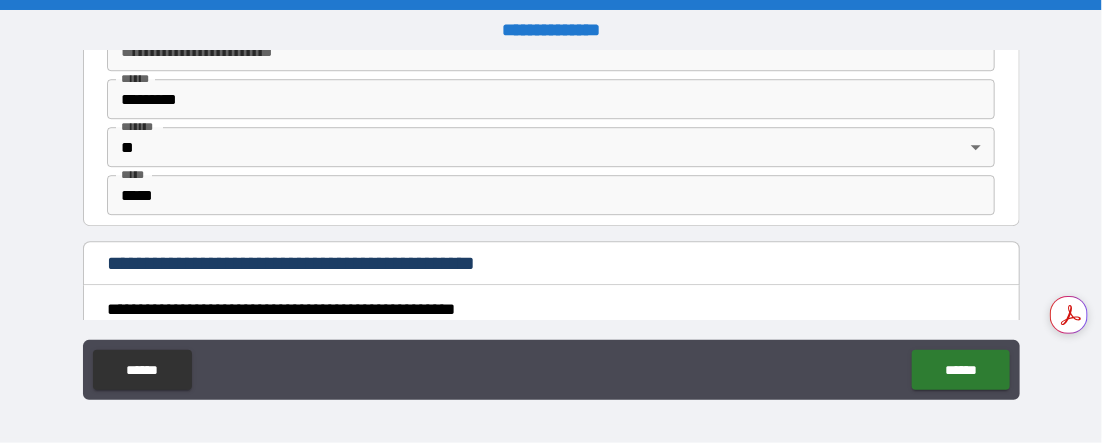 scroll, scrollTop: 2047, scrollLeft: 0, axis: vertical 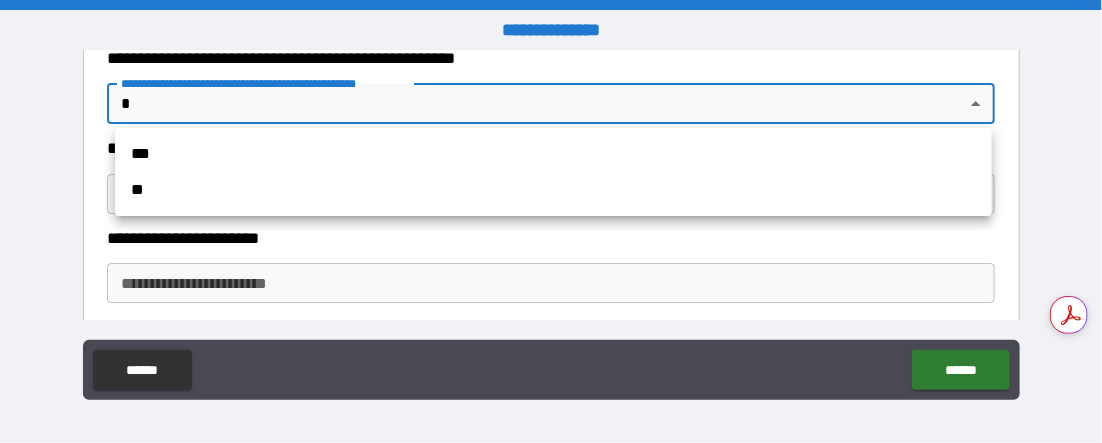 click on "**********" at bounding box center [551, 221] 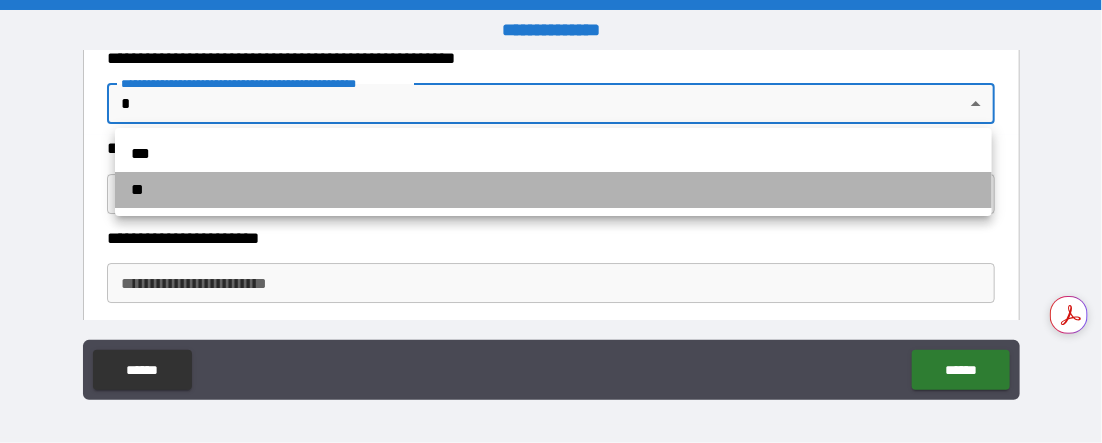 click on "**" at bounding box center [553, 190] 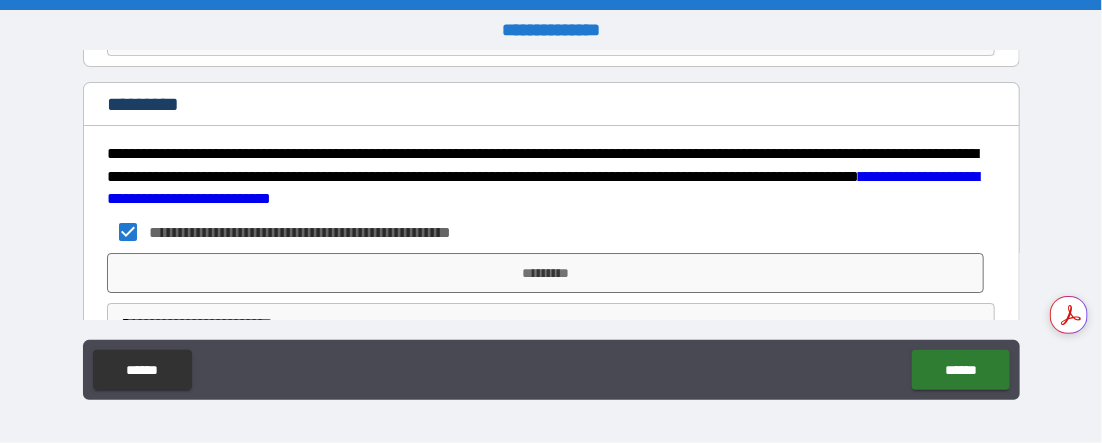 scroll, scrollTop: 2400, scrollLeft: 0, axis: vertical 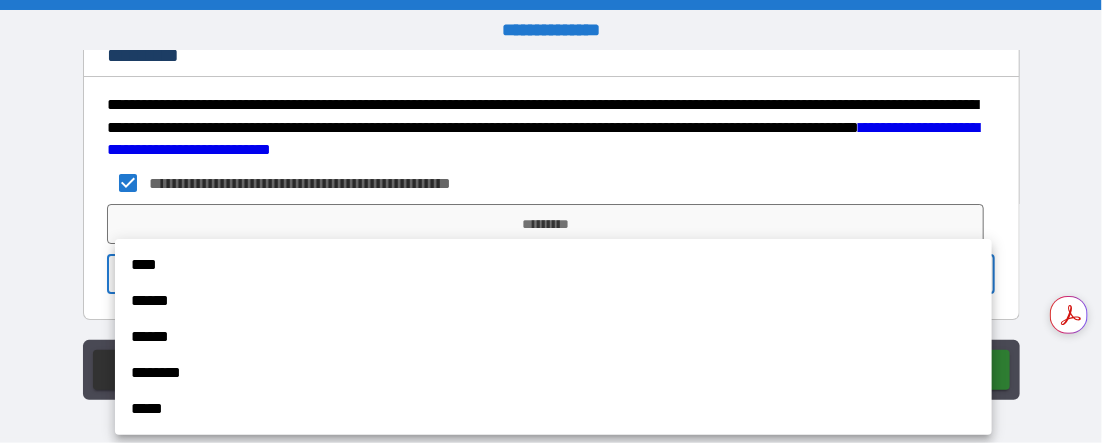 click on "**********" at bounding box center [551, 221] 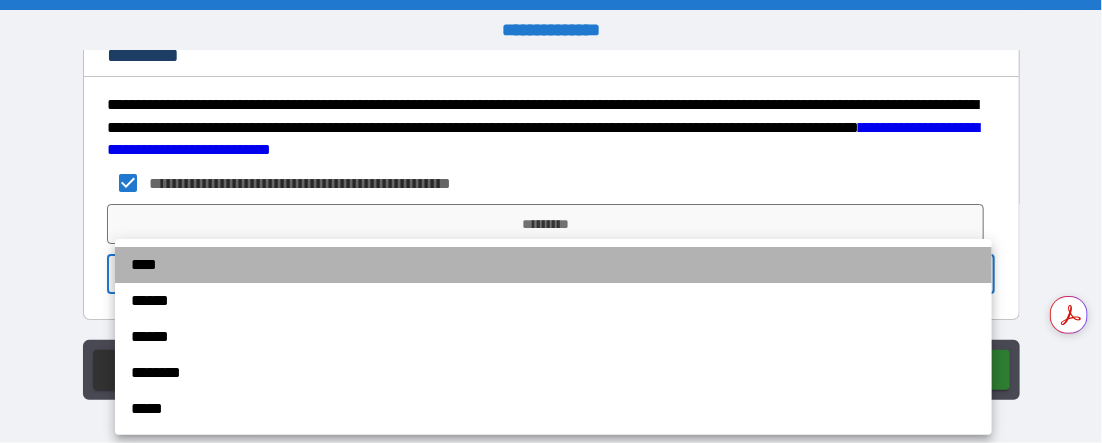 click on "****" at bounding box center [553, 265] 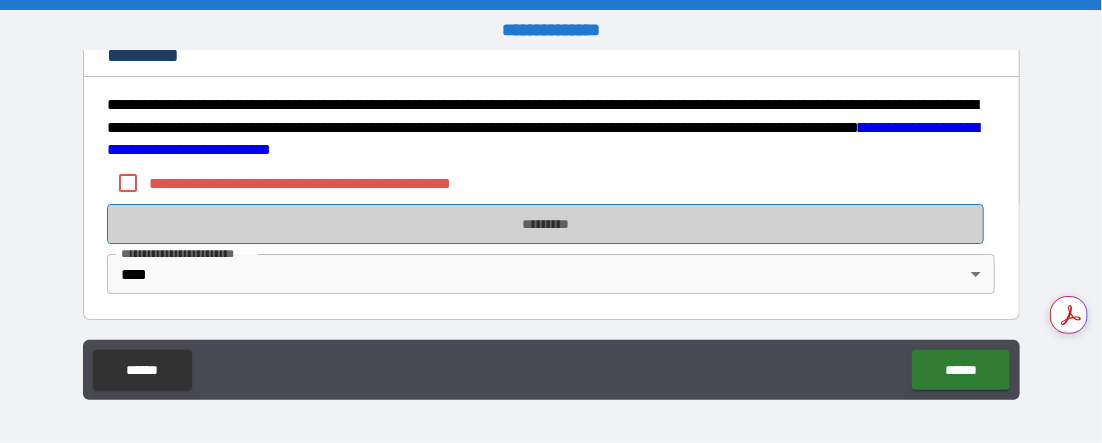 click on "*********" at bounding box center [545, 224] 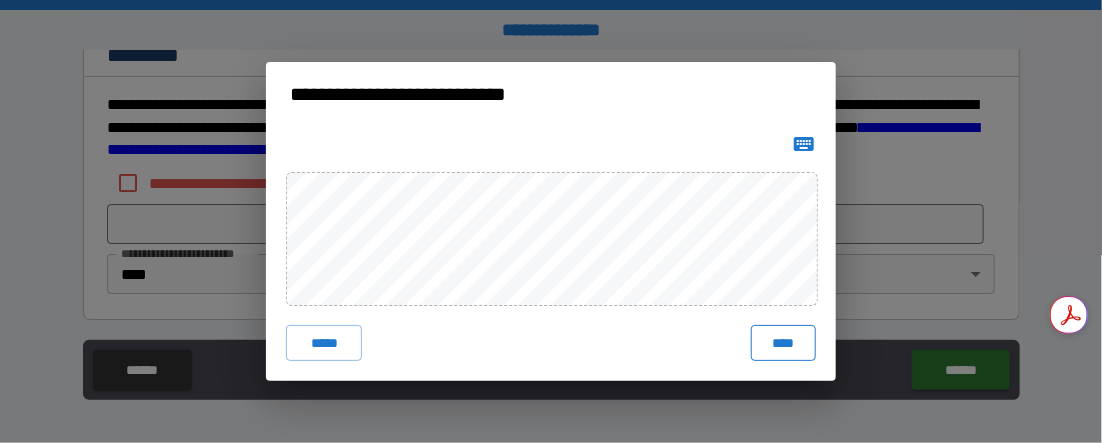 click on "****" at bounding box center (783, 343) 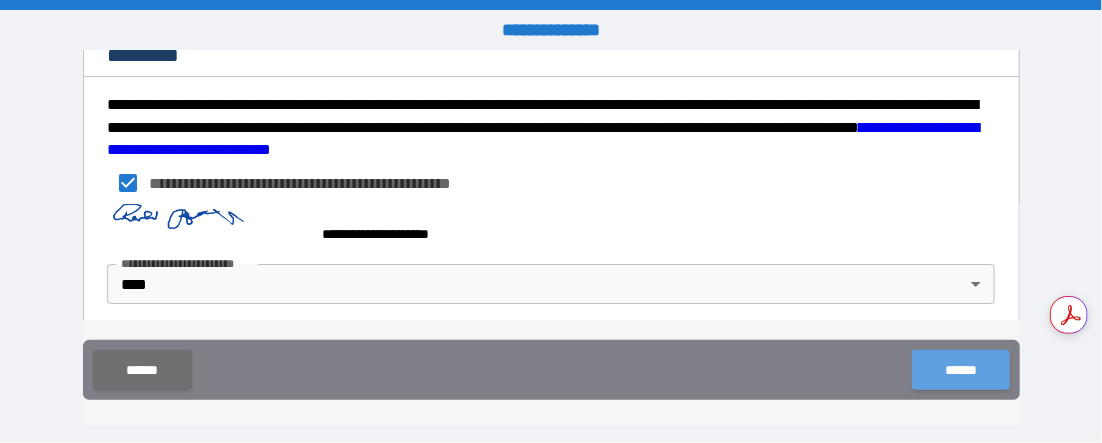 click on "******" at bounding box center [960, 370] 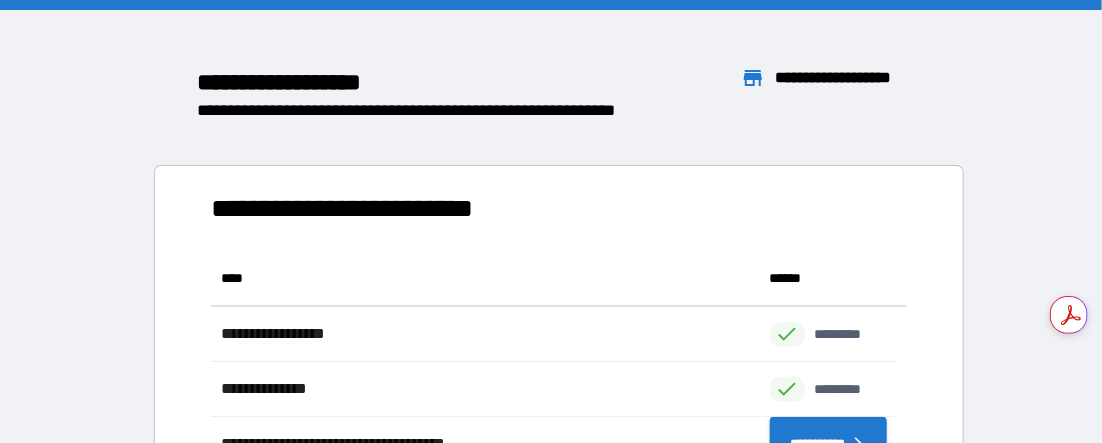 scroll, scrollTop: 16, scrollLeft: 16, axis: both 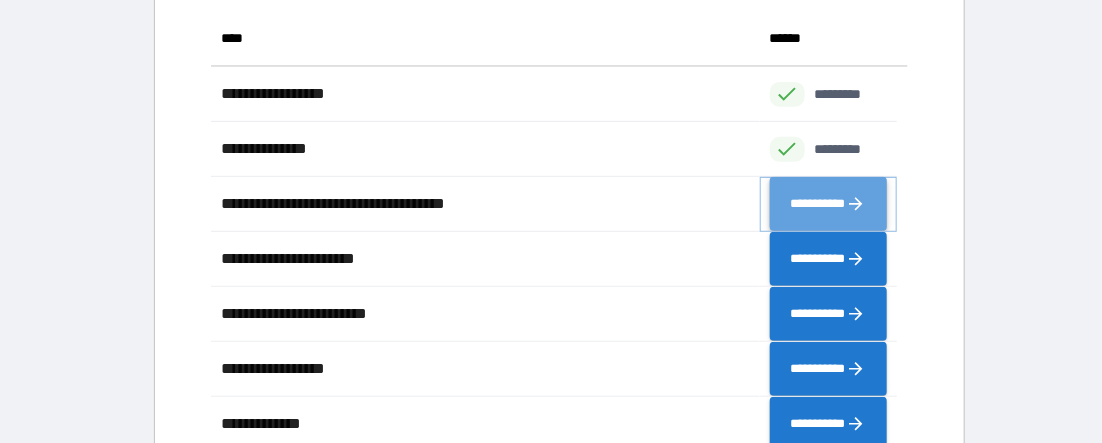 click on "**********" at bounding box center [828, 204] 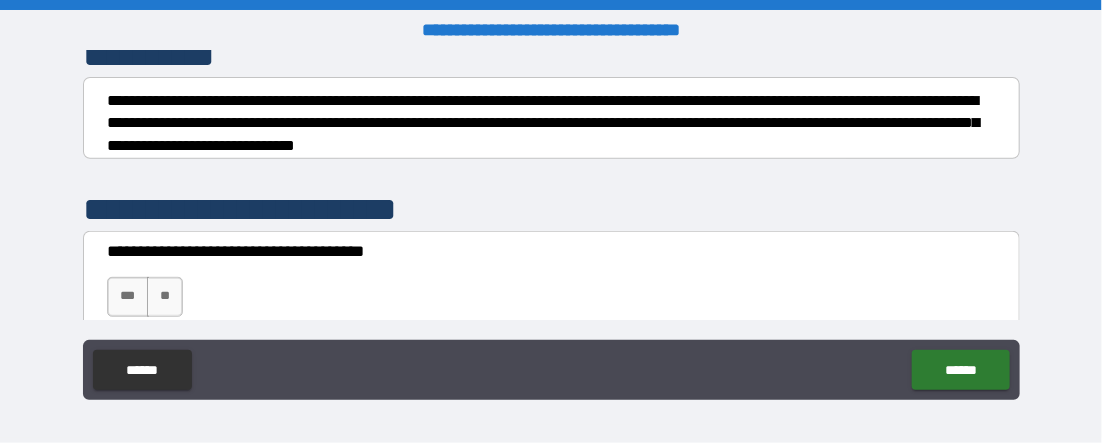 scroll, scrollTop: 375, scrollLeft: 0, axis: vertical 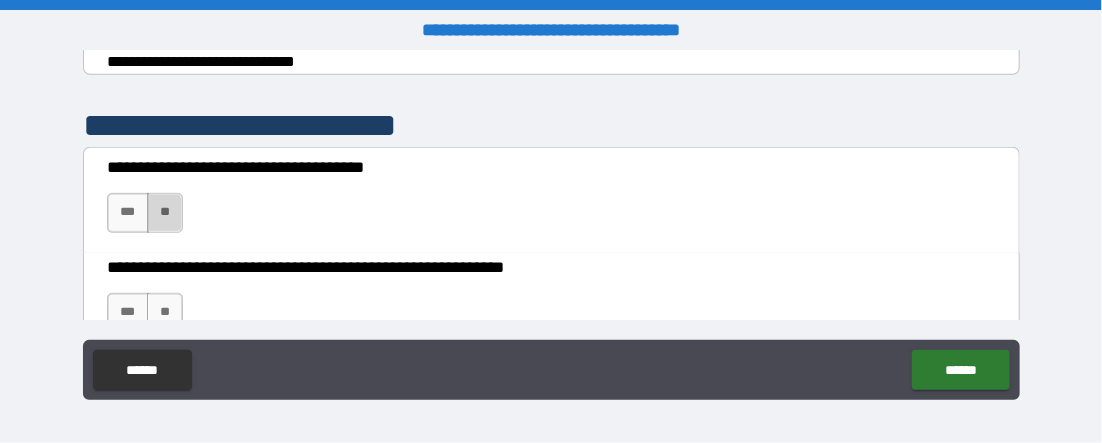 click on "**" at bounding box center [165, 213] 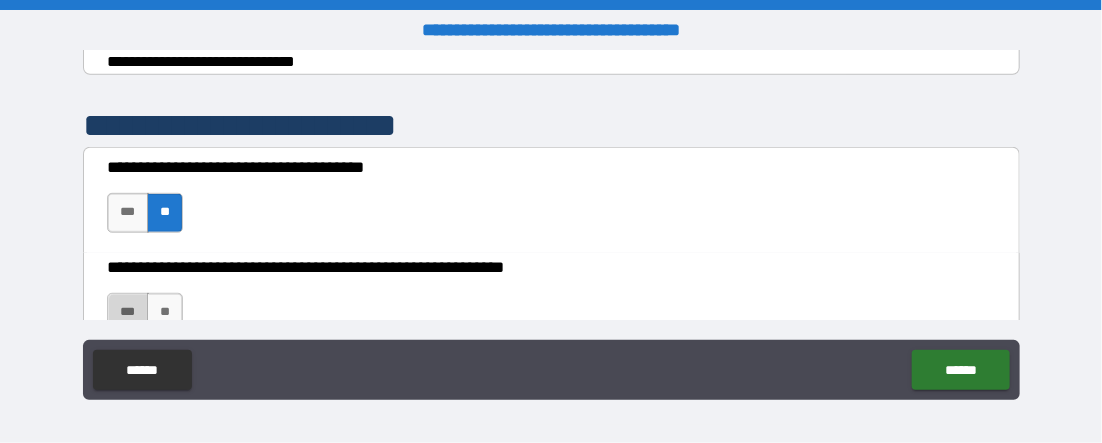 click on "***" at bounding box center [128, 313] 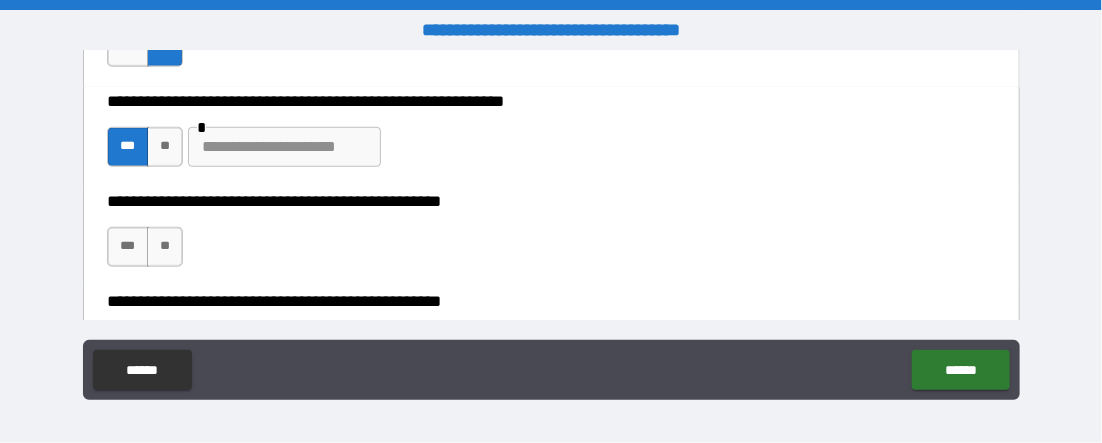 scroll, scrollTop: 604, scrollLeft: 0, axis: vertical 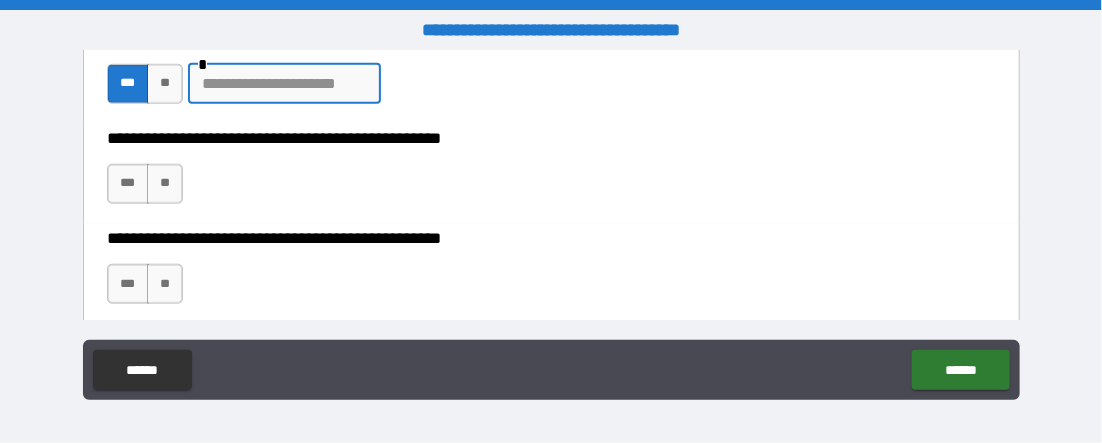 click at bounding box center (284, 84) 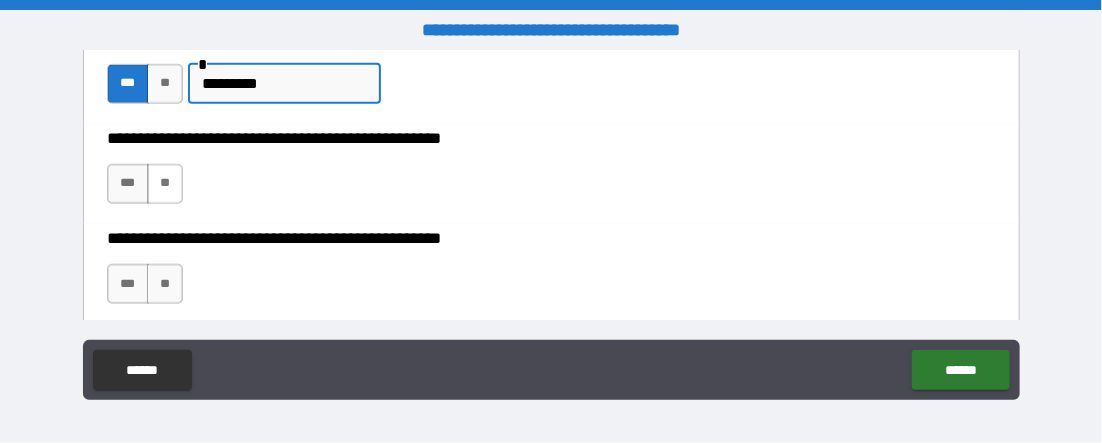 type on "*********" 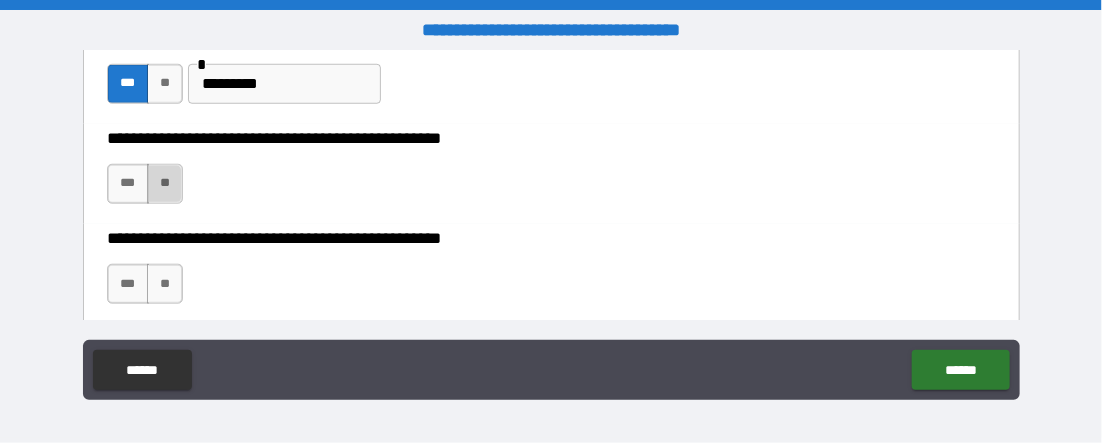 click on "**" at bounding box center [165, 184] 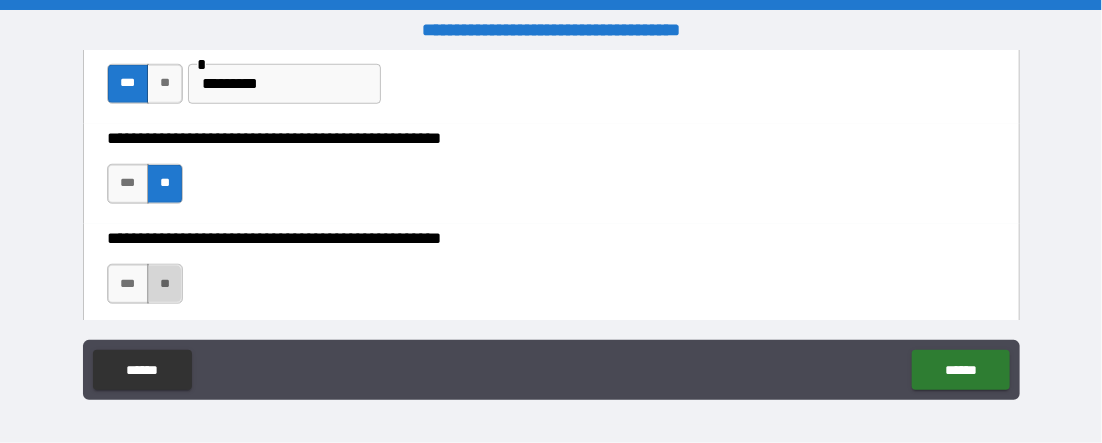 click on "**" at bounding box center (165, 284) 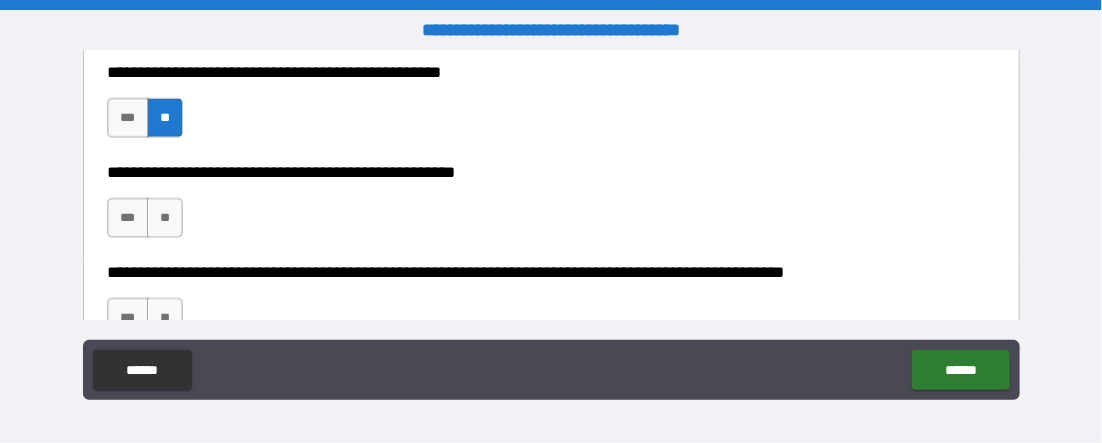 scroll, scrollTop: 812, scrollLeft: 0, axis: vertical 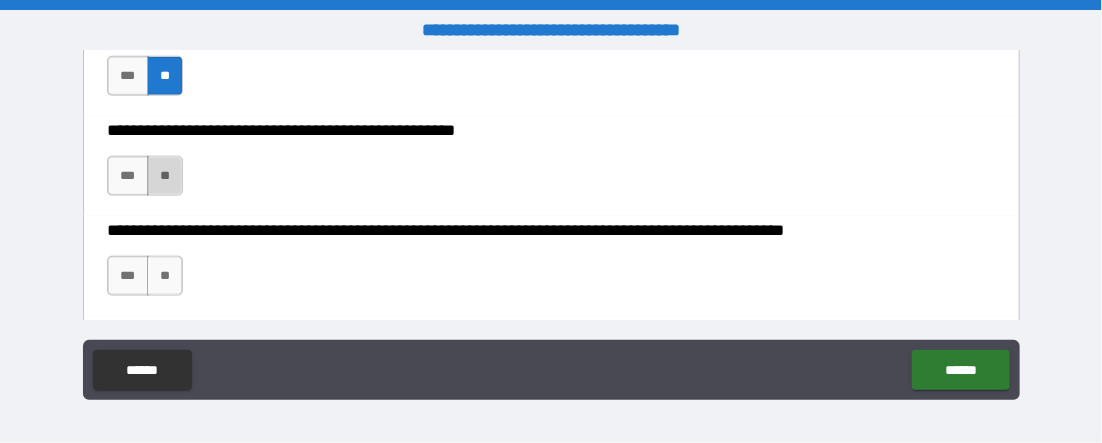 click on "**" at bounding box center (165, 176) 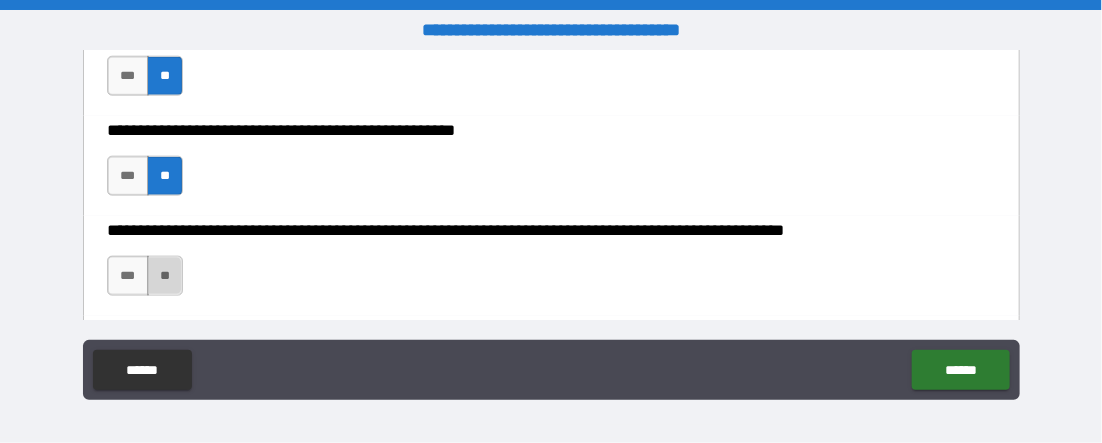 click on "**" at bounding box center [165, 276] 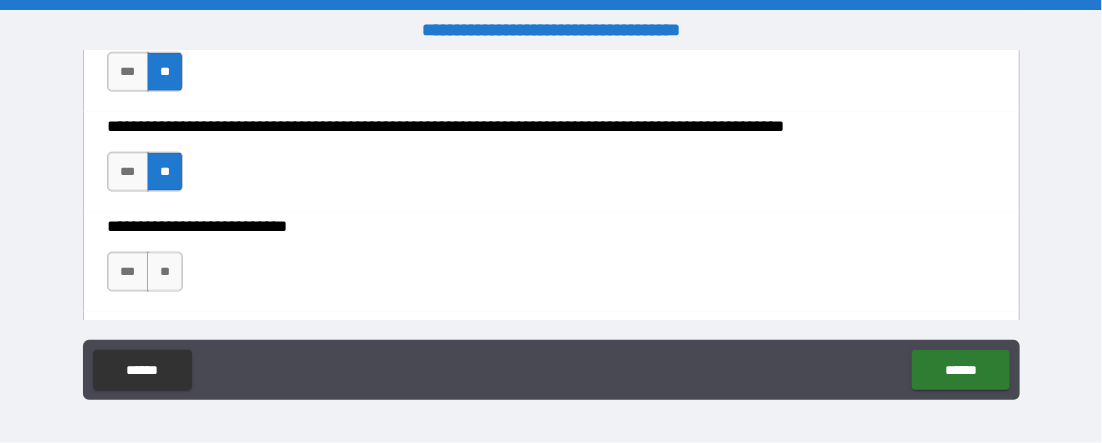 scroll, scrollTop: 958, scrollLeft: 0, axis: vertical 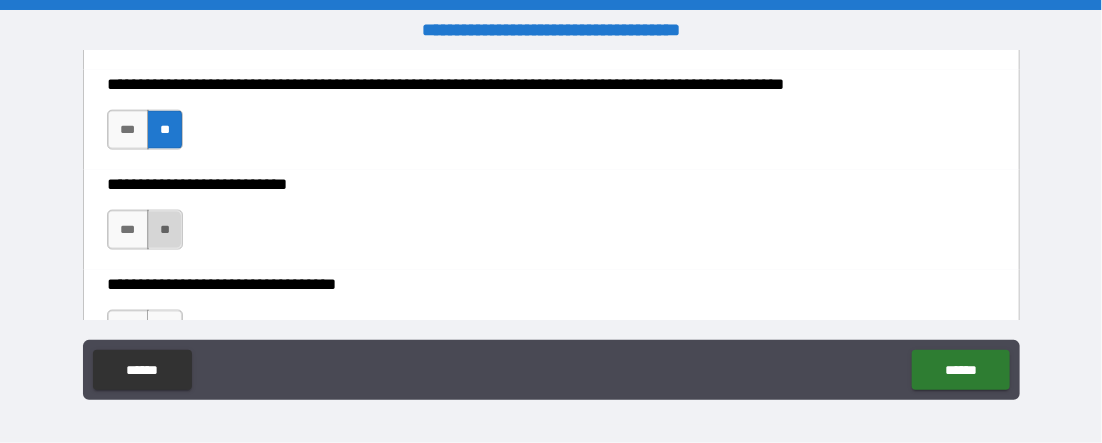click on "**" at bounding box center (165, 230) 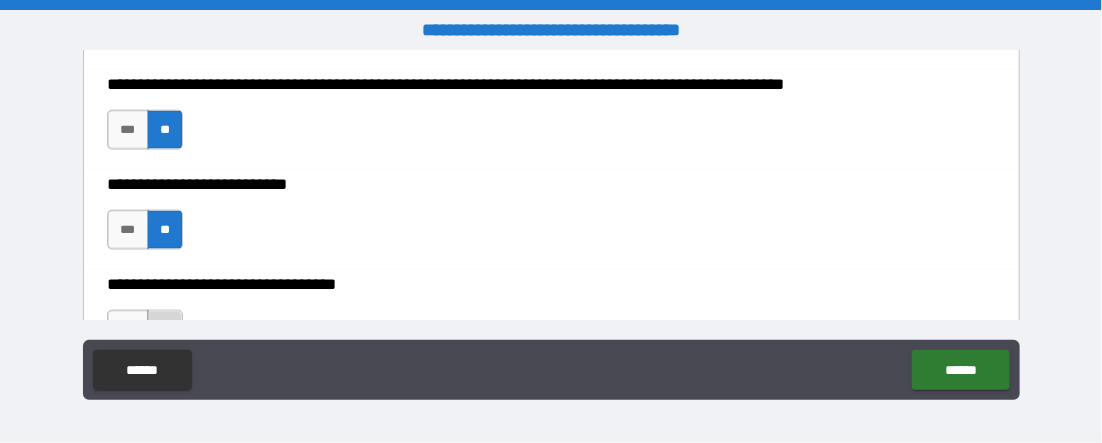 click on "**" at bounding box center (165, 330) 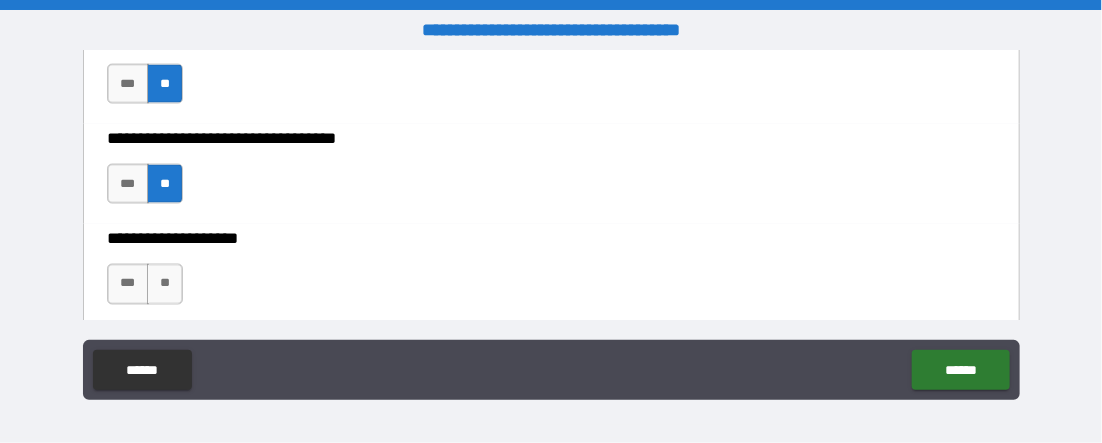 scroll, scrollTop: 1145, scrollLeft: 0, axis: vertical 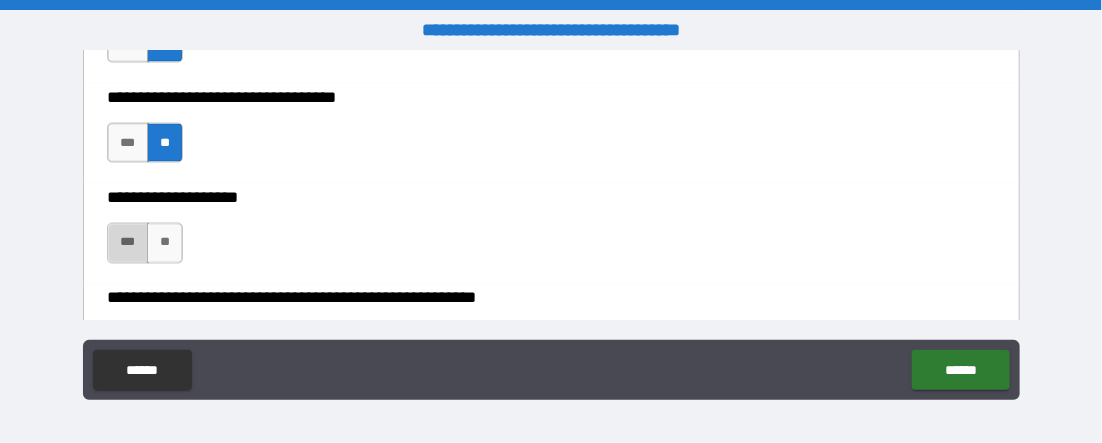 click on "***" at bounding box center (128, 243) 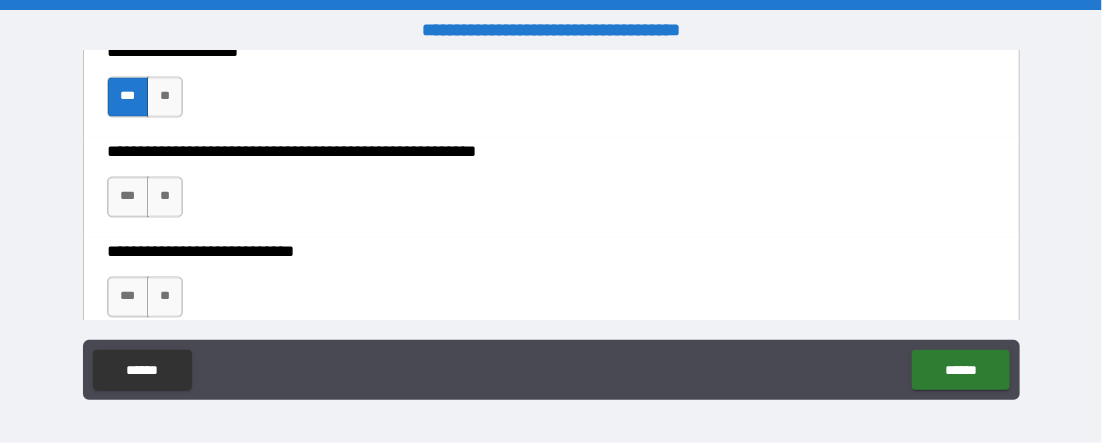 scroll, scrollTop: 1354, scrollLeft: 0, axis: vertical 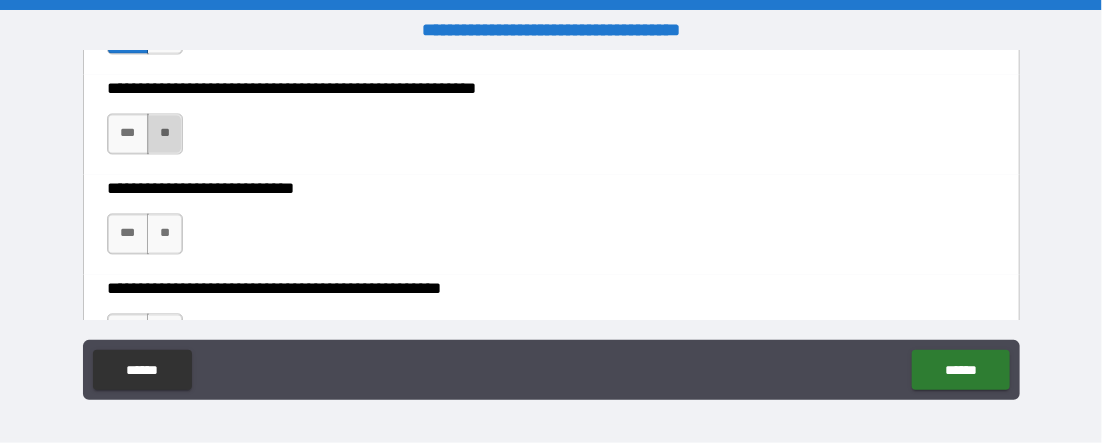 click on "**" at bounding box center (165, 134) 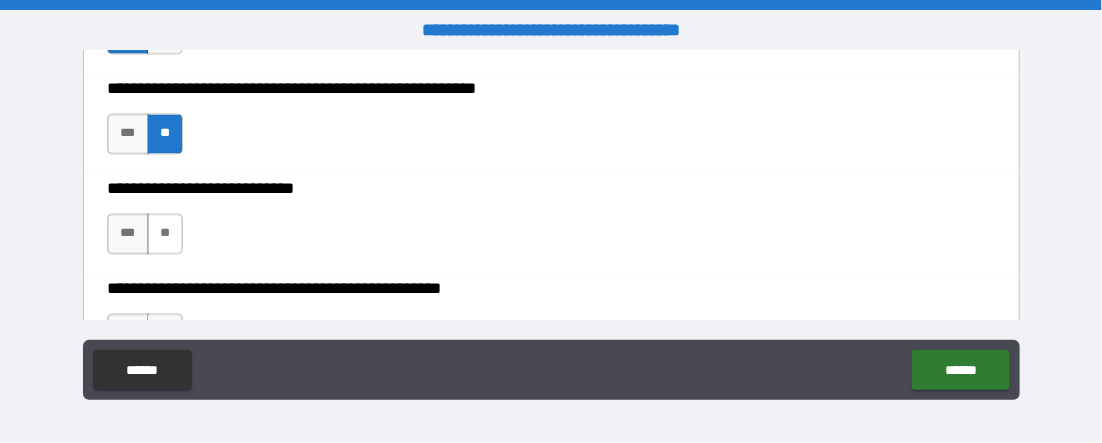 click on "**" at bounding box center (165, 234) 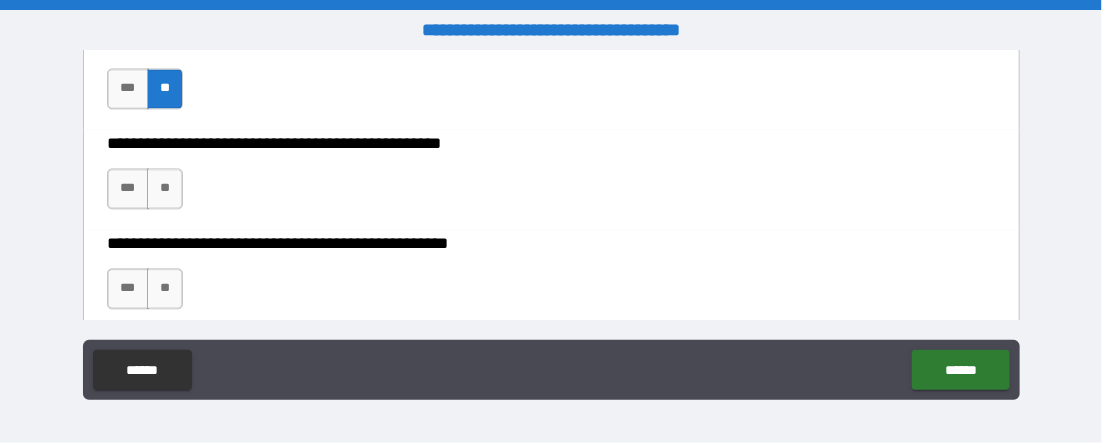 scroll, scrollTop: 1500, scrollLeft: 0, axis: vertical 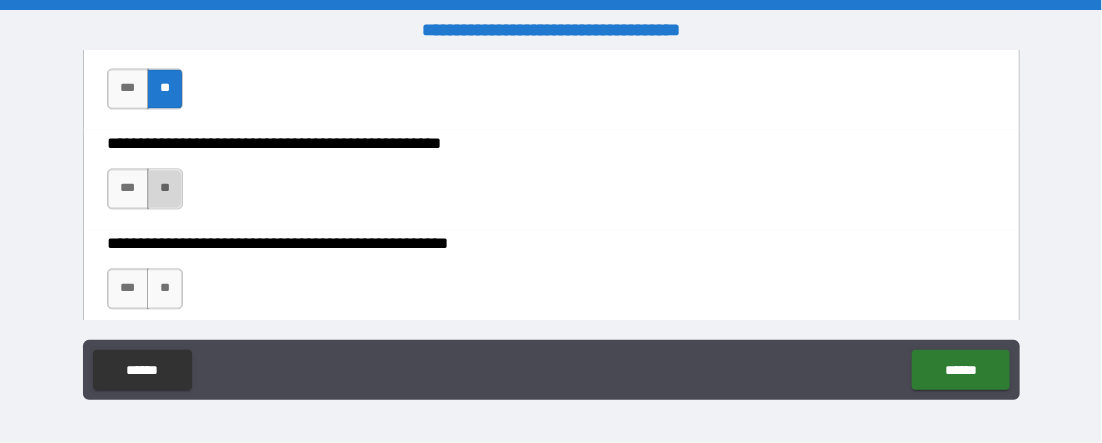 click on "**" at bounding box center [165, 188] 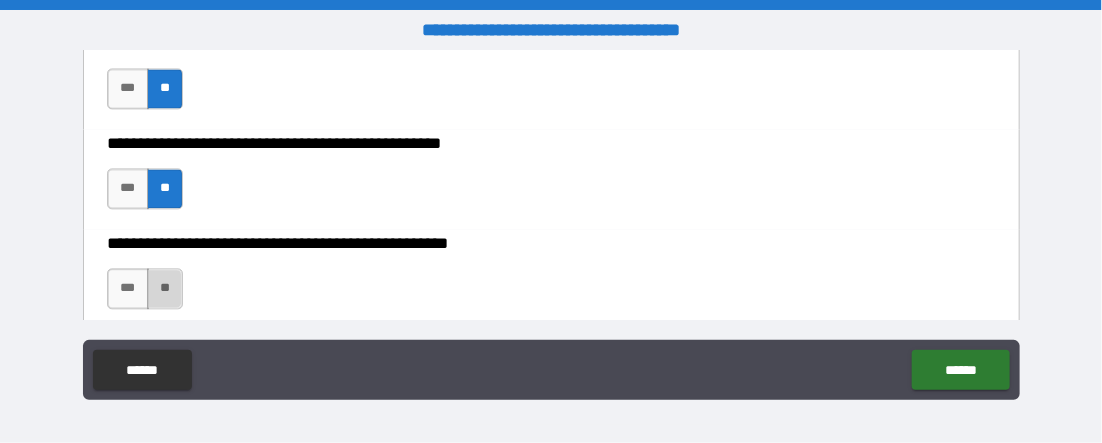 click on "**" at bounding box center [165, 288] 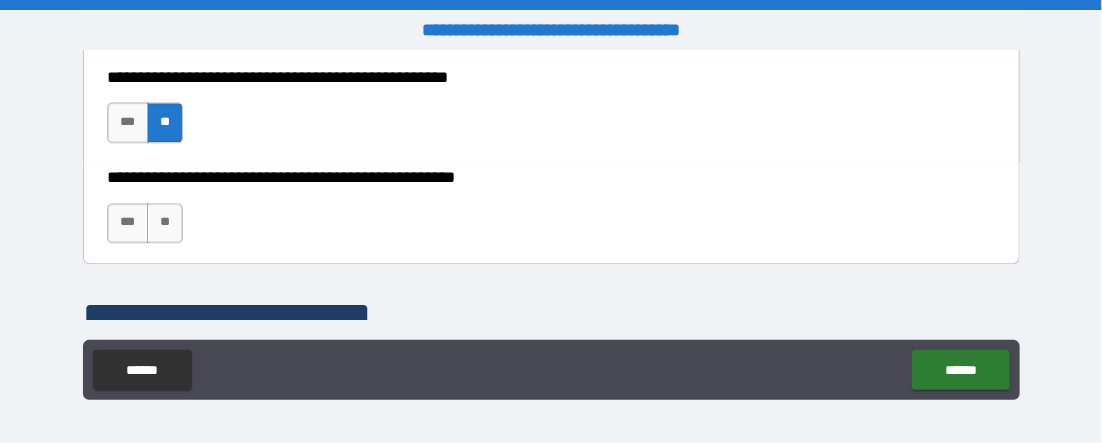scroll, scrollTop: 1687, scrollLeft: 0, axis: vertical 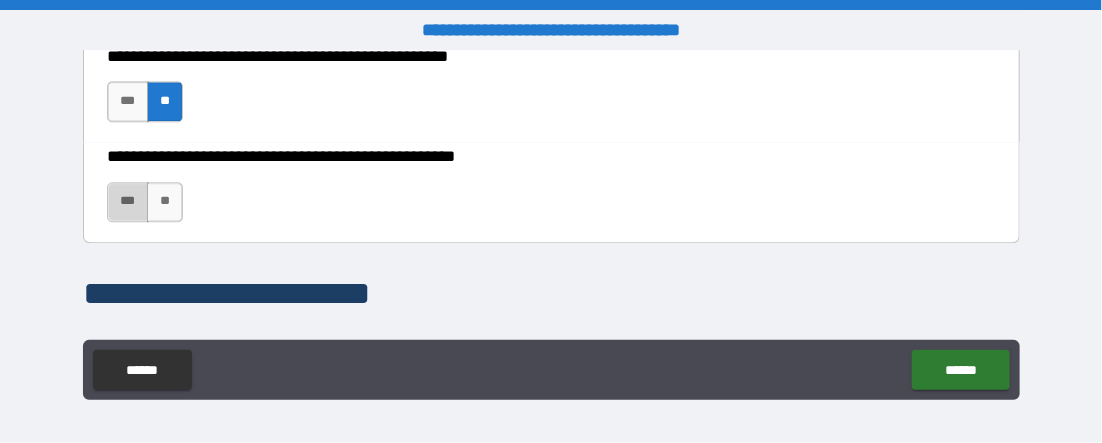 click on "***" at bounding box center [128, 202] 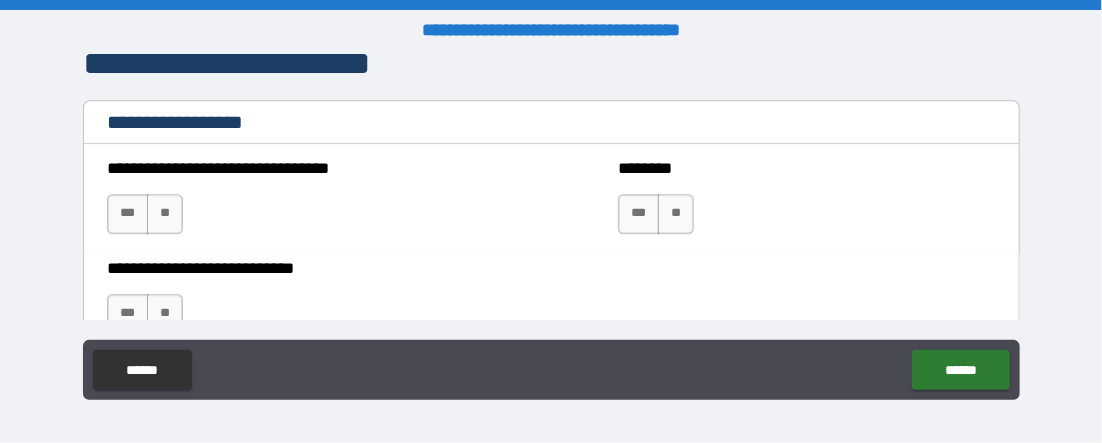 scroll, scrollTop: 1937, scrollLeft: 0, axis: vertical 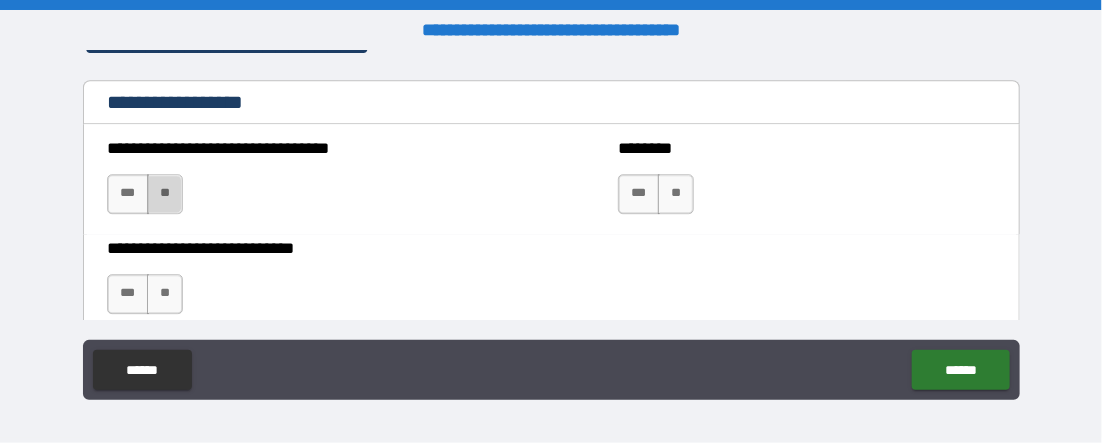 click on "**" at bounding box center (165, 194) 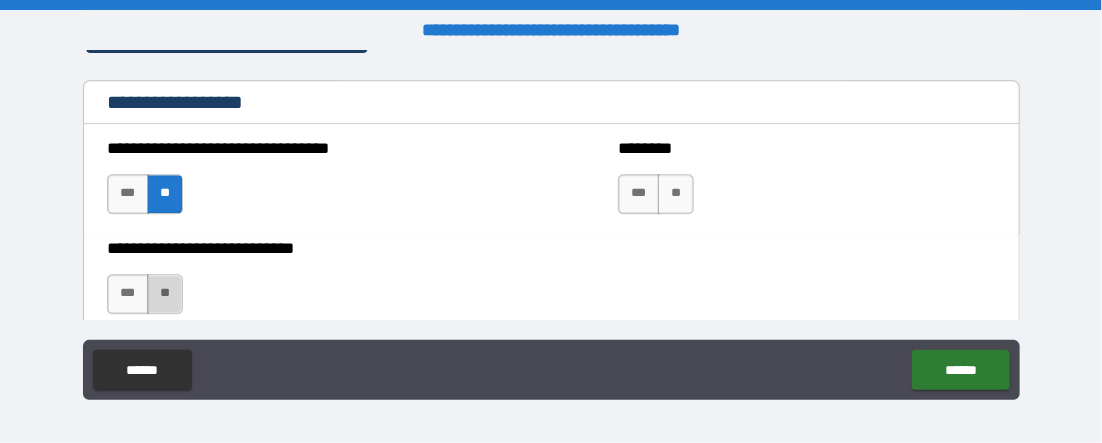 click on "**" at bounding box center (165, 294) 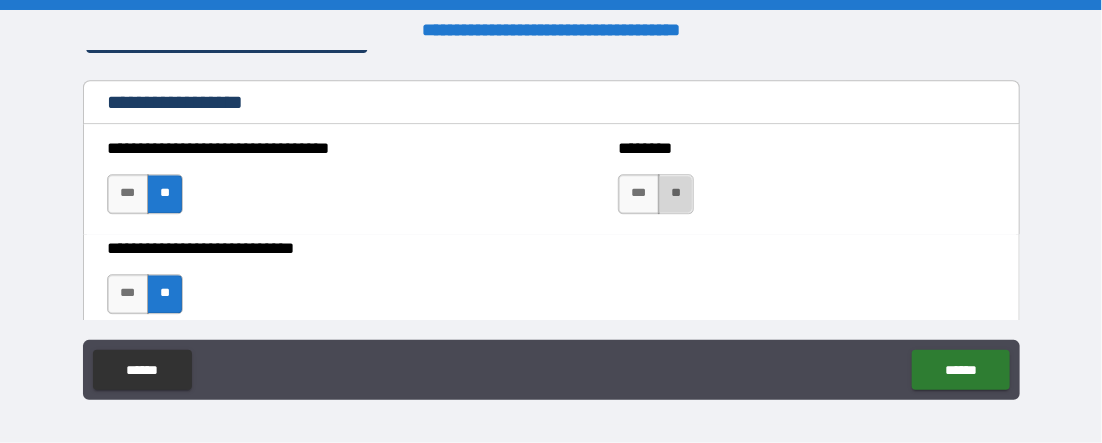 click on "**" at bounding box center (676, 194) 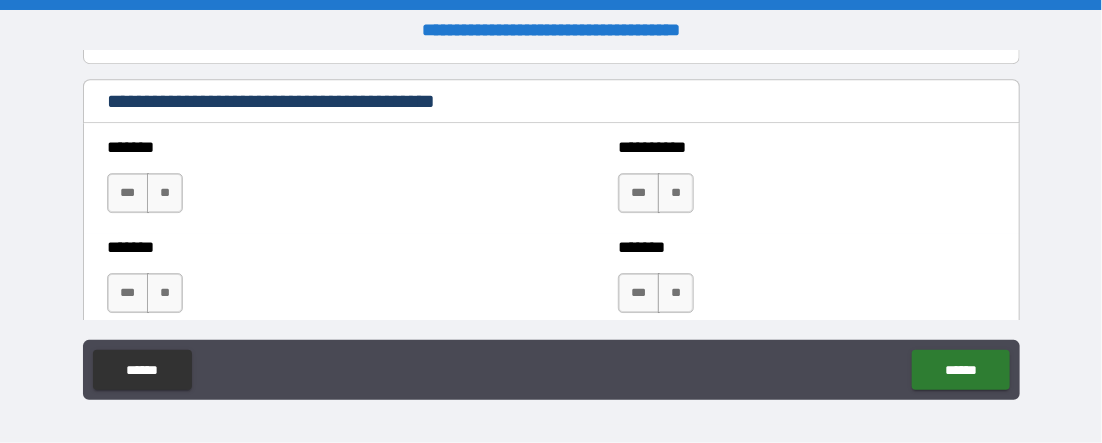 scroll, scrollTop: 2229, scrollLeft: 0, axis: vertical 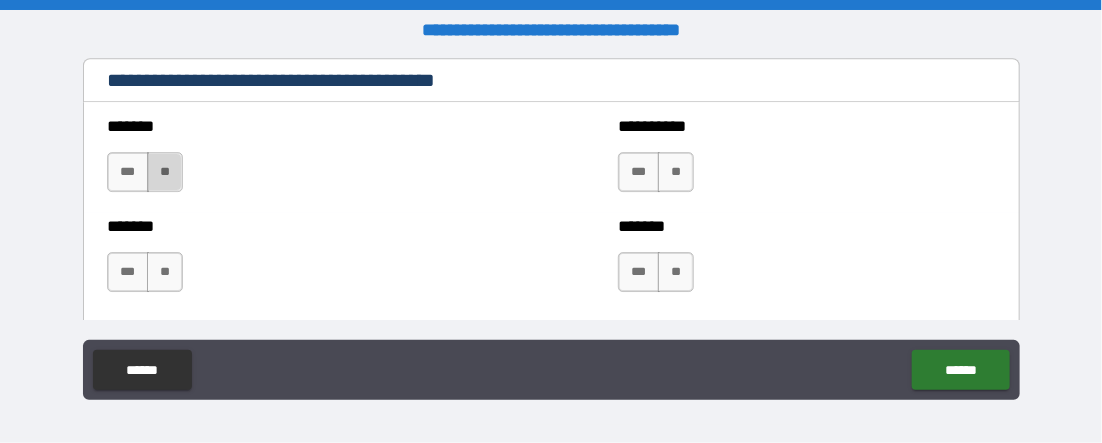 click on "**" at bounding box center (165, 172) 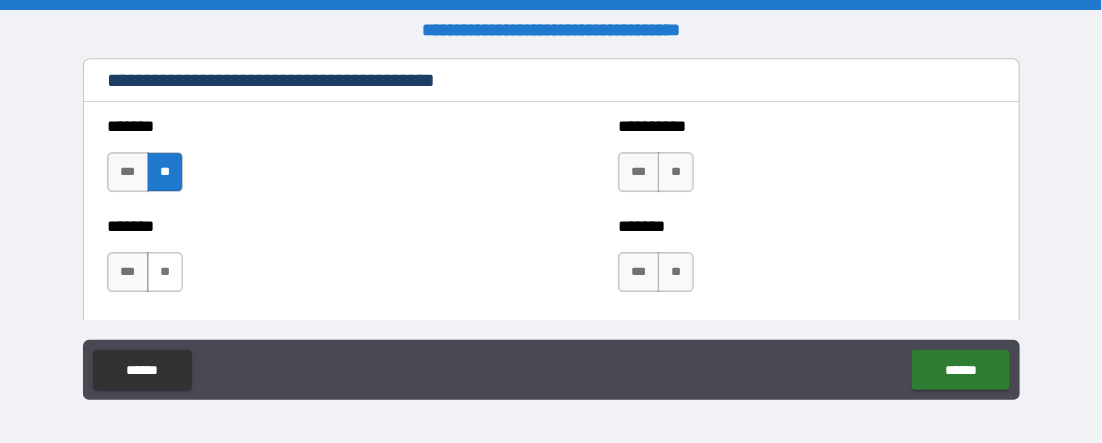 click on "**" at bounding box center (165, 272) 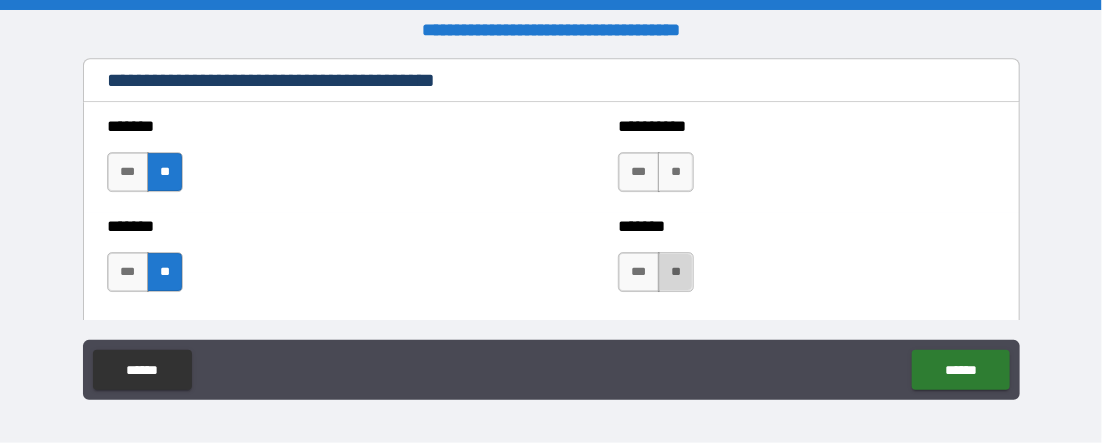 click on "**" at bounding box center [676, 272] 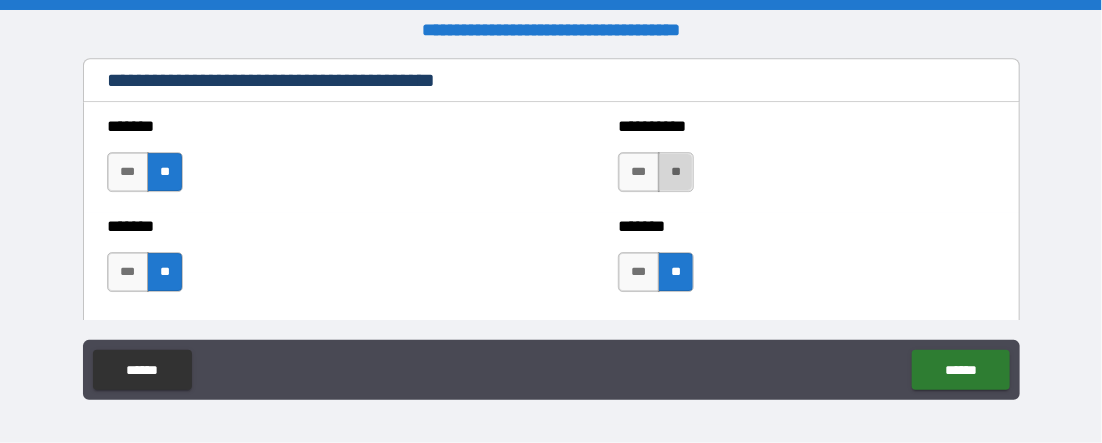 click on "**" at bounding box center (676, 172) 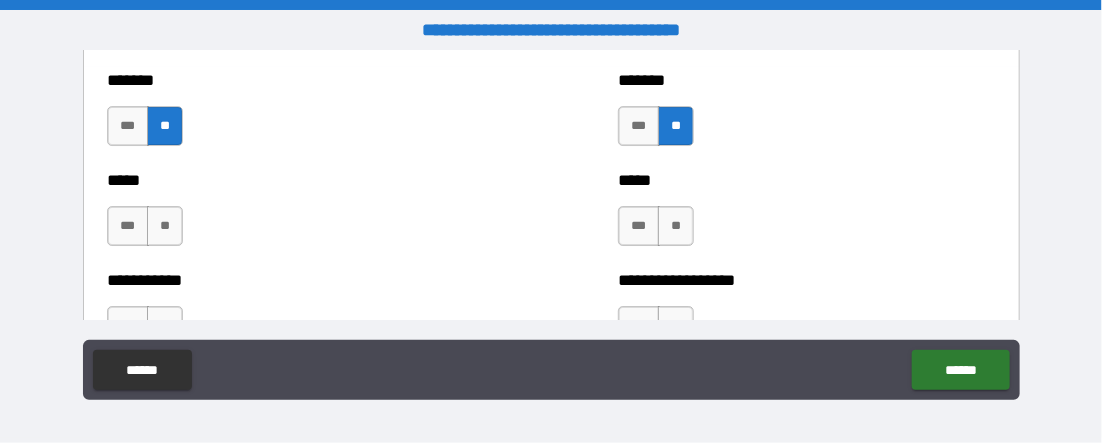 scroll, scrollTop: 2396, scrollLeft: 0, axis: vertical 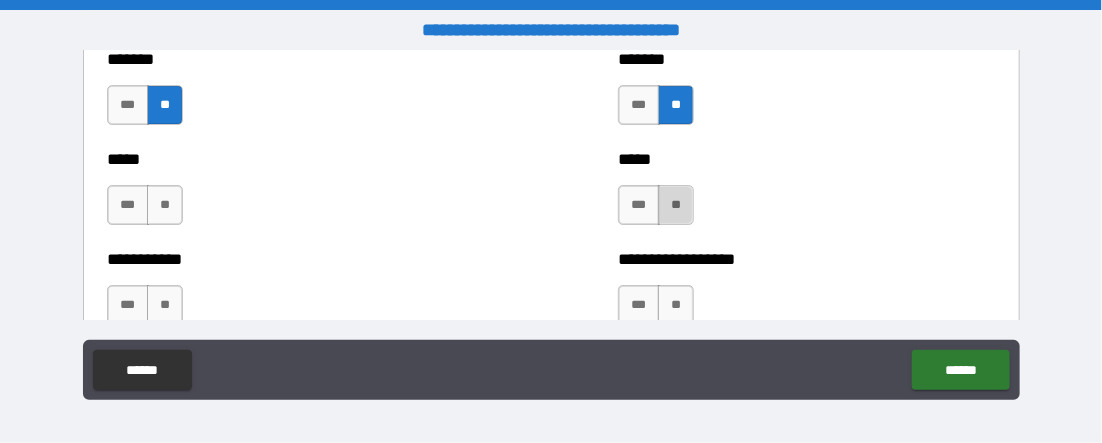 click on "**" at bounding box center (676, 205) 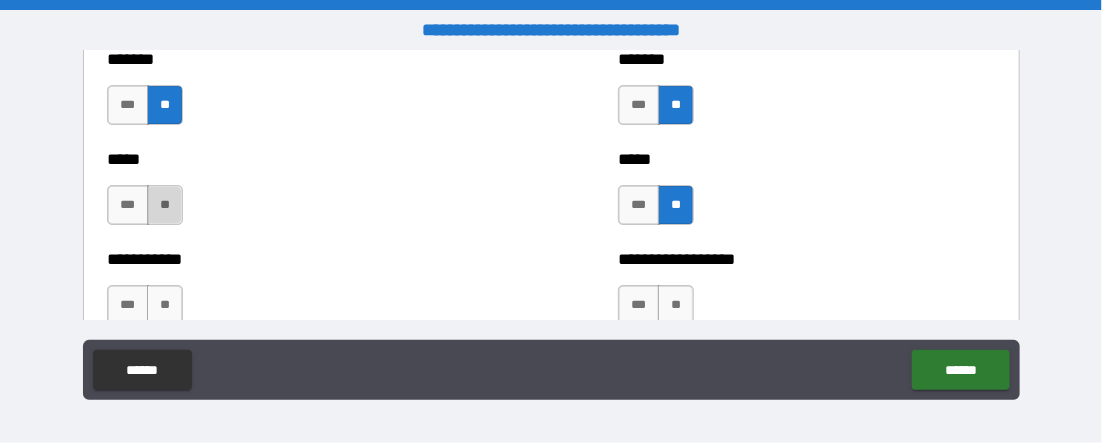 click on "**" at bounding box center (165, 205) 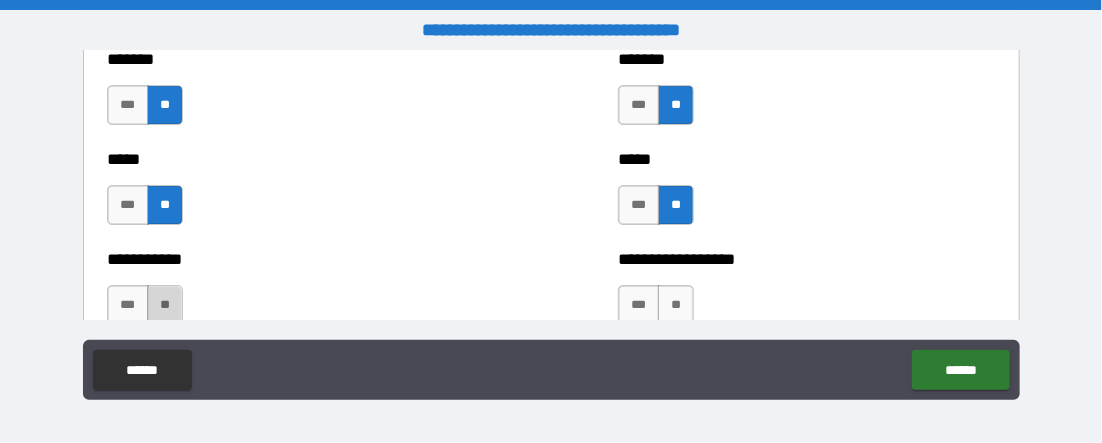 click on "**" at bounding box center [165, 305] 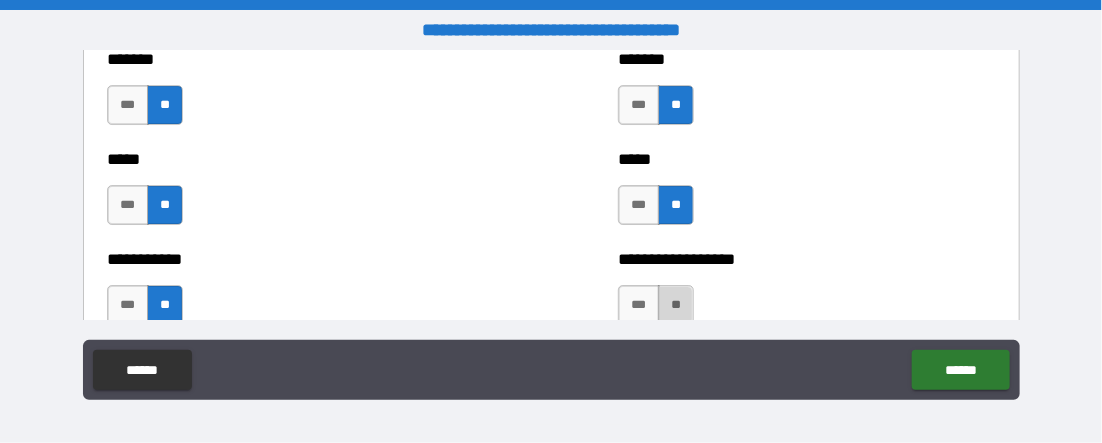 click on "**" at bounding box center (676, 305) 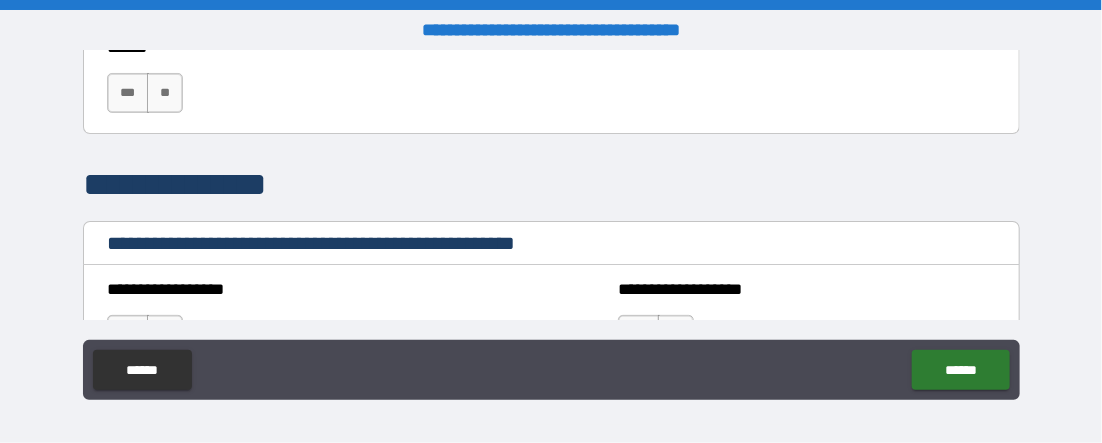 scroll, scrollTop: 2604, scrollLeft: 0, axis: vertical 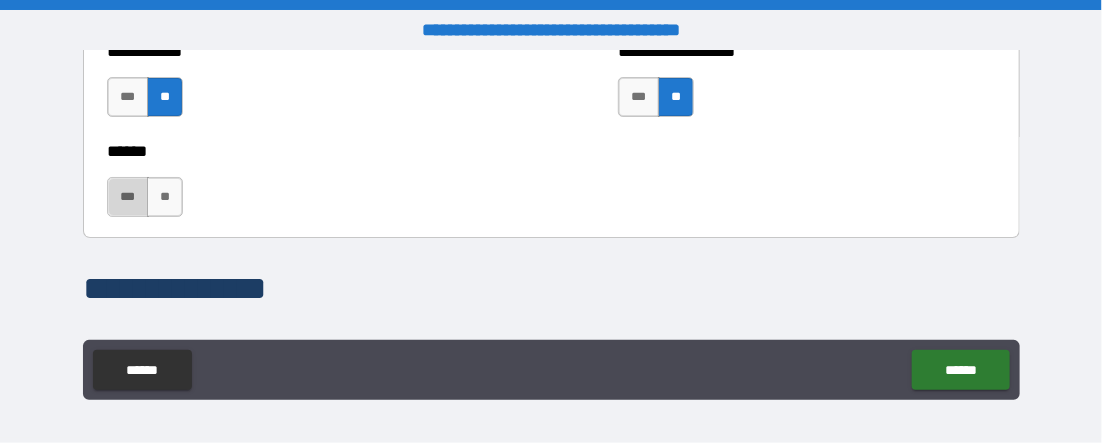 click on "***" at bounding box center [128, 197] 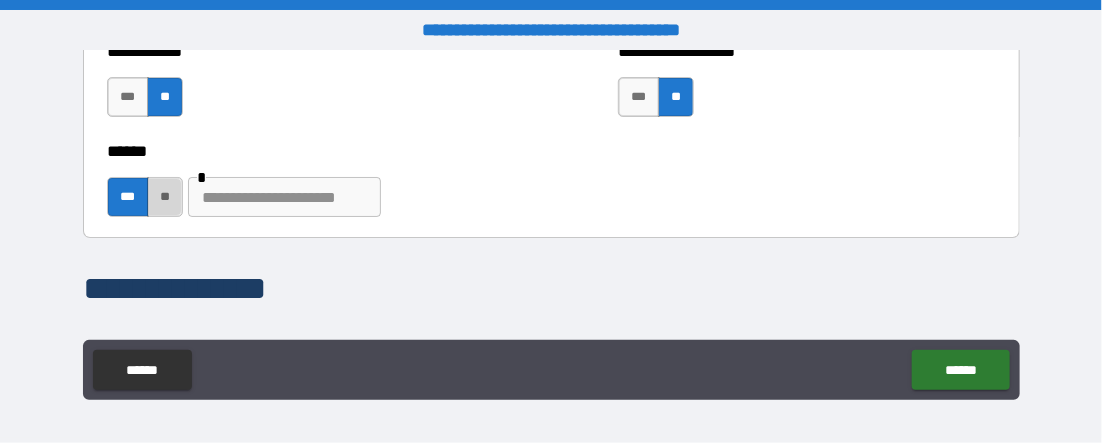 click on "**" at bounding box center [165, 197] 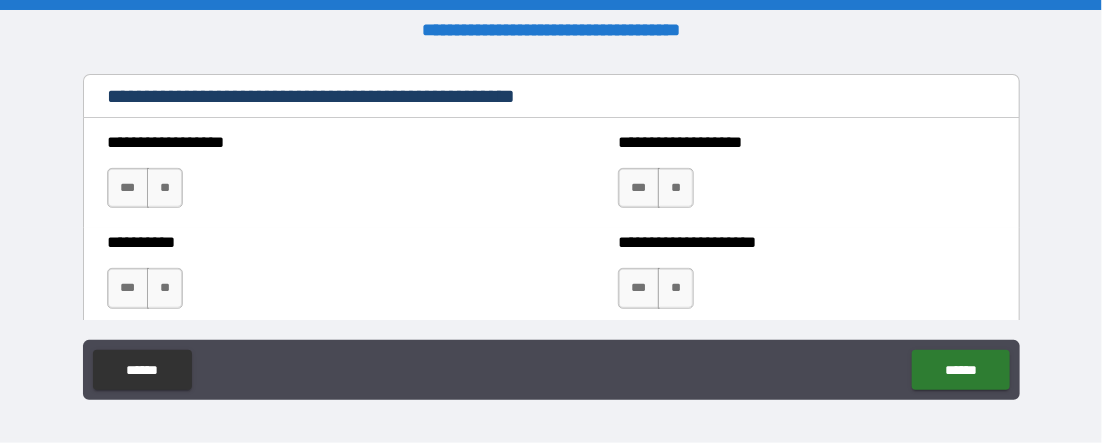 scroll, scrollTop: 2896, scrollLeft: 0, axis: vertical 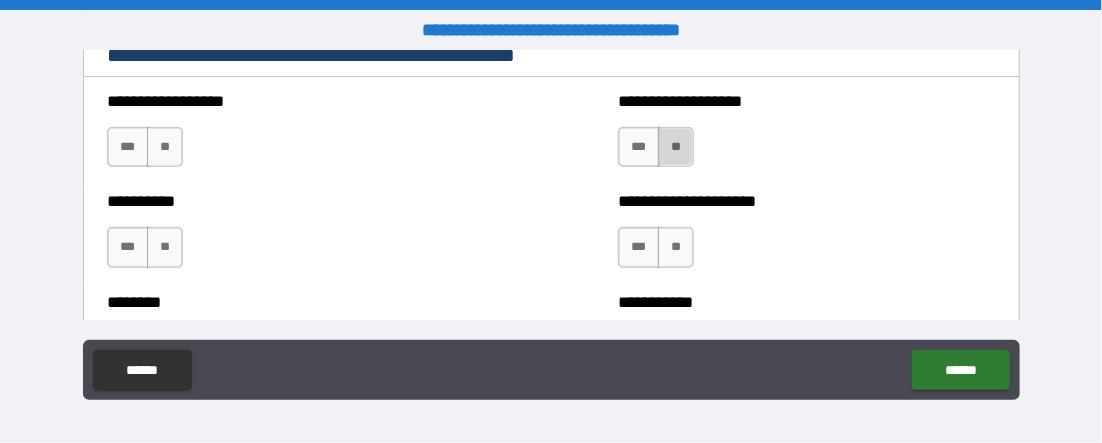 click on "**" at bounding box center (676, 147) 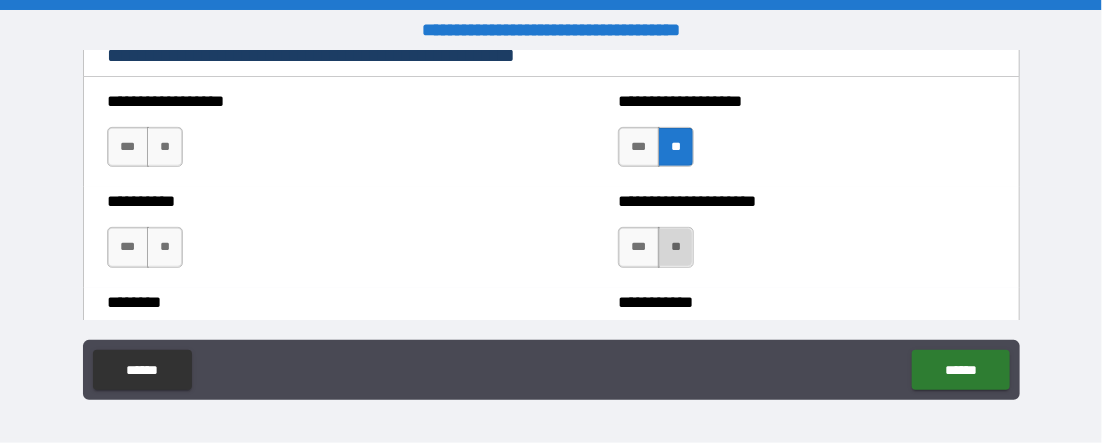 click on "**" at bounding box center (676, 247) 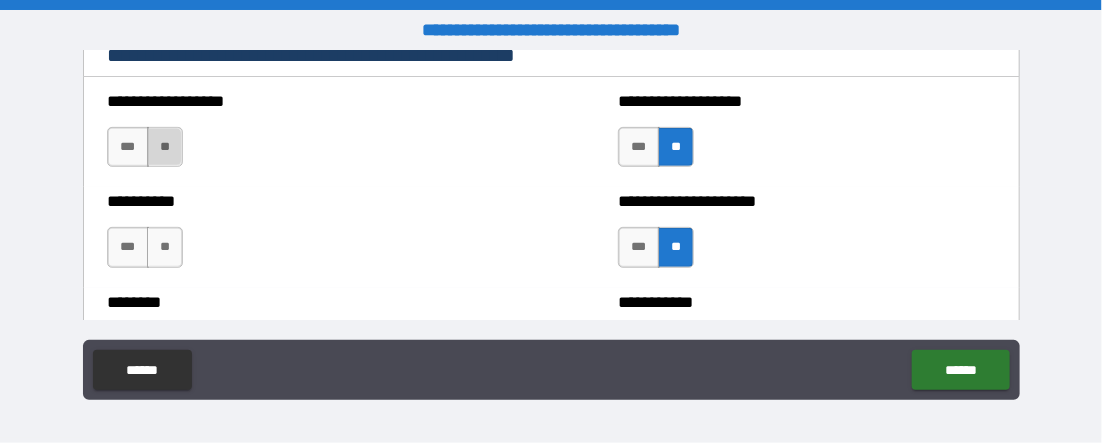 click on "**" at bounding box center [165, 147] 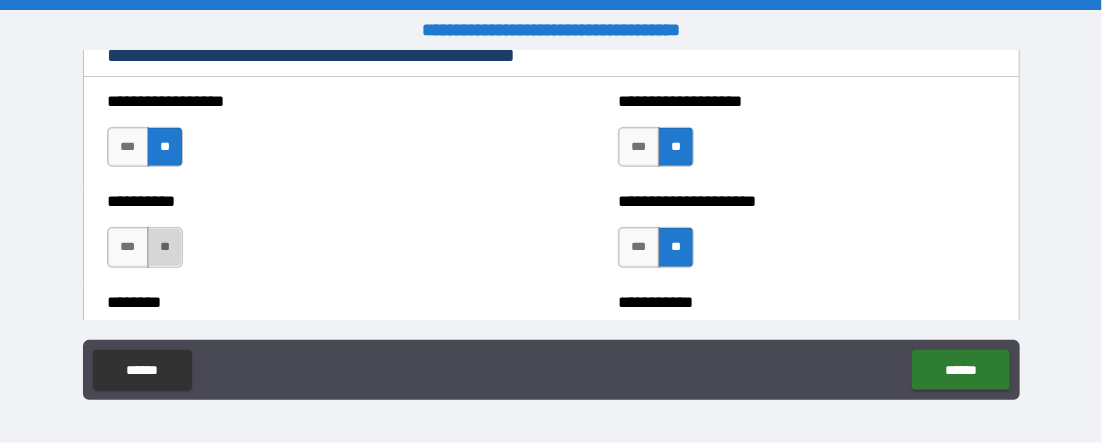 click on "**" at bounding box center (165, 247) 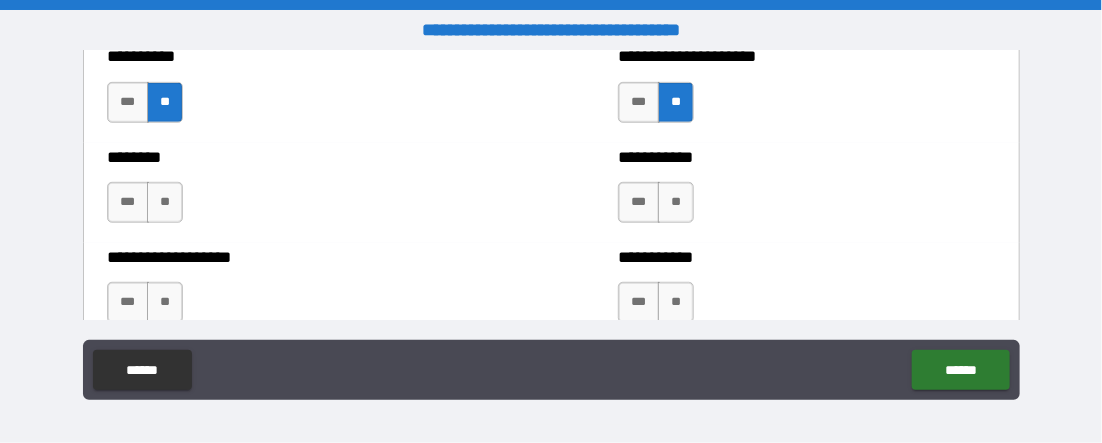 scroll, scrollTop: 3083, scrollLeft: 0, axis: vertical 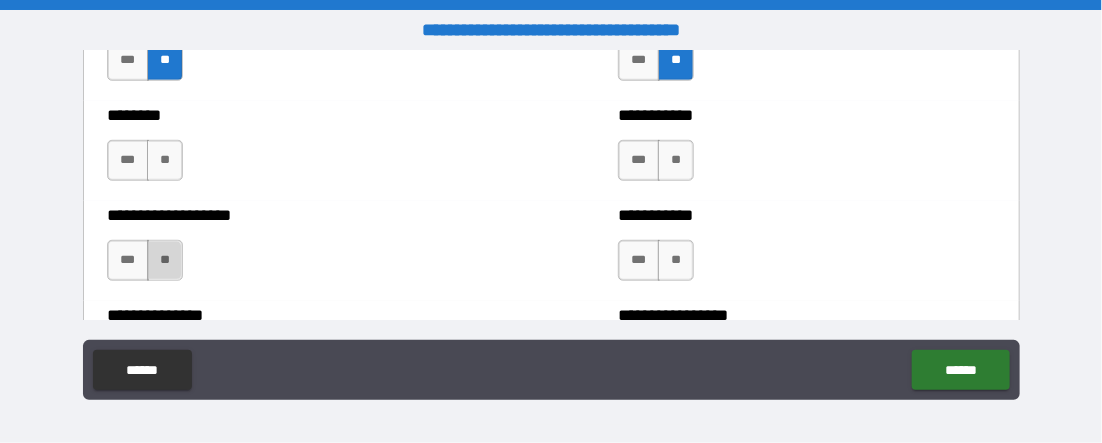 click on "**" at bounding box center (165, 260) 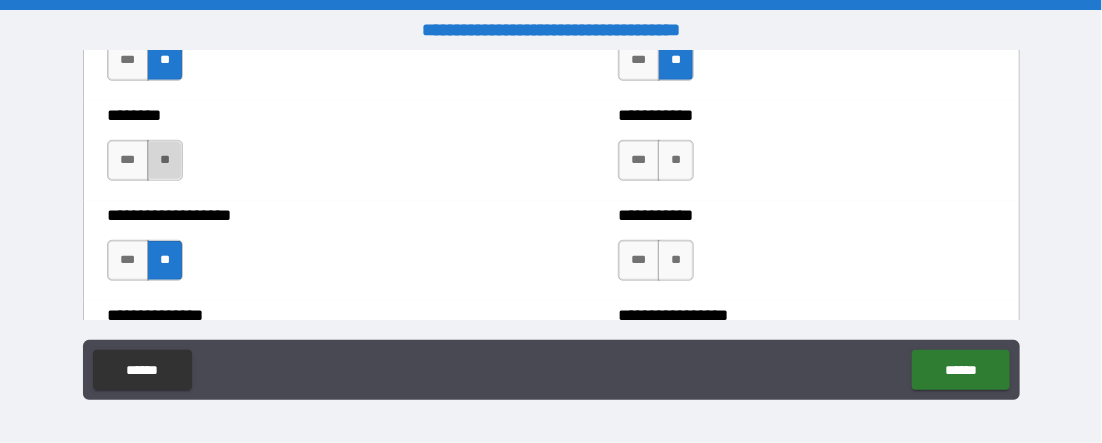 click on "**" at bounding box center (165, 160) 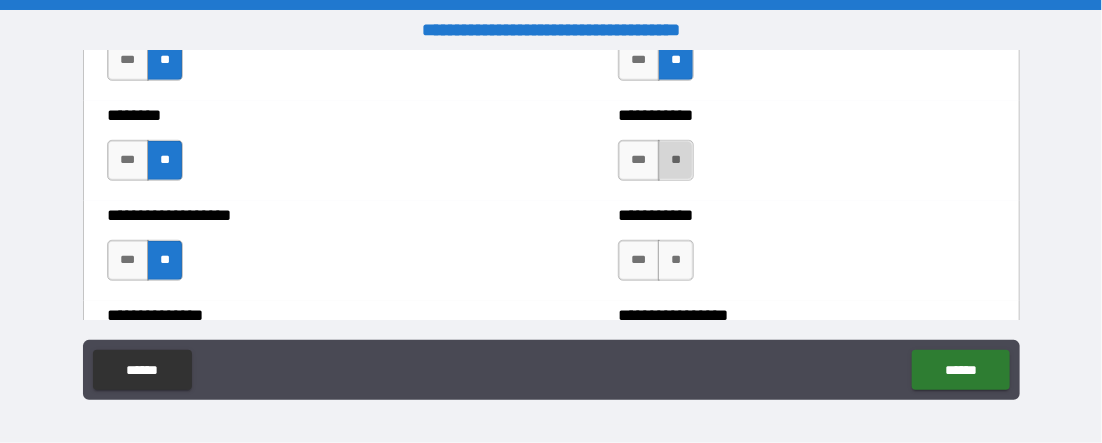 click on "**" at bounding box center (676, 160) 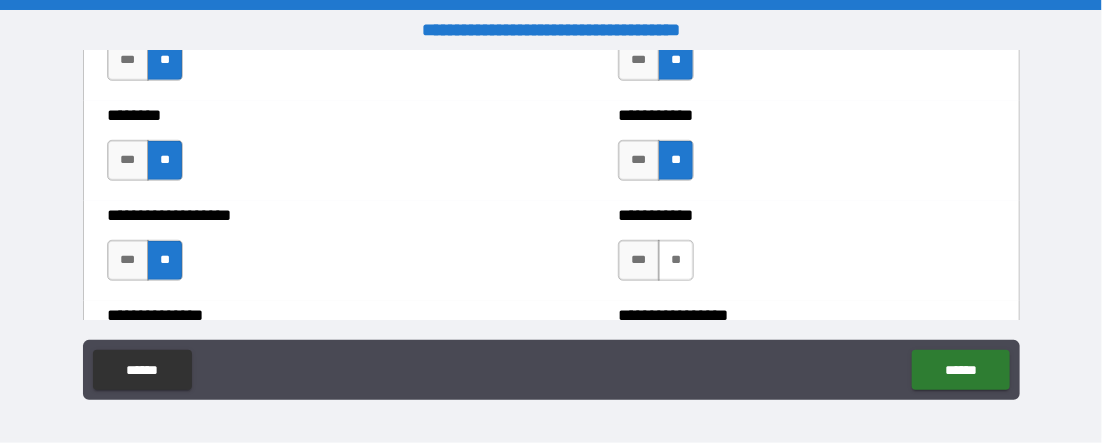 click on "**" at bounding box center (676, 260) 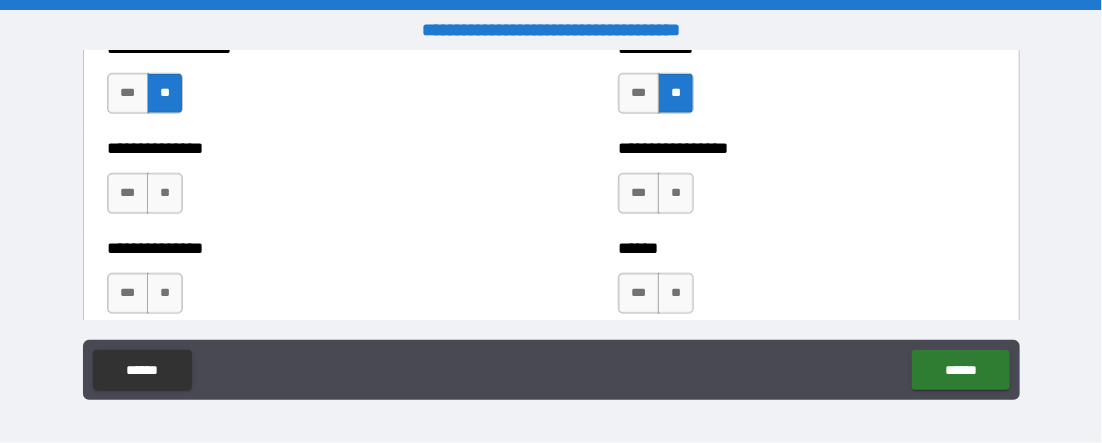 scroll, scrollTop: 3271, scrollLeft: 0, axis: vertical 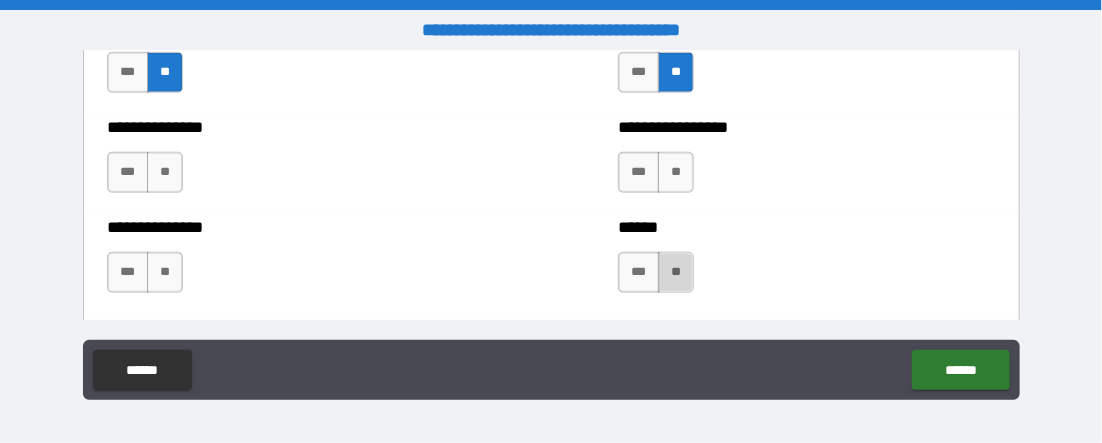 click on "**" at bounding box center [676, 272] 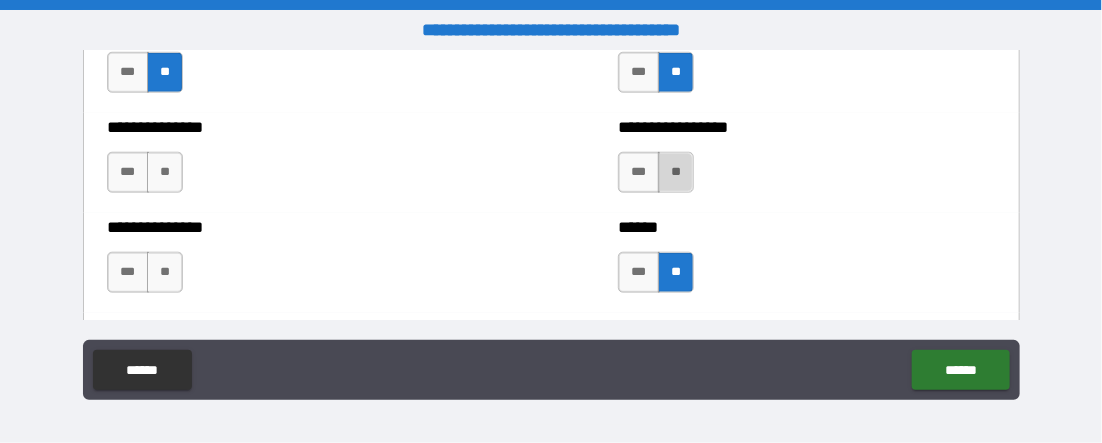 click on "**" at bounding box center (676, 172) 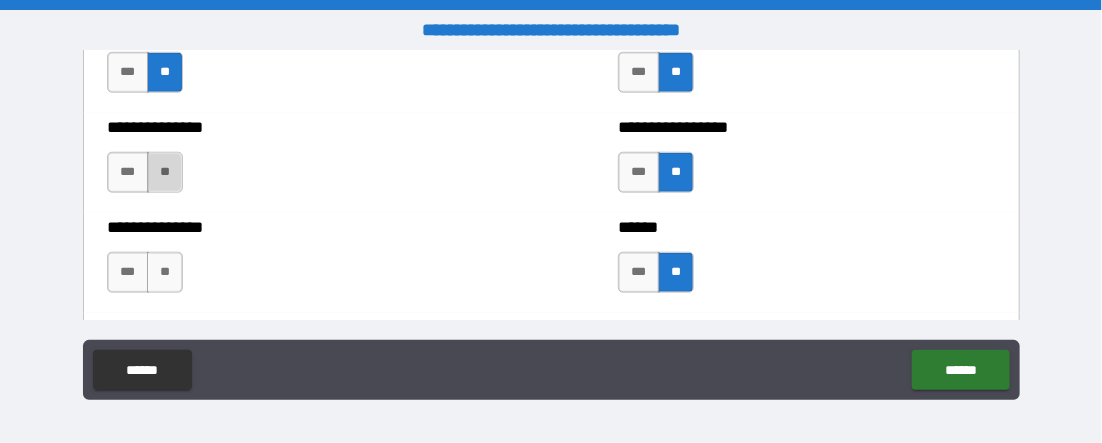 click on "**" at bounding box center [165, 172] 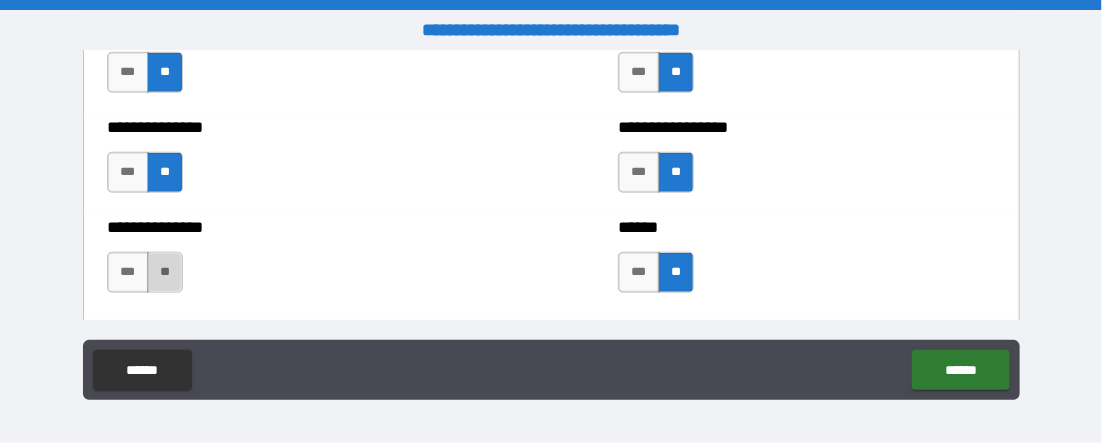 click on "**" at bounding box center [165, 272] 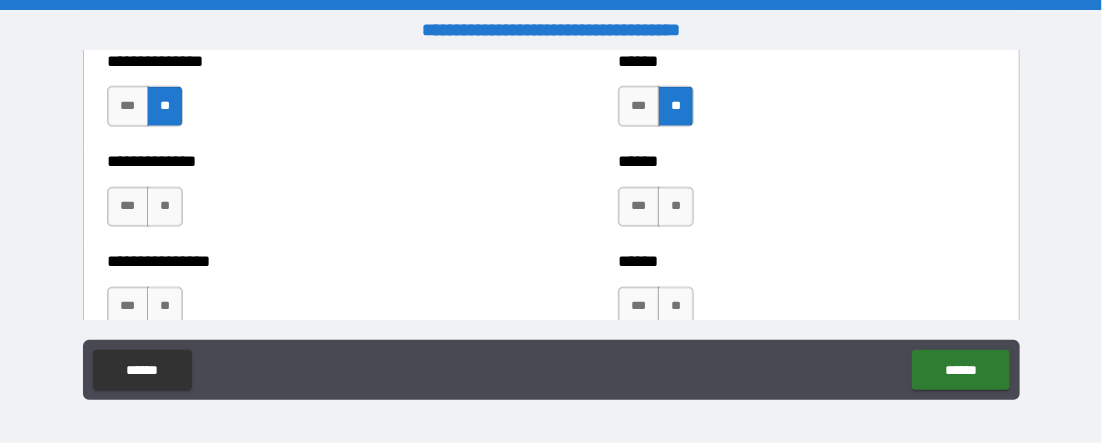 scroll, scrollTop: 3459, scrollLeft: 0, axis: vertical 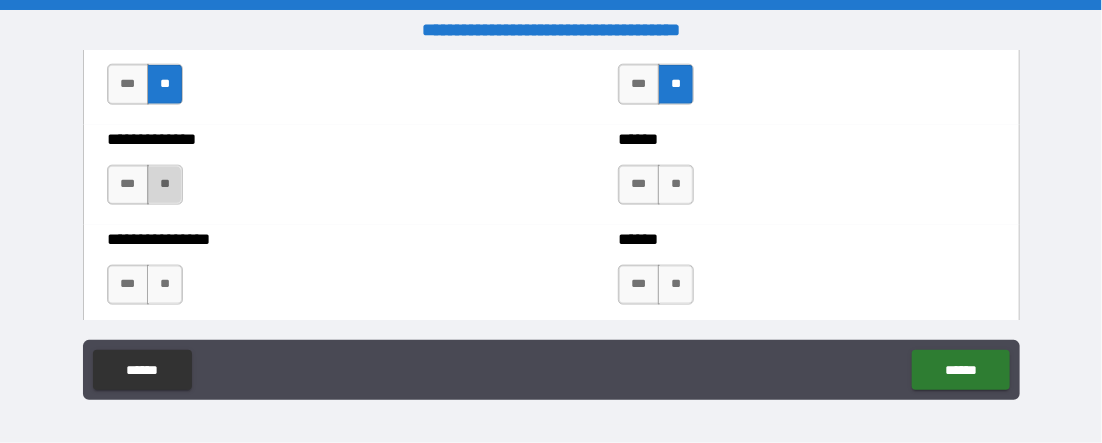 click on "**" at bounding box center (165, 185) 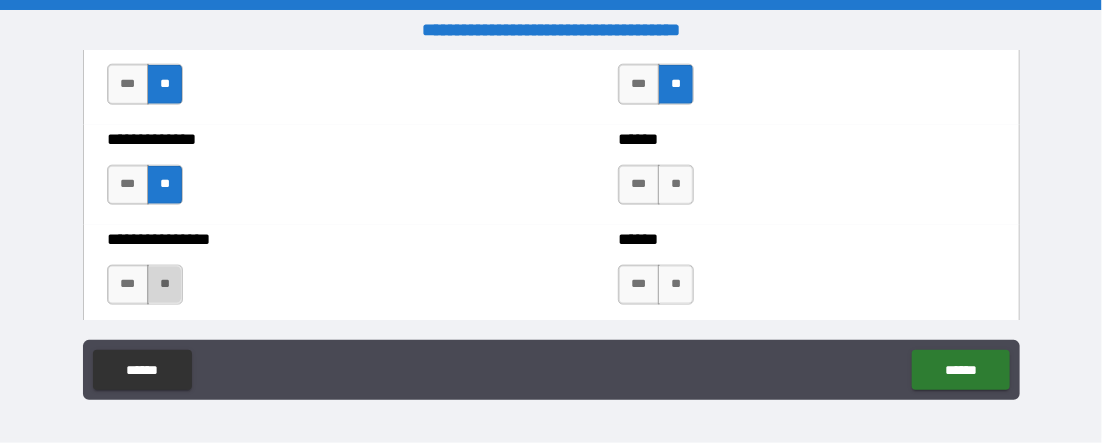 click on "**" at bounding box center (165, 285) 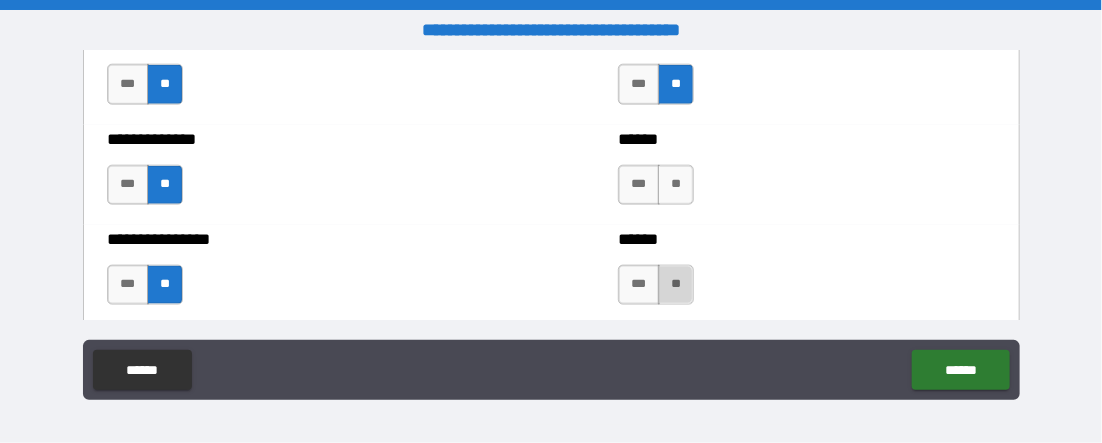 click on "**" at bounding box center [676, 285] 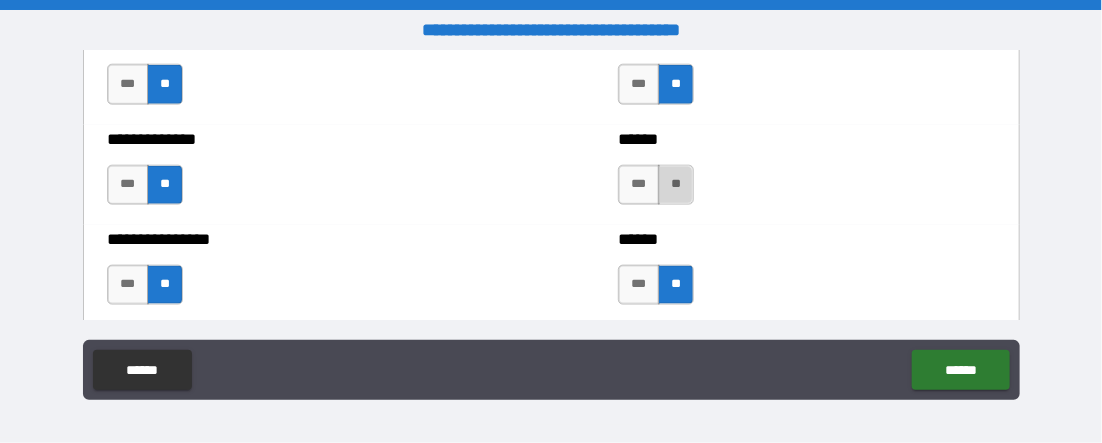 click on "**" at bounding box center [676, 185] 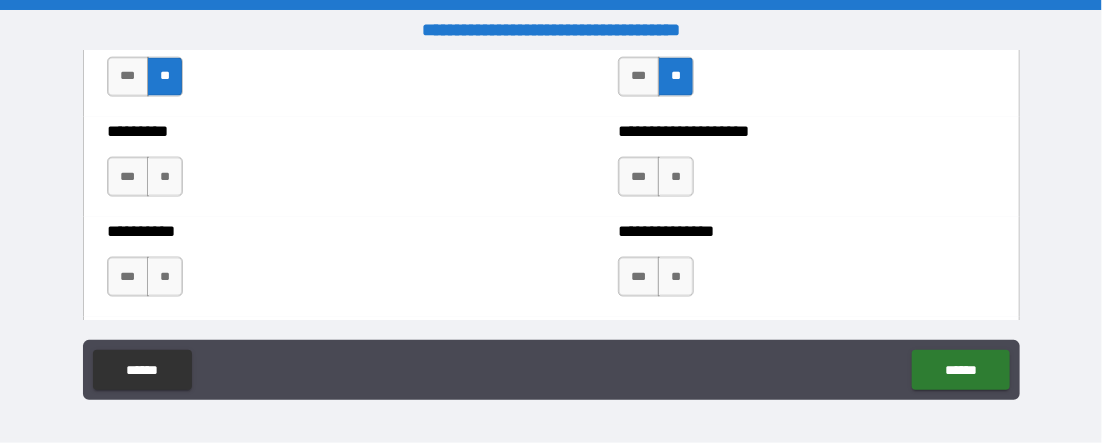 scroll, scrollTop: 3688, scrollLeft: 0, axis: vertical 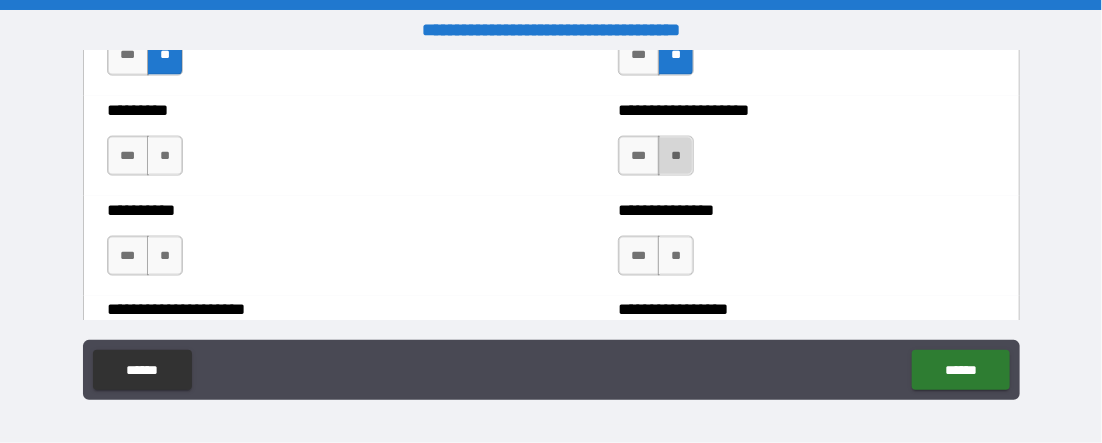 click on "**" at bounding box center (676, 156) 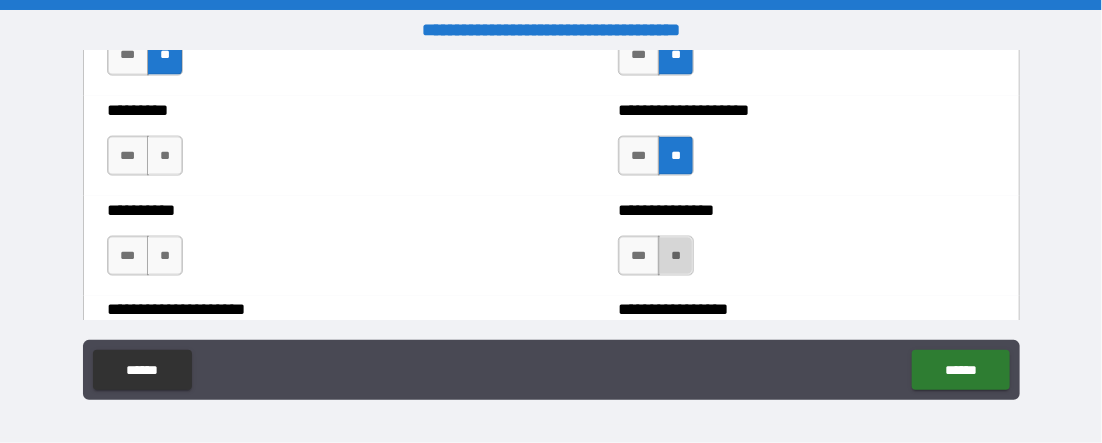 click on "**" at bounding box center (676, 256) 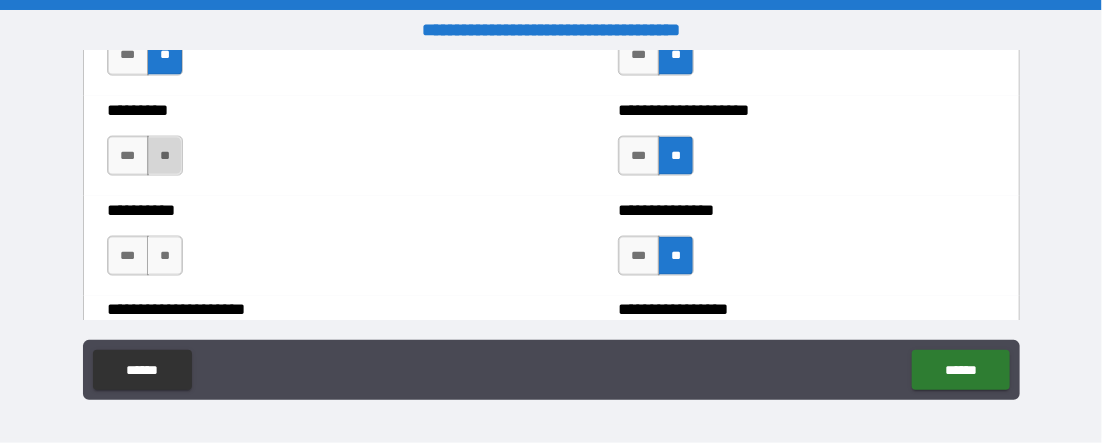 click on "**" at bounding box center [165, 156] 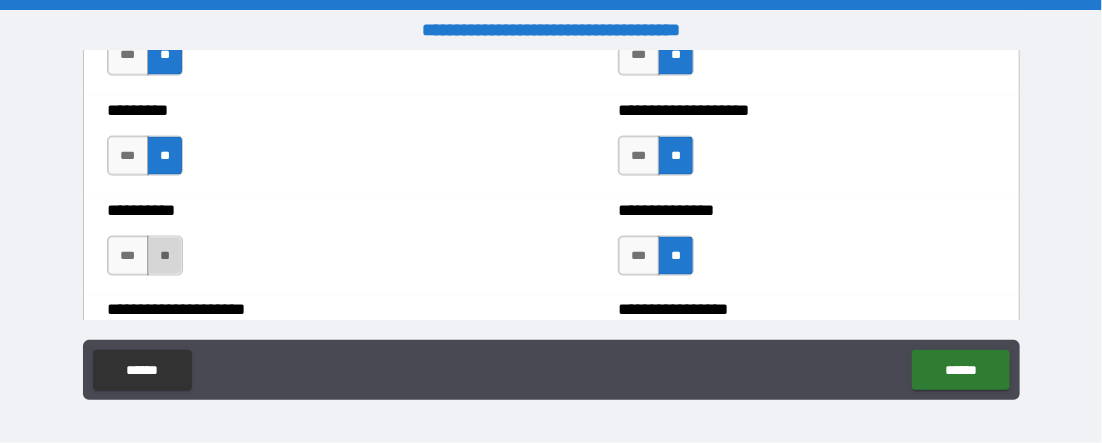 click on "**" at bounding box center [165, 256] 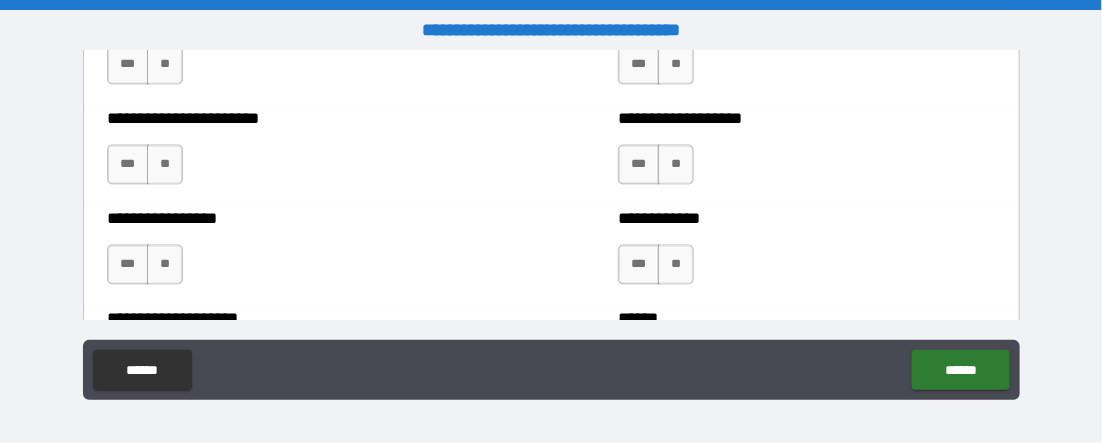 scroll, scrollTop: 4001, scrollLeft: 0, axis: vertical 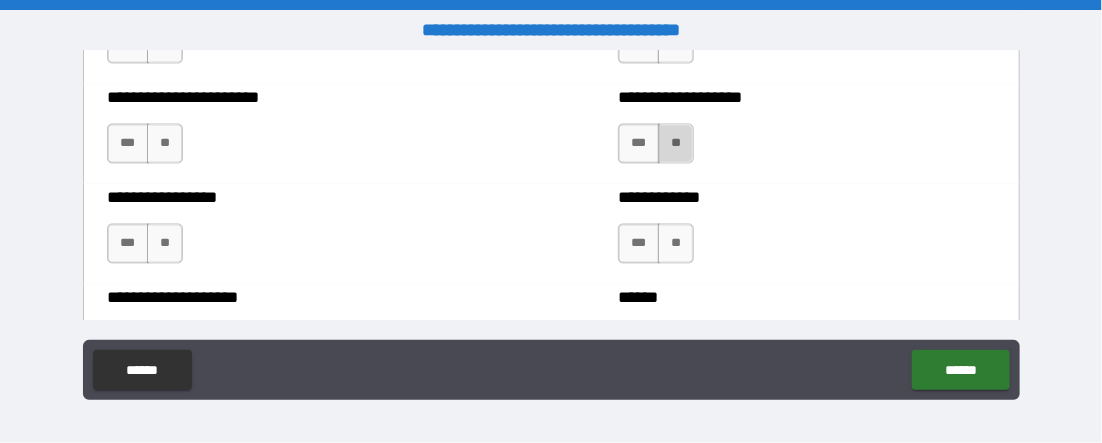 click on "**" at bounding box center [676, 143] 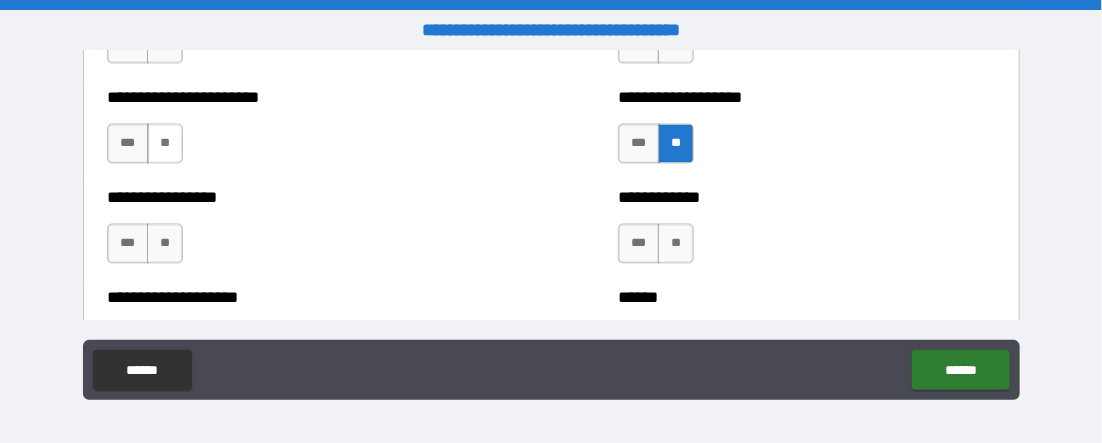 click on "**" at bounding box center (165, 143) 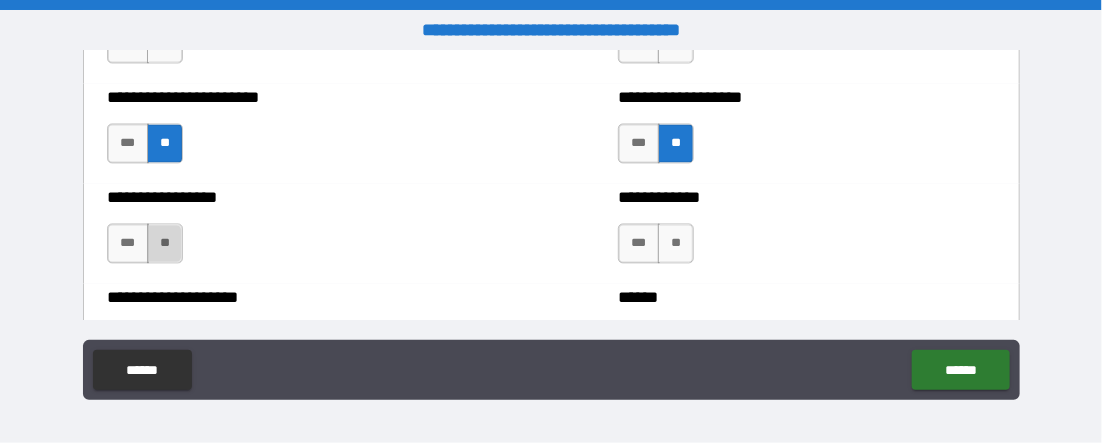 click on "**" at bounding box center [165, 243] 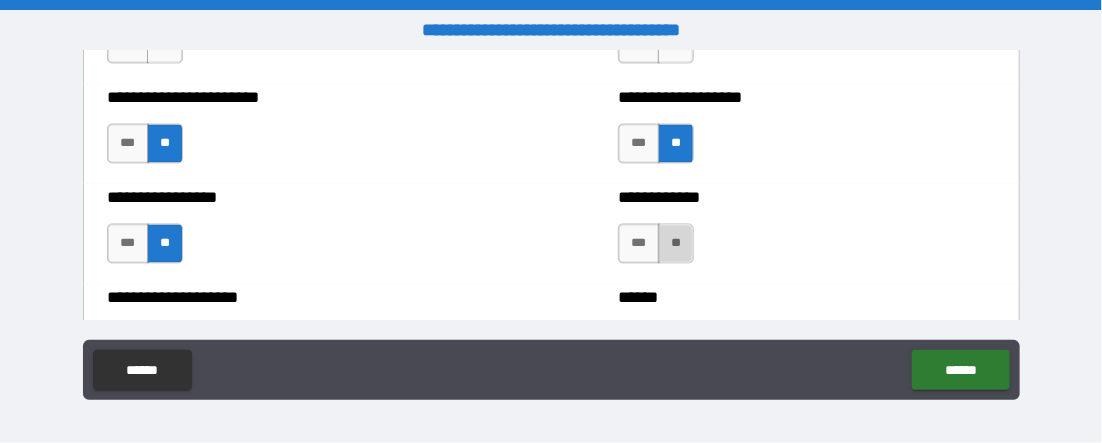 click on "**" at bounding box center [676, 243] 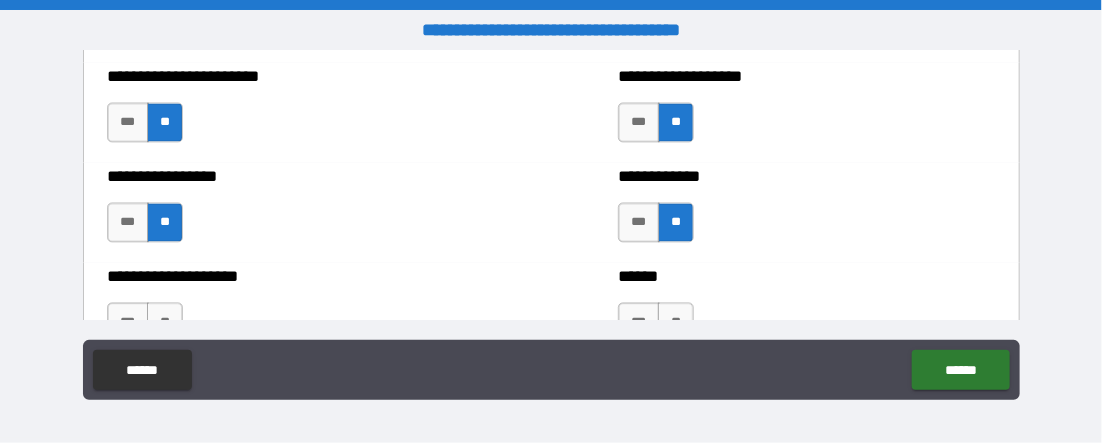 scroll, scrollTop: 4042, scrollLeft: 0, axis: vertical 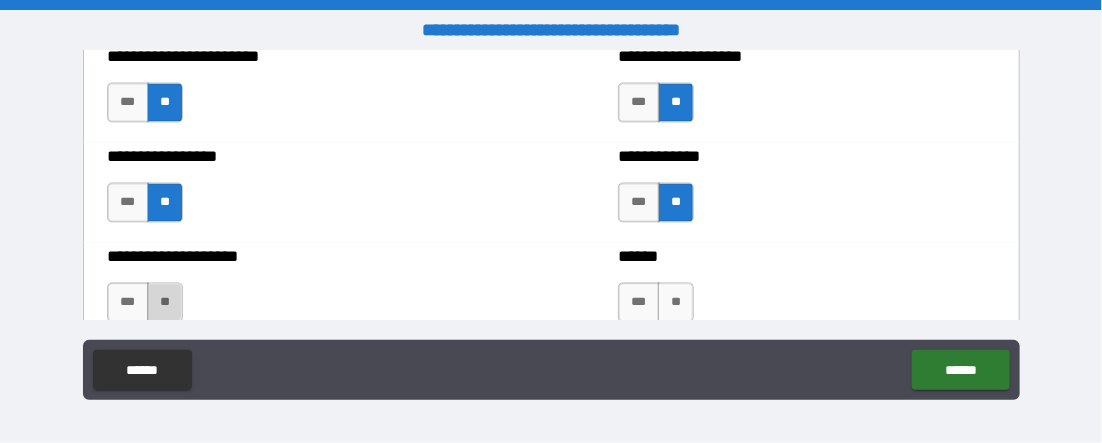 click on "**" at bounding box center [165, 302] 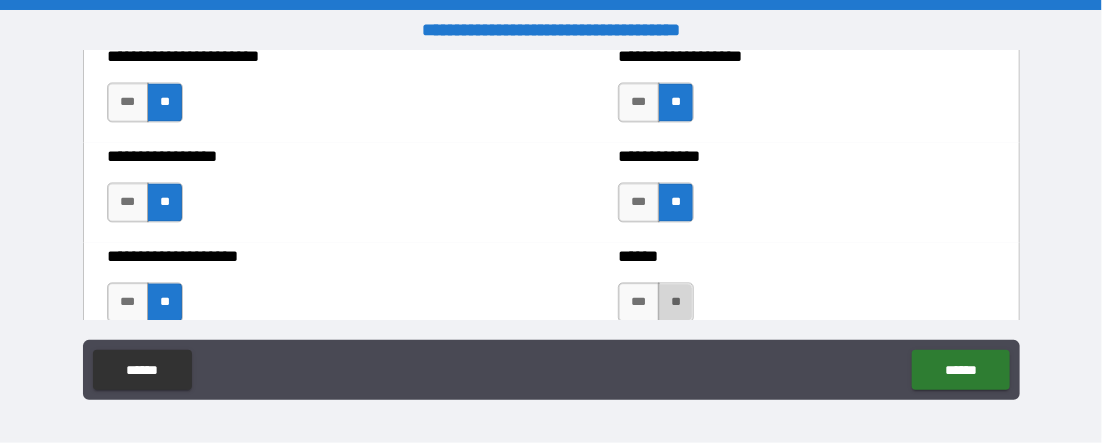 click on "**" at bounding box center [676, 302] 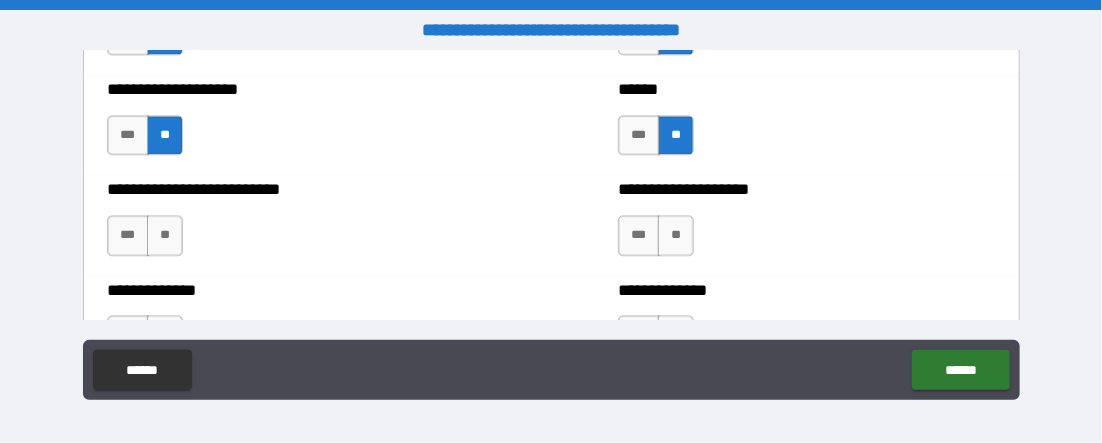 scroll, scrollTop: 4272, scrollLeft: 0, axis: vertical 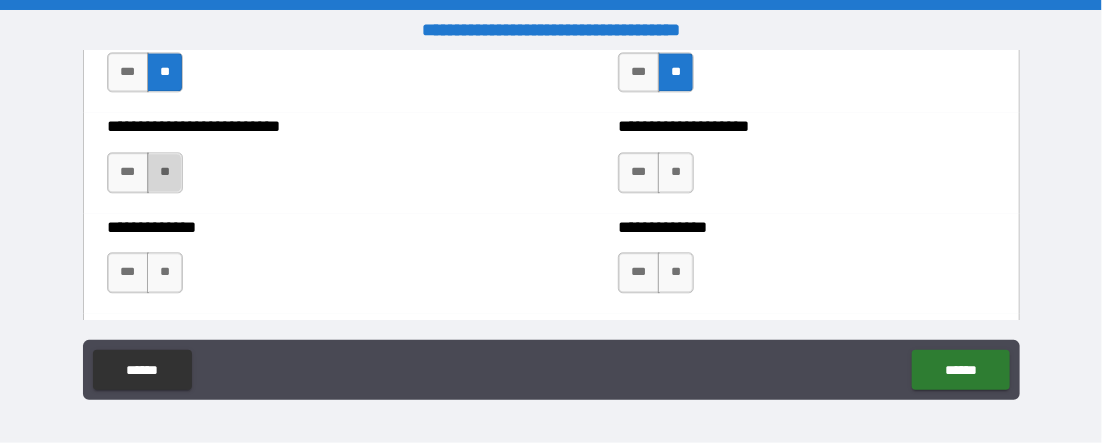 click on "**" at bounding box center (165, 172) 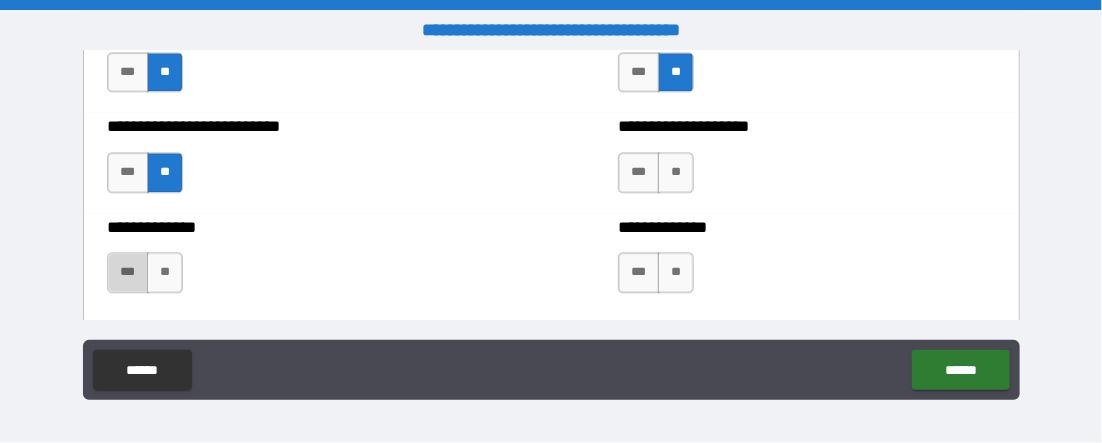 click on "***" at bounding box center [128, 272] 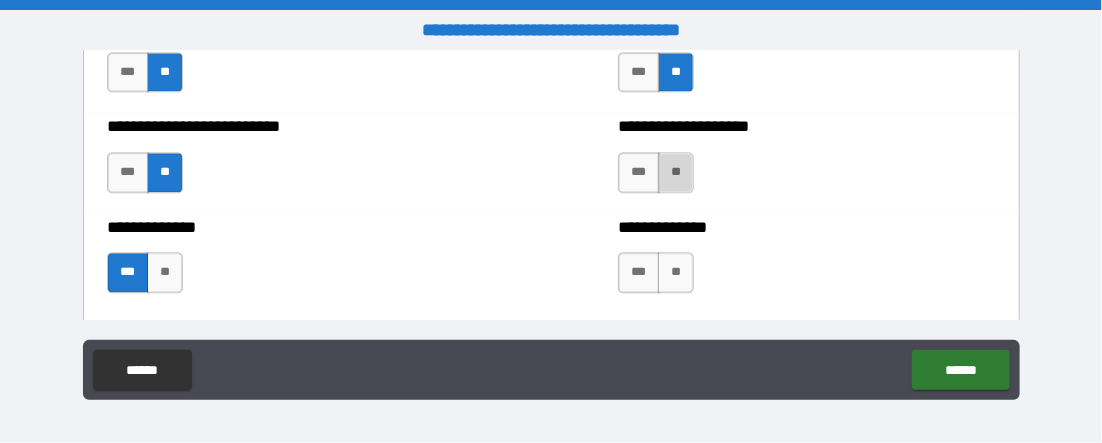 click on "**" at bounding box center (676, 172) 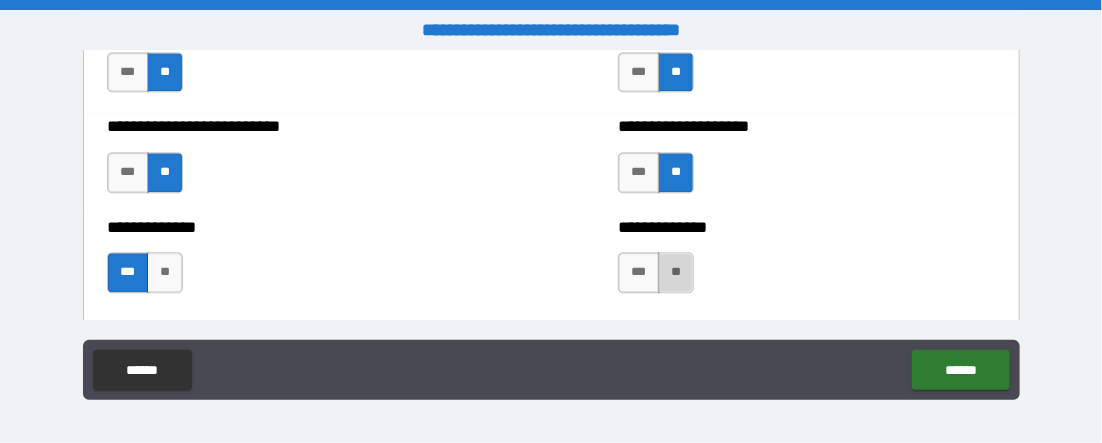 click on "**" at bounding box center (676, 272) 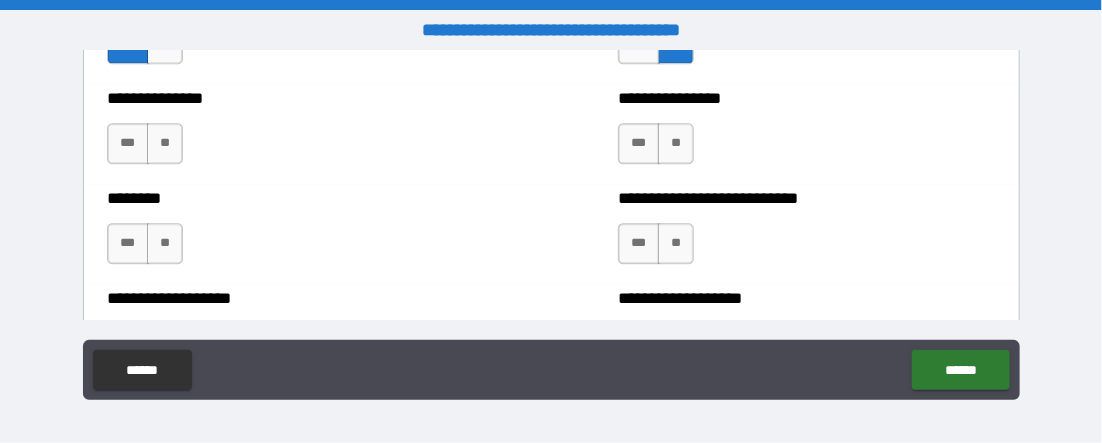 scroll, scrollTop: 4522, scrollLeft: 0, axis: vertical 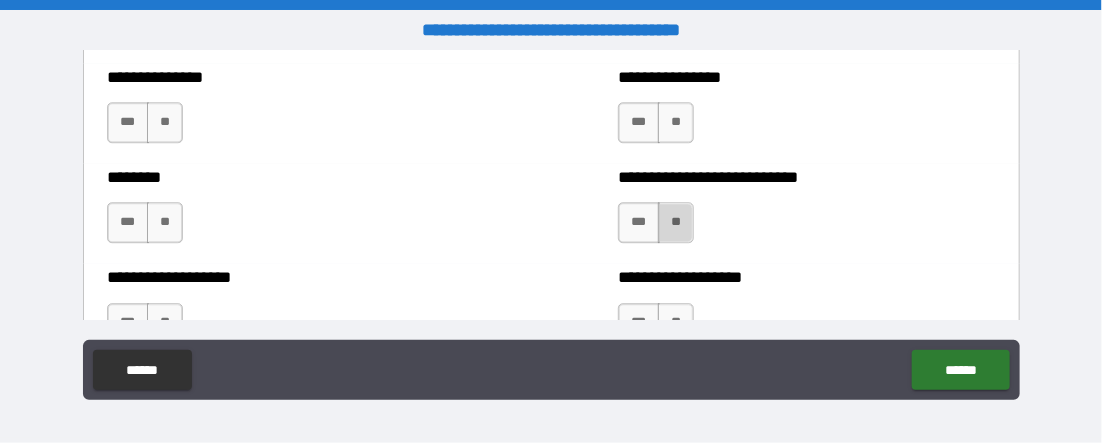 click on "**" at bounding box center [676, 222] 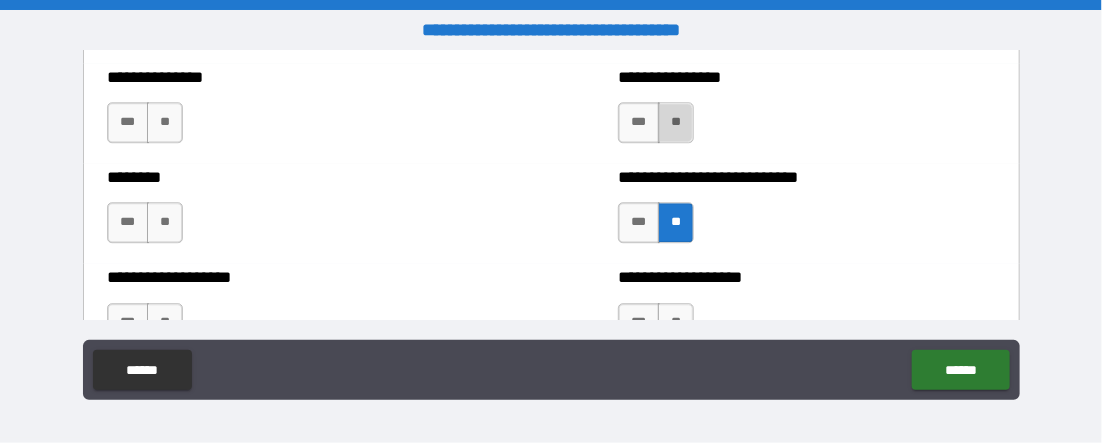 click on "**" at bounding box center [676, 122] 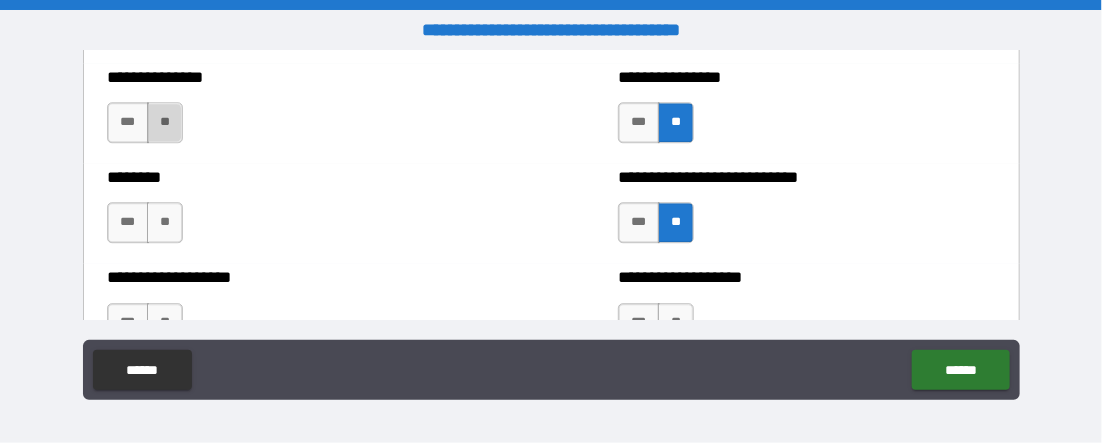 click on "**" at bounding box center (165, 122) 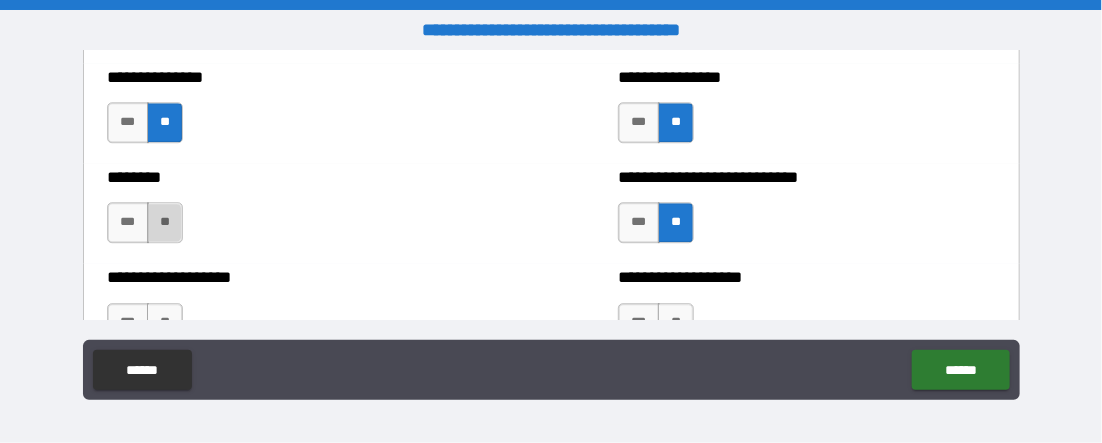 click on "**" at bounding box center (165, 222) 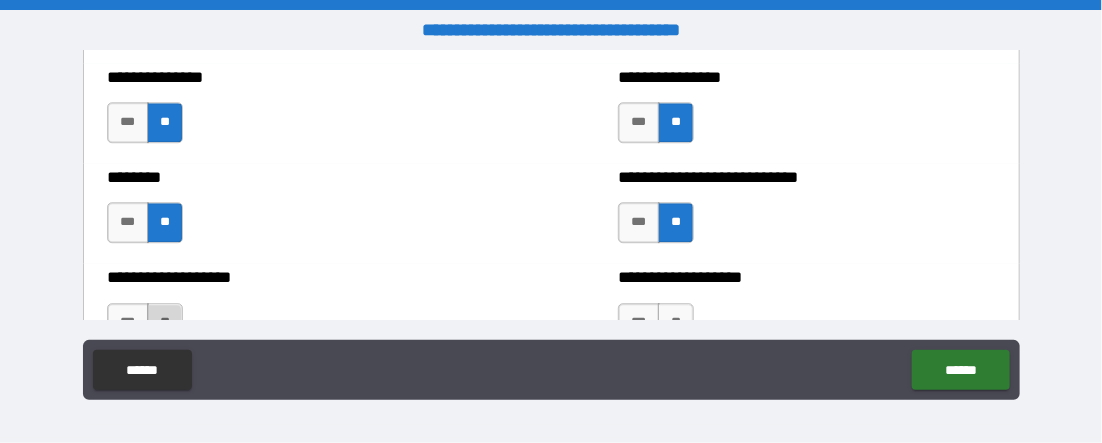 click on "**" at bounding box center (165, 323) 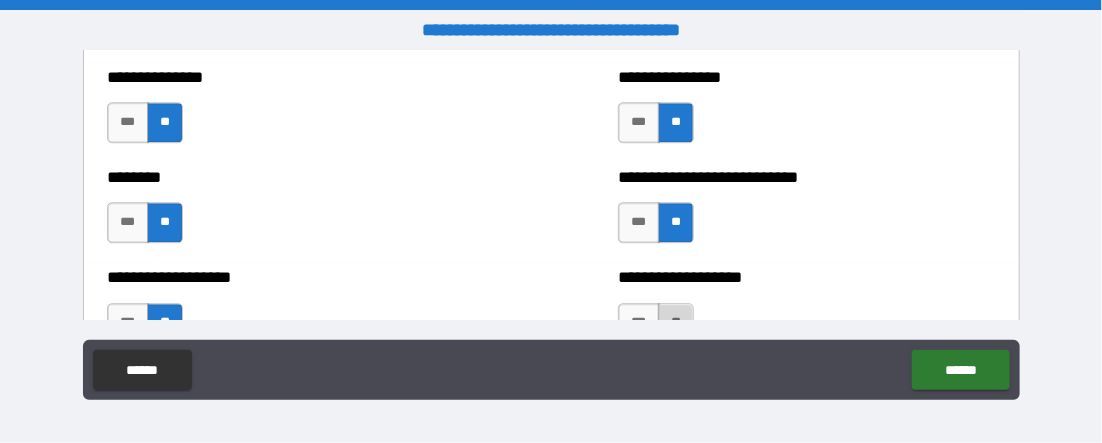 click on "**" at bounding box center (676, 323) 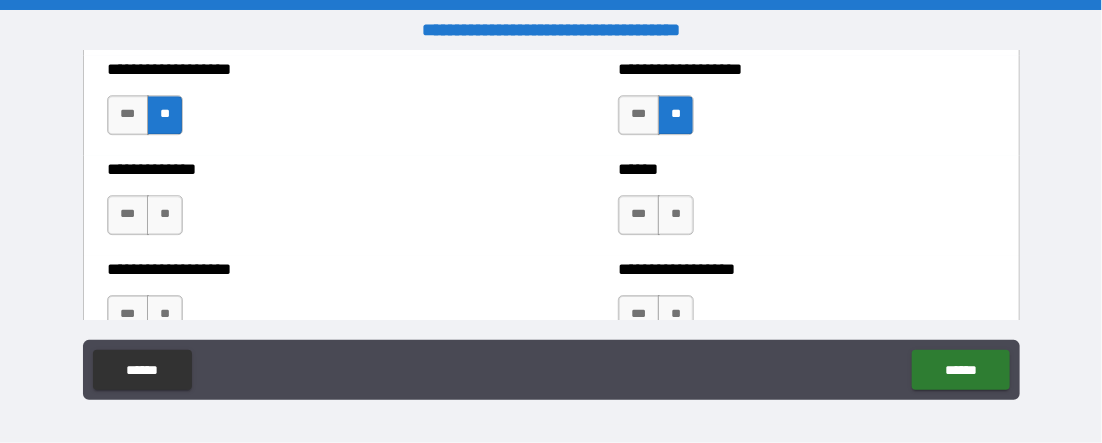 scroll, scrollTop: 4750, scrollLeft: 0, axis: vertical 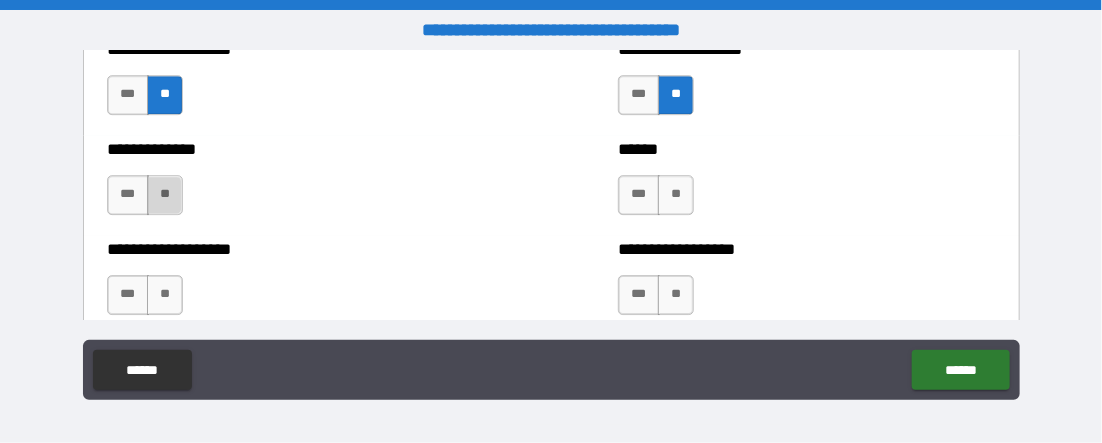 click on "**" at bounding box center (165, 195) 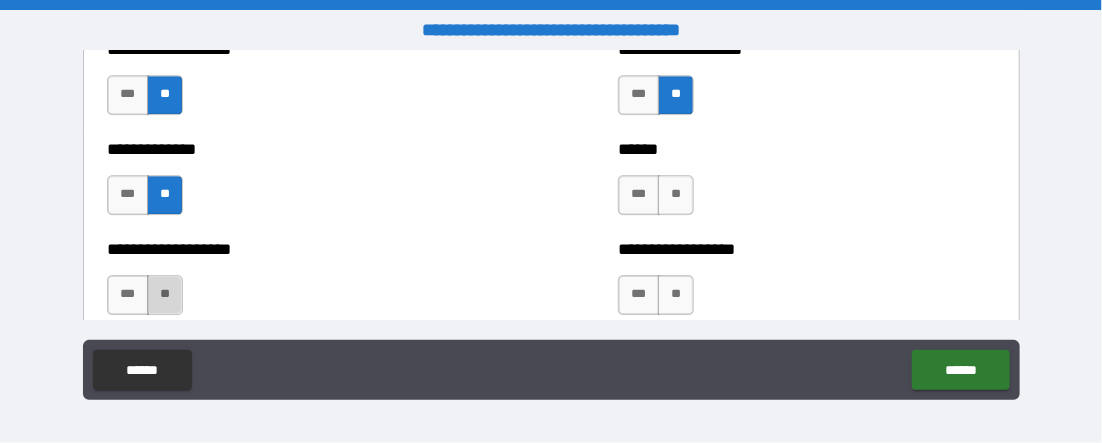 click on "**" at bounding box center (165, 295) 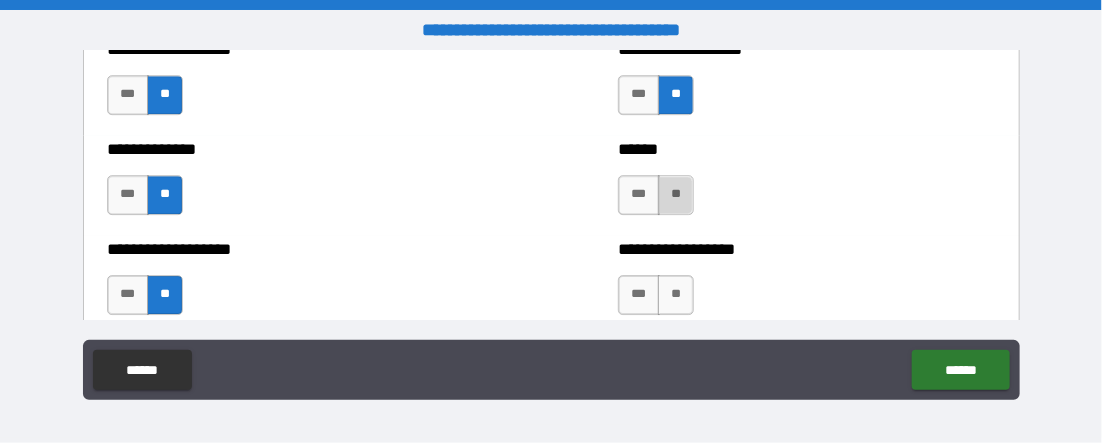 click on "**" at bounding box center (676, 195) 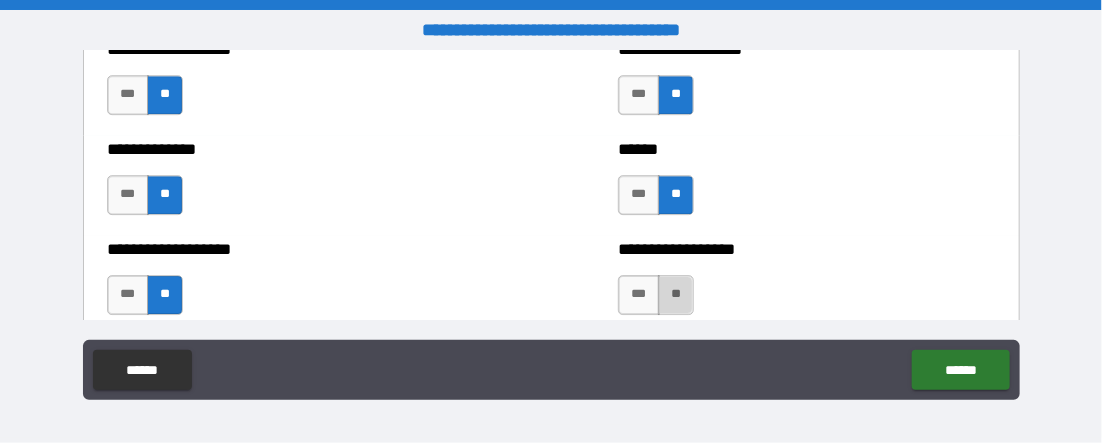 click on "**" at bounding box center [676, 295] 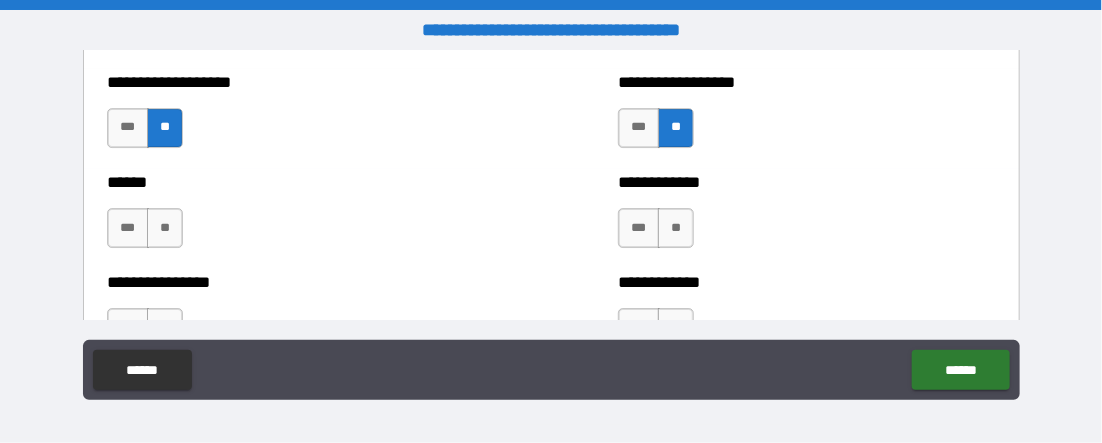 scroll, scrollTop: 4959, scrollLeft: 0, axis: vertical 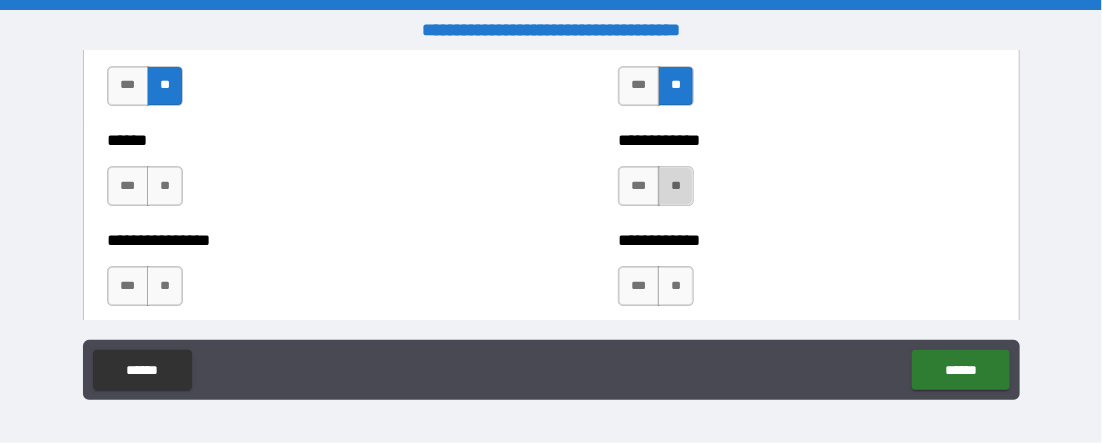 click on "**" at bounding box center [676, 186] 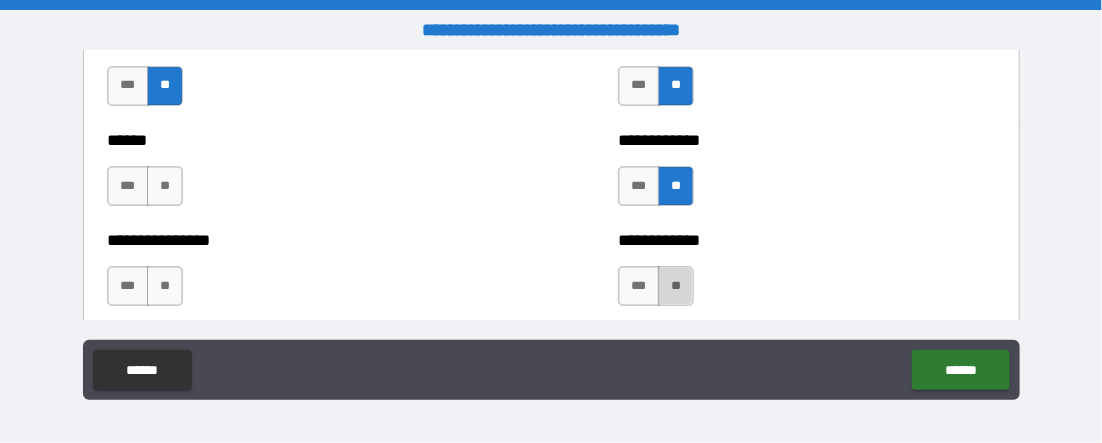 click on "**" at bounding box center [676, 286] 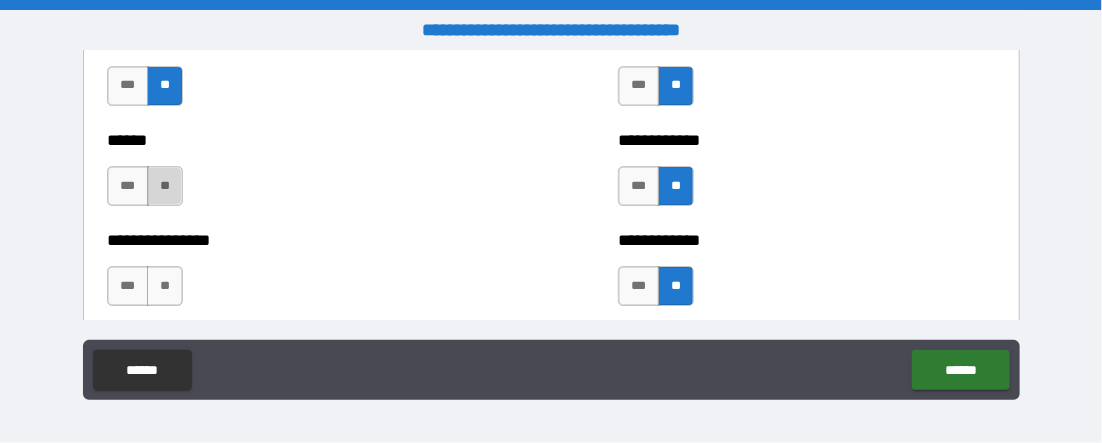 click on "**" at bounding box center [165, 186] 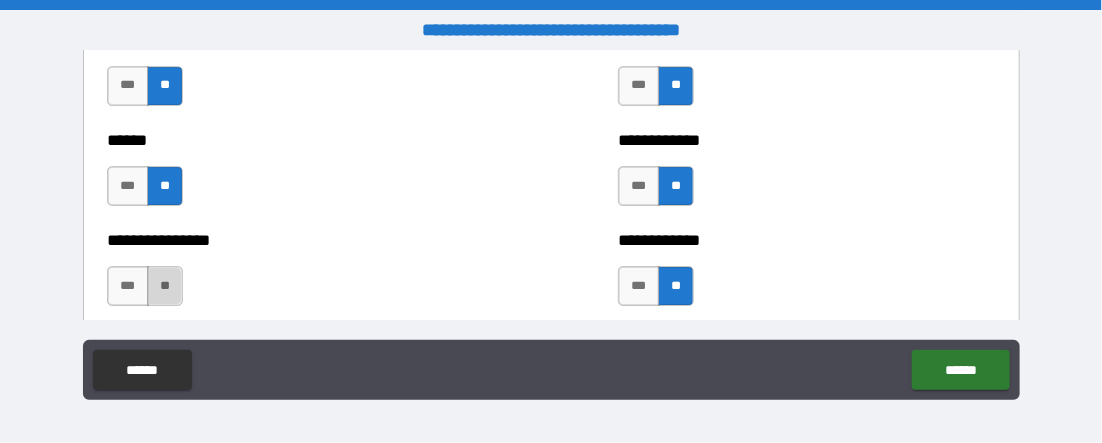 click on "**" at bounding box center (165, 286) 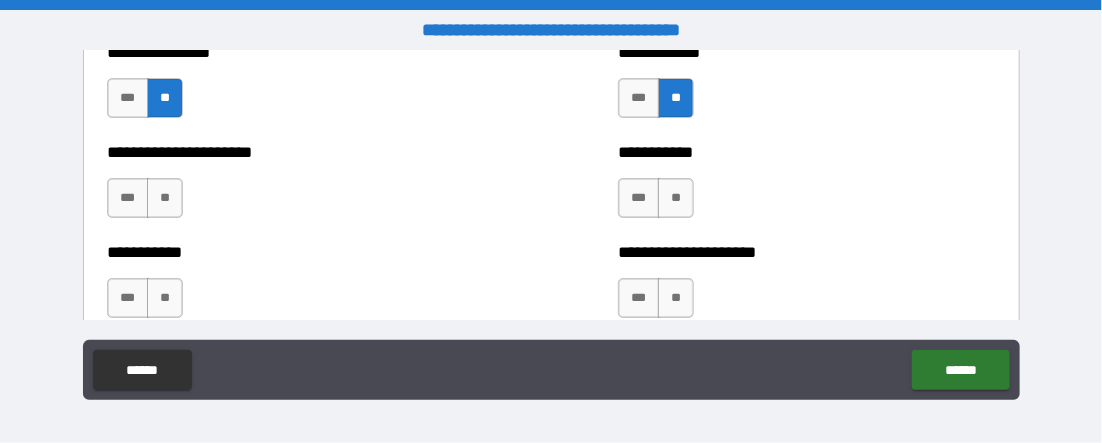 scroll, scrollTop: 5188, scrollLeft: 0, axis: vertical 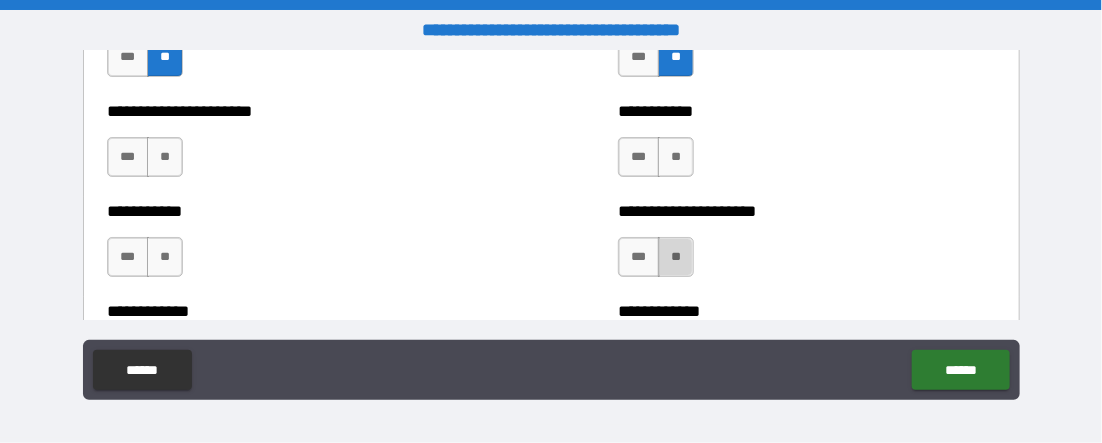 click on "**" at bounding box center (676, 257) 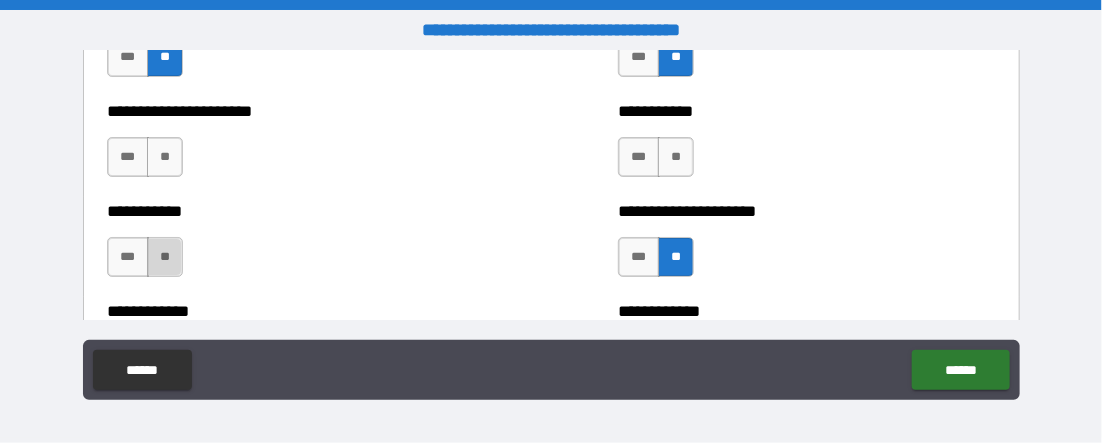 click on "**" at bounding box center (165, 257) 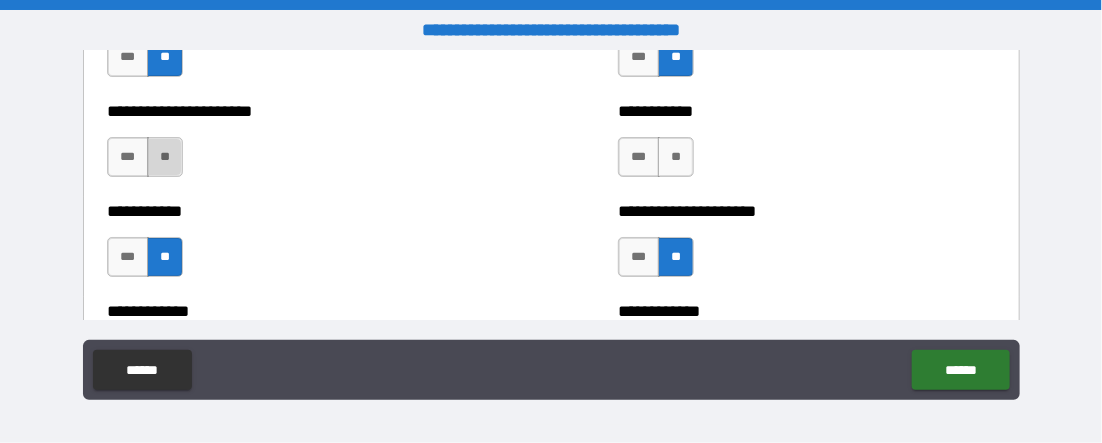 click on "**" at bounding box center (165, 157) 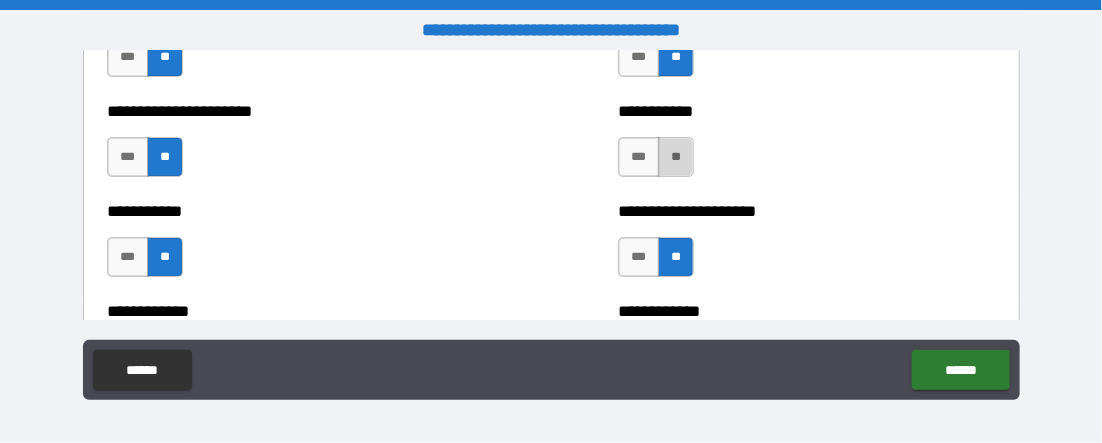 click on "**" at bounding box center [676, 157] 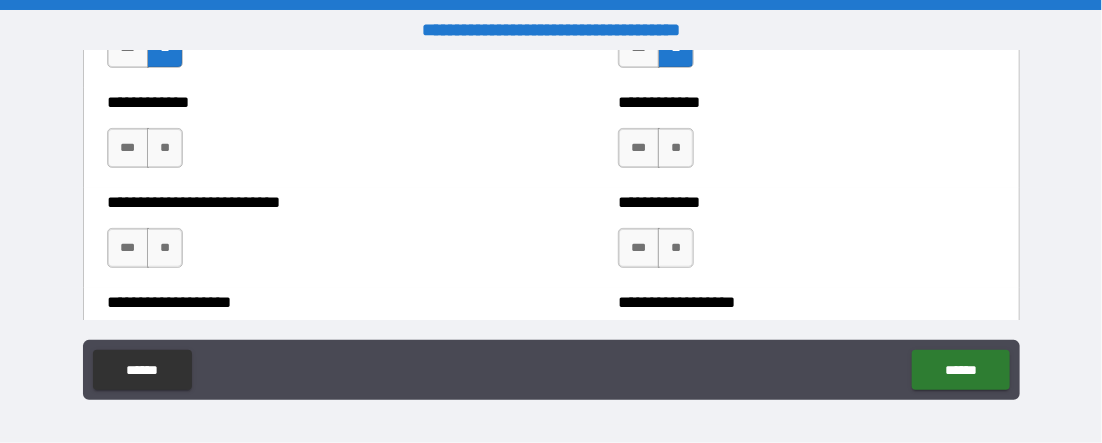 scroll, scrollTop: 5417, scrollLeft: 0, axis: vertical 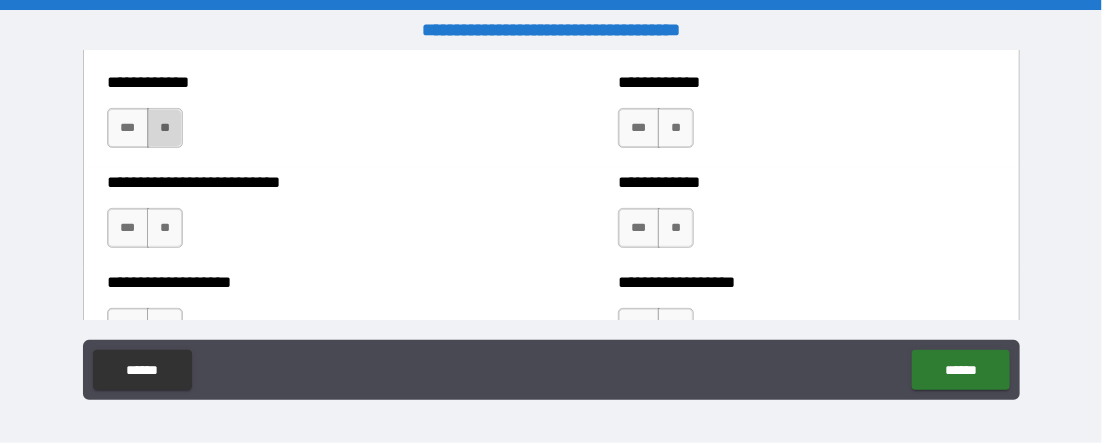 click on "**" at bounding box center (165, 128) 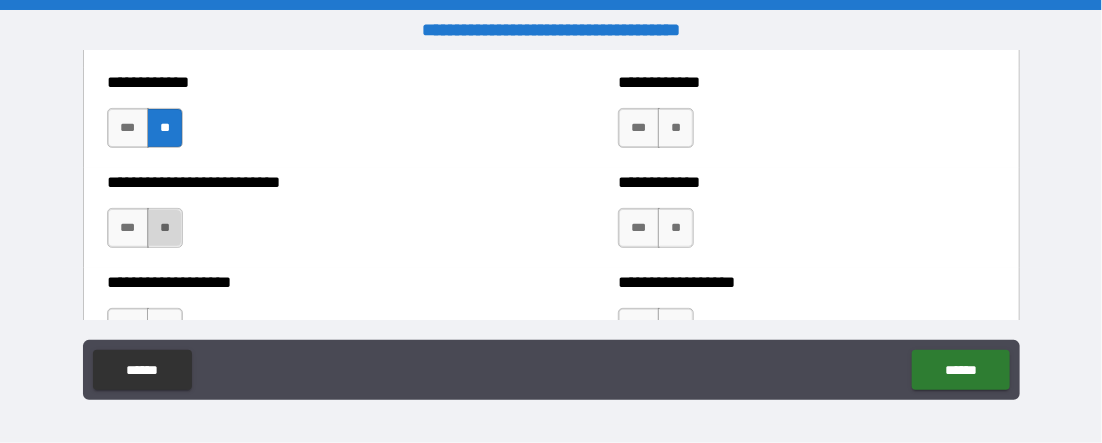 click on "**" at bounding box center [165, 228] 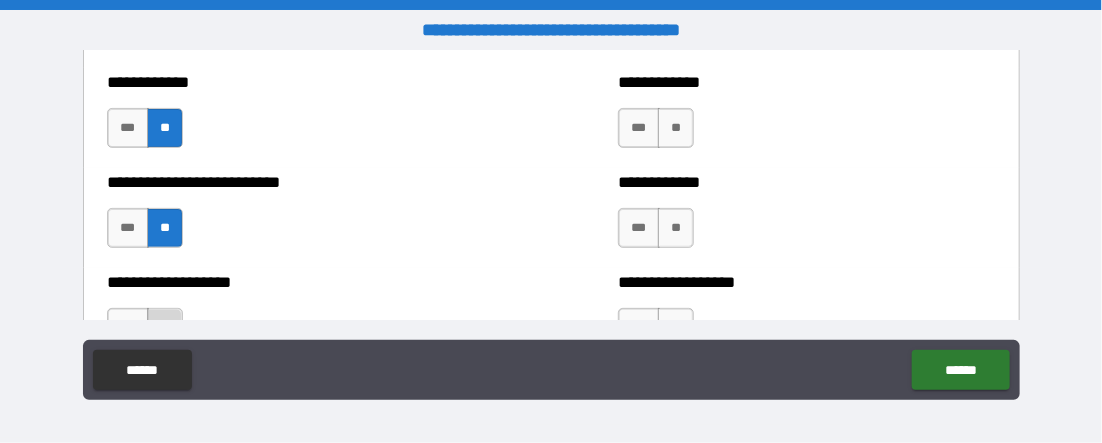click on "**" at bounding box center (165, 328) 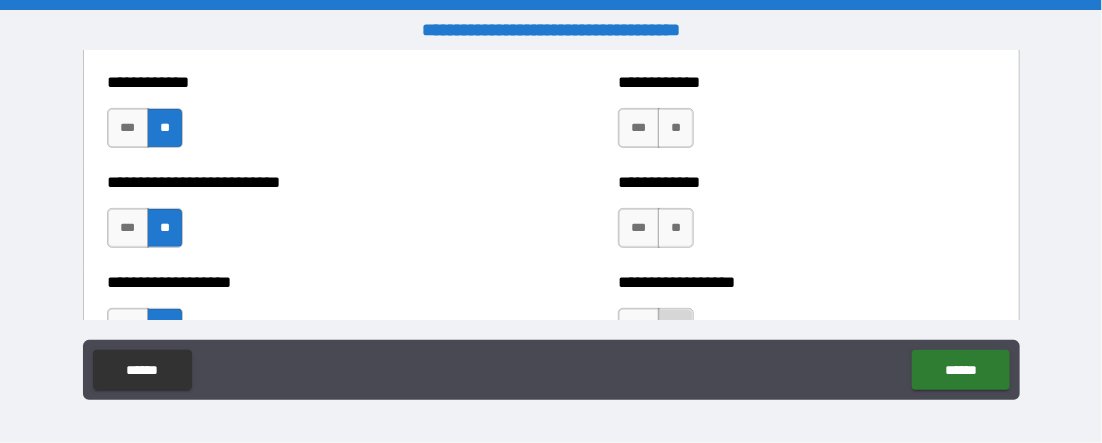 click on "**" at bounding box center [676, 328] 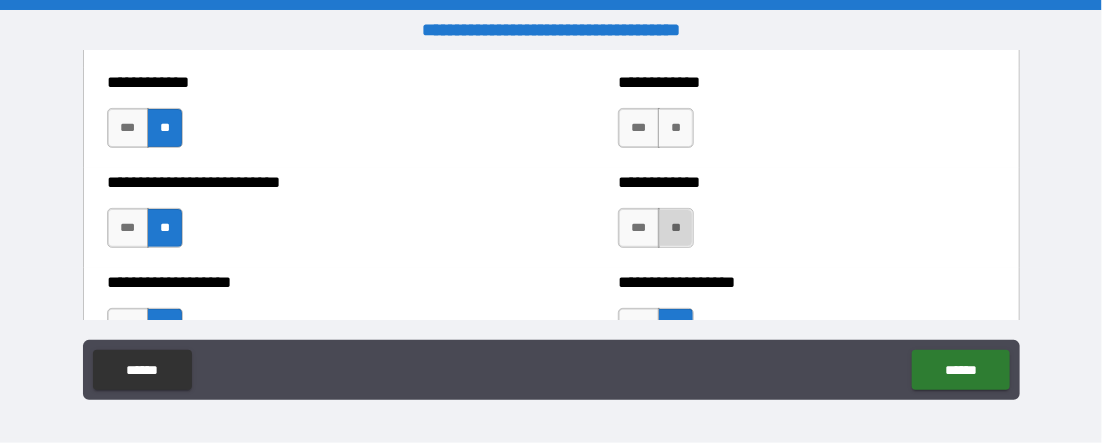 click on "**" at bounding box center [676, 228] 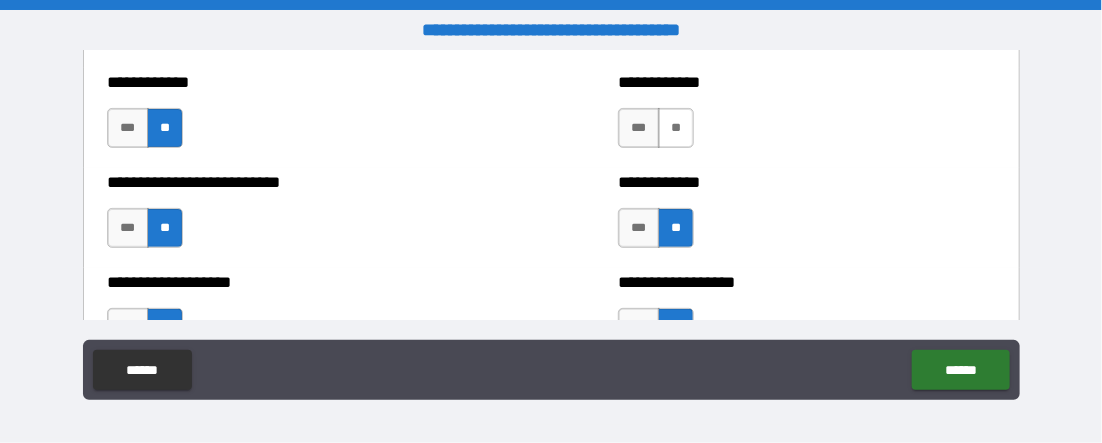 click on "**" at bounding box center [676, 128] 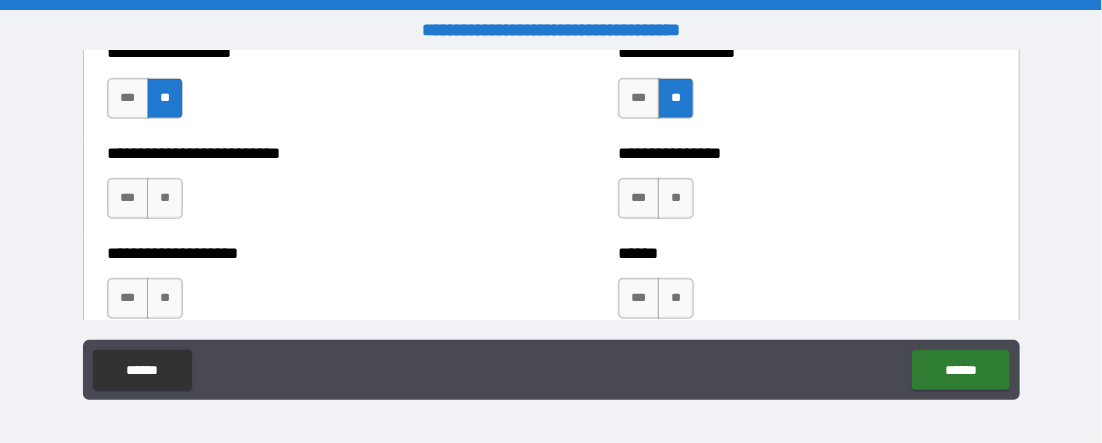 scroll, scrollTop: 5689, scrollLeft: 0, axis: vertical 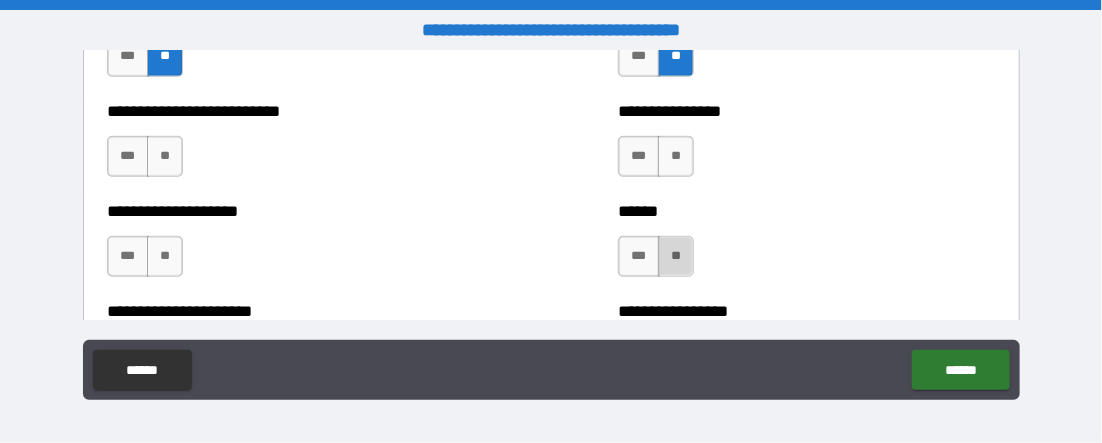 click on "**" at bounding box center [676, 256] 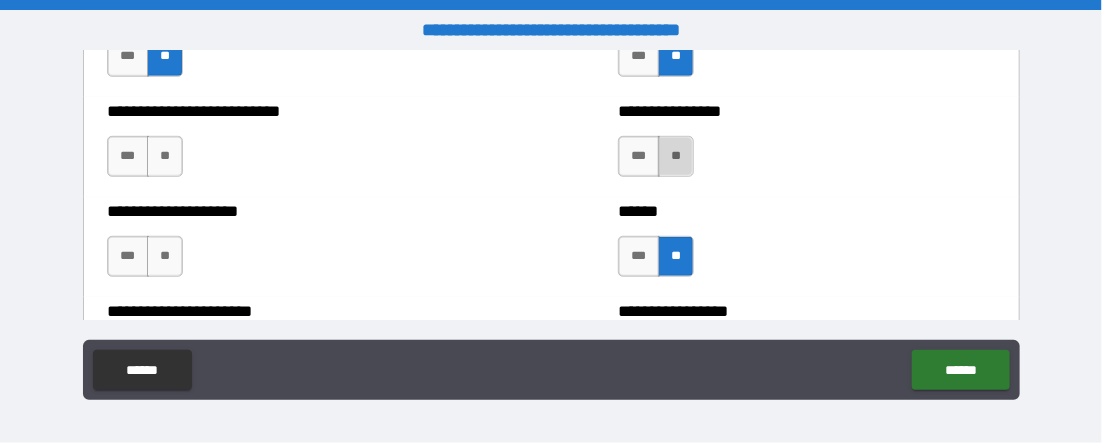 click on "**" at bounding box center [676, 156] 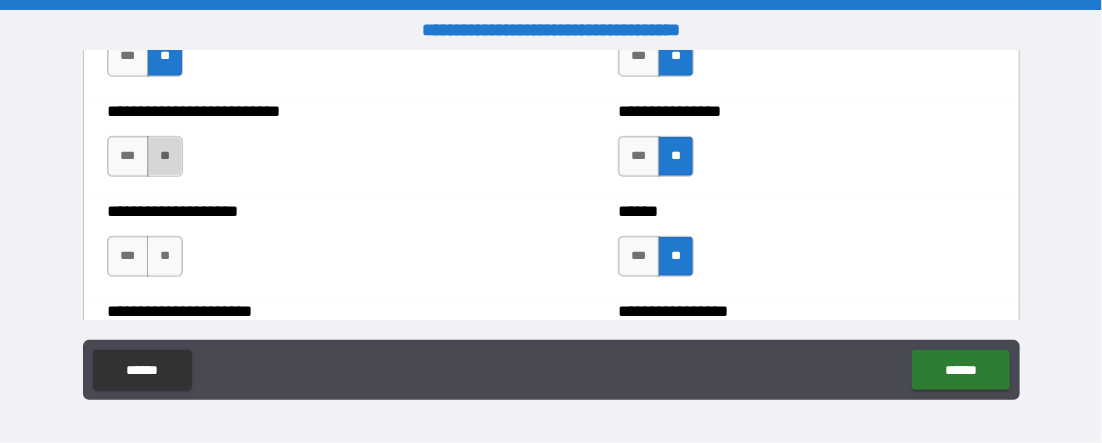 click on "**" at bounding box center (165, 156) 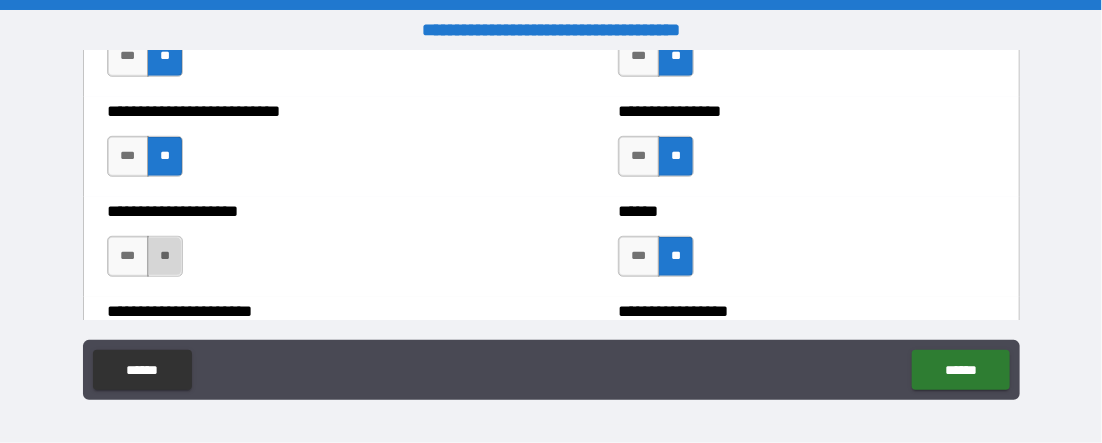 click on "**" at bounding box center (165, 256) 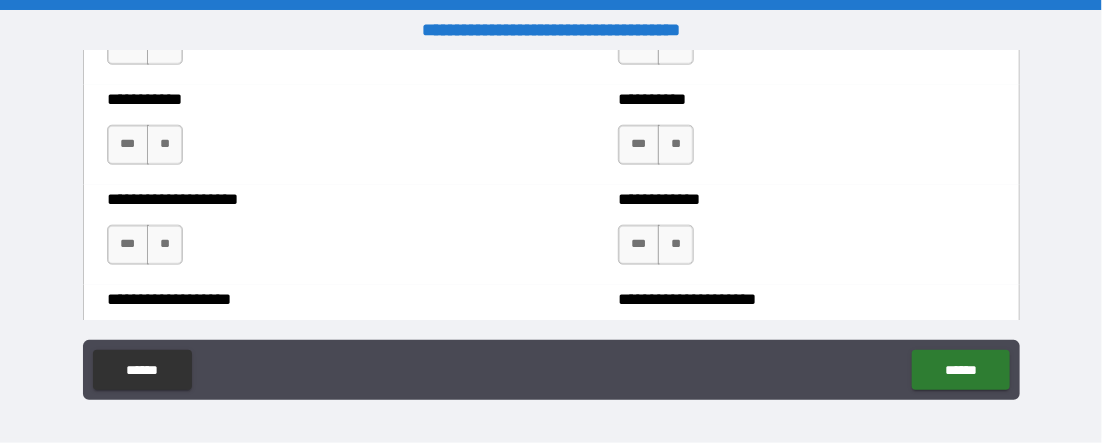scroll, scrollTop: 6043, scrollLeft: 0, axis: vertical 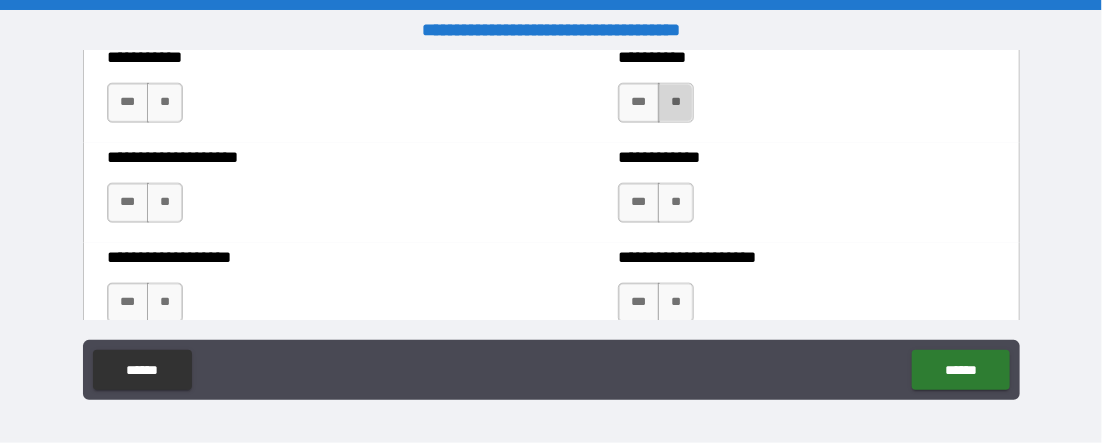click on "**" at bounding box center (676, 103) 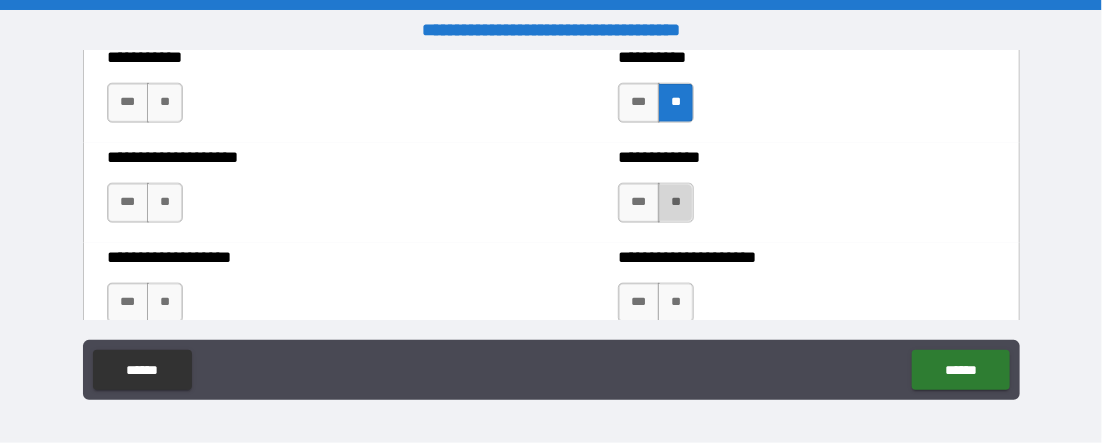 click on "**" at bounding box center (676, 203) 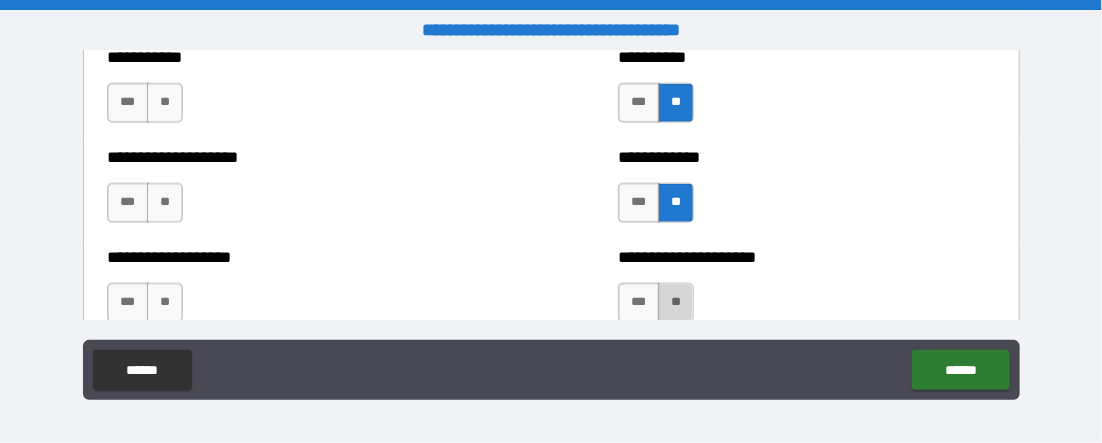 click on "**" at bounding box center [676, 303] 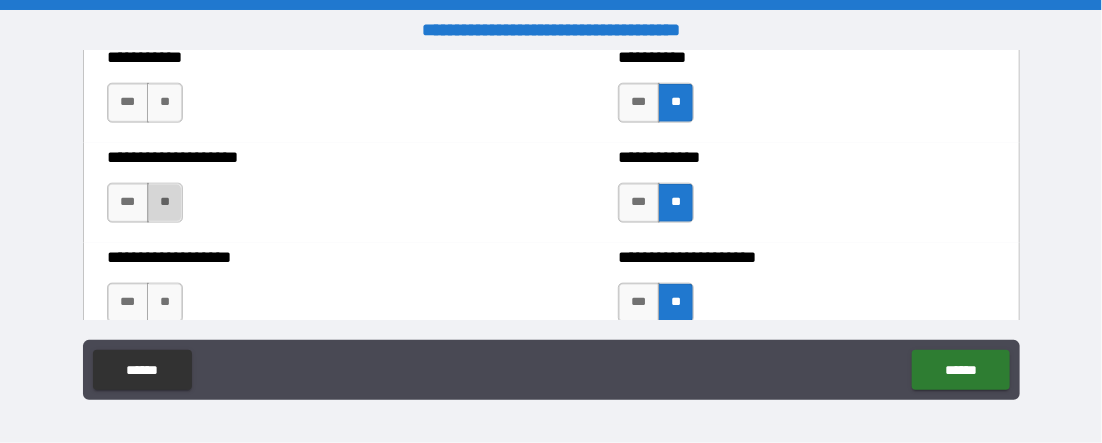 click on "**" at bounding box center [165, 203] 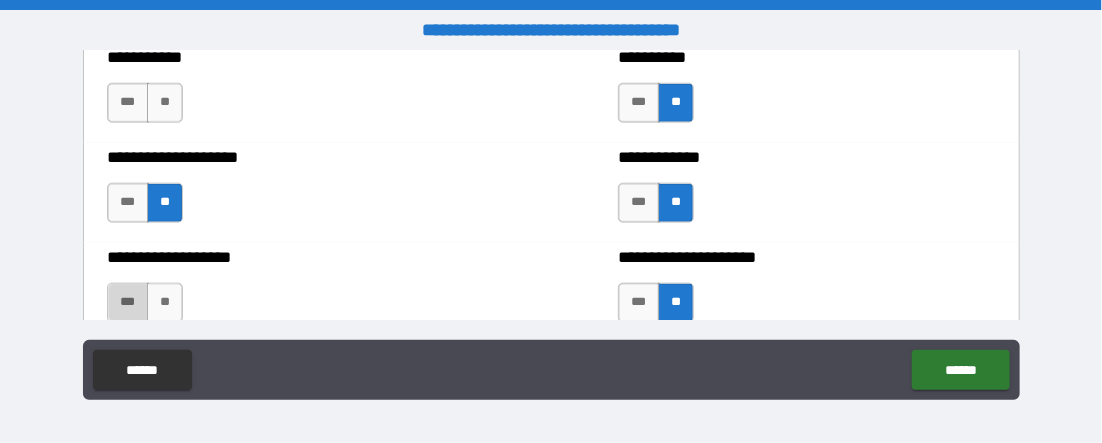 click on "***" at bounding box center [128, 303] 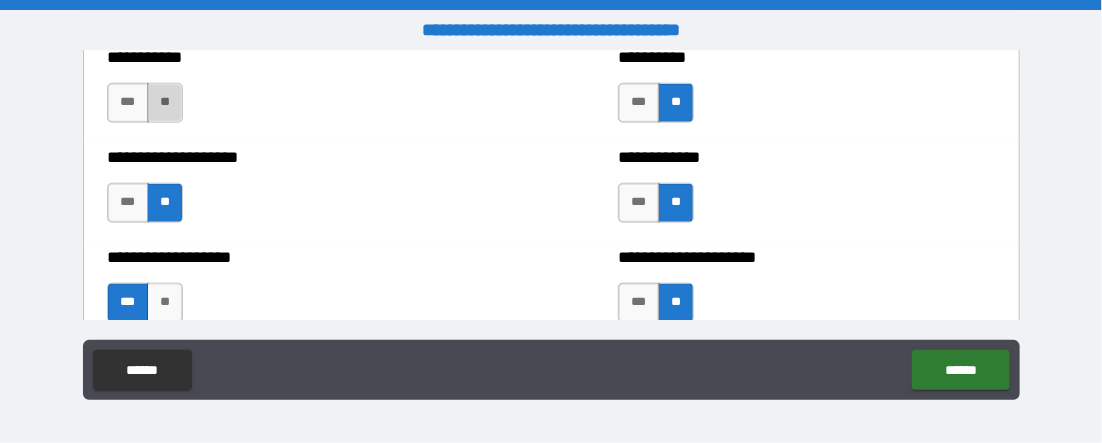 click on "**" at bounding box center (165, 103) 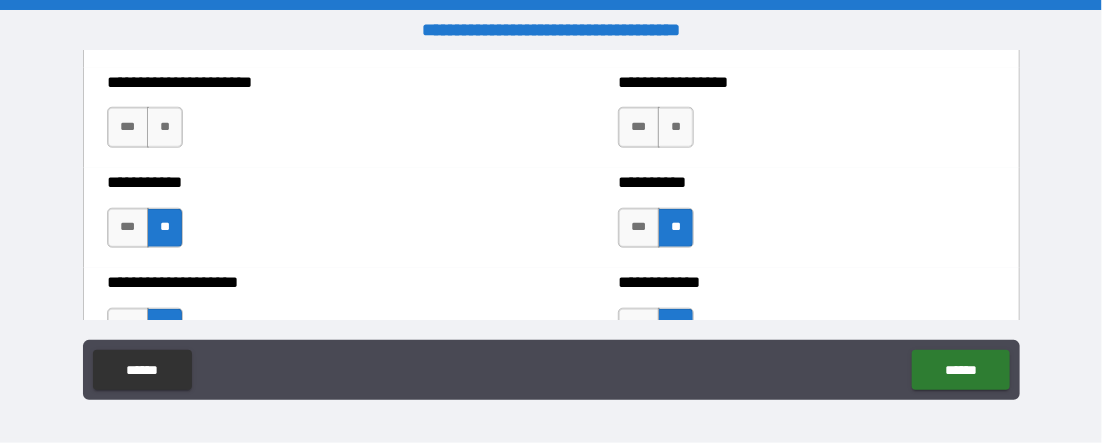 scroll, scrollTop: 5897, scrollLeft: 0, axis: vertical 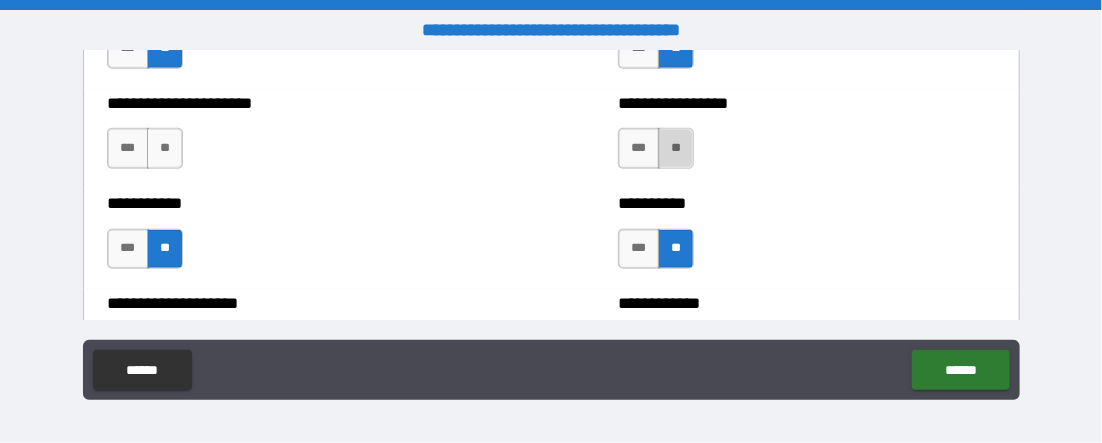 click on "**" at bounding box center [676, 148] 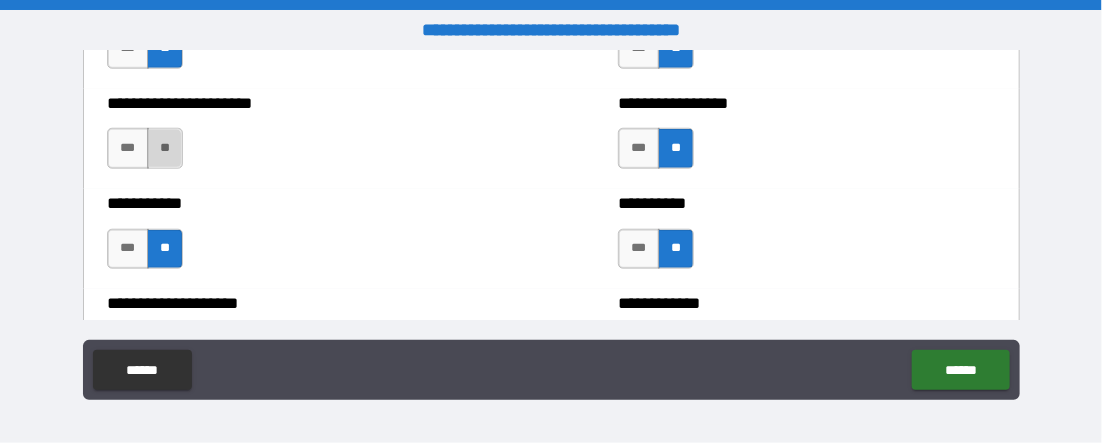 click on "**" at bounding box center [165, 148] 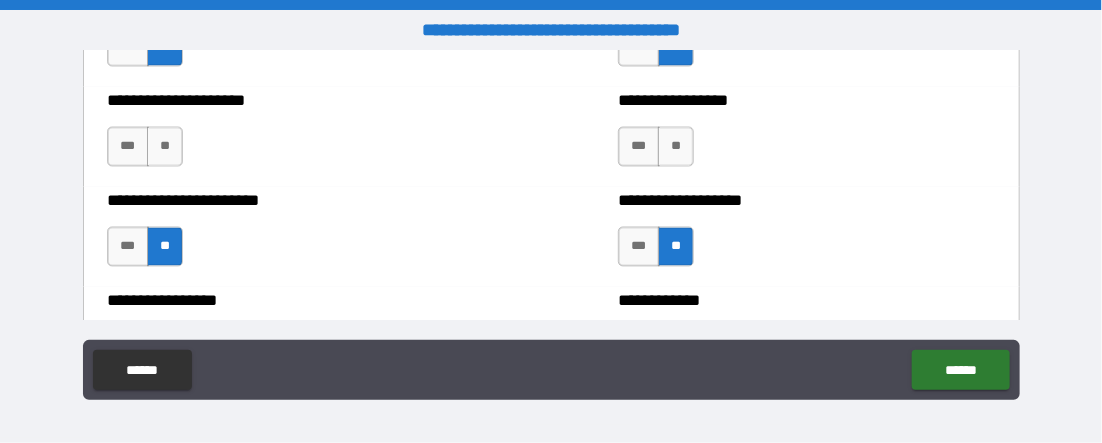 scroll, scrollTop: 3917, scrollLeft: 0, axis: vertical 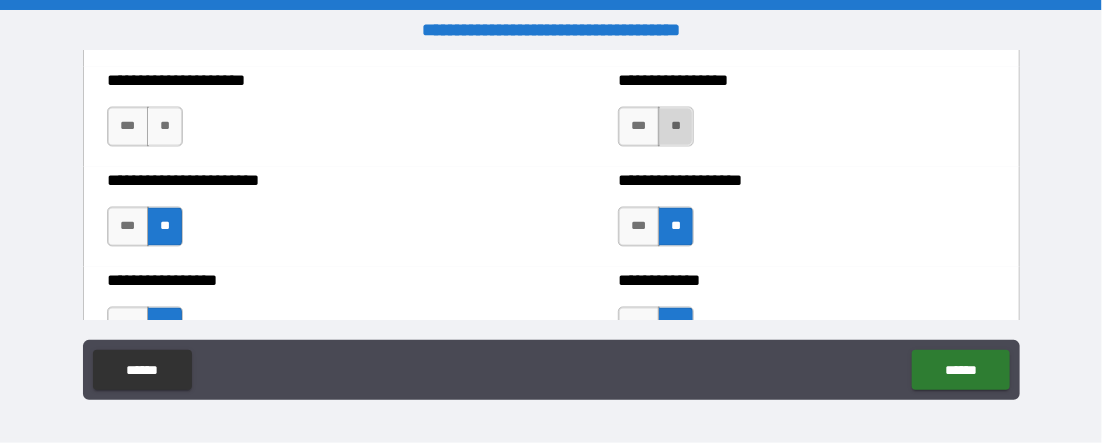 click on "**" at bounding box center (676, 127) 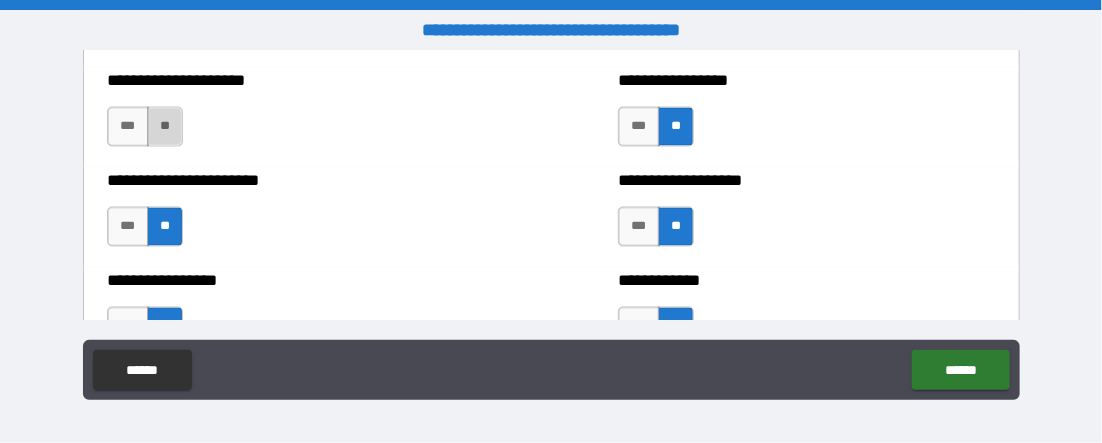 click on "**" at bounding box center (165, 127) 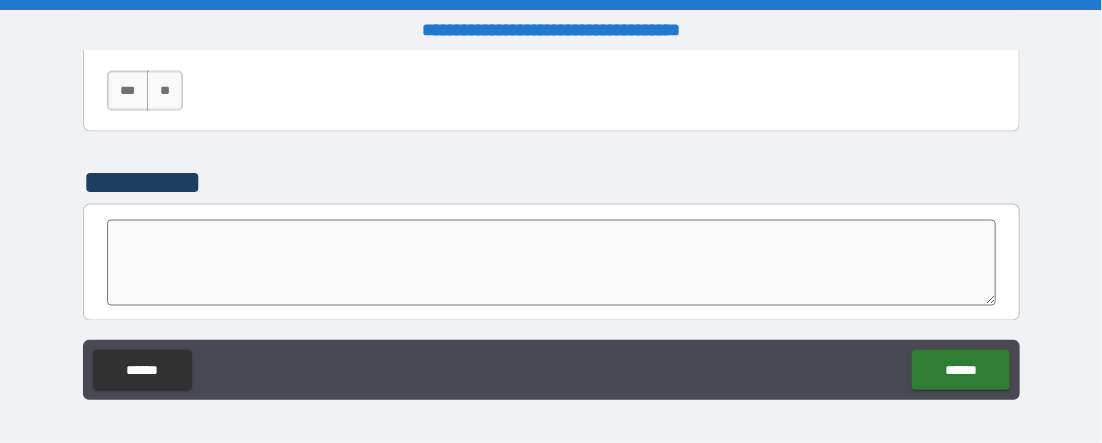 scroll, scrollTop: 6272, scrollLeft: 0, axis: vertical 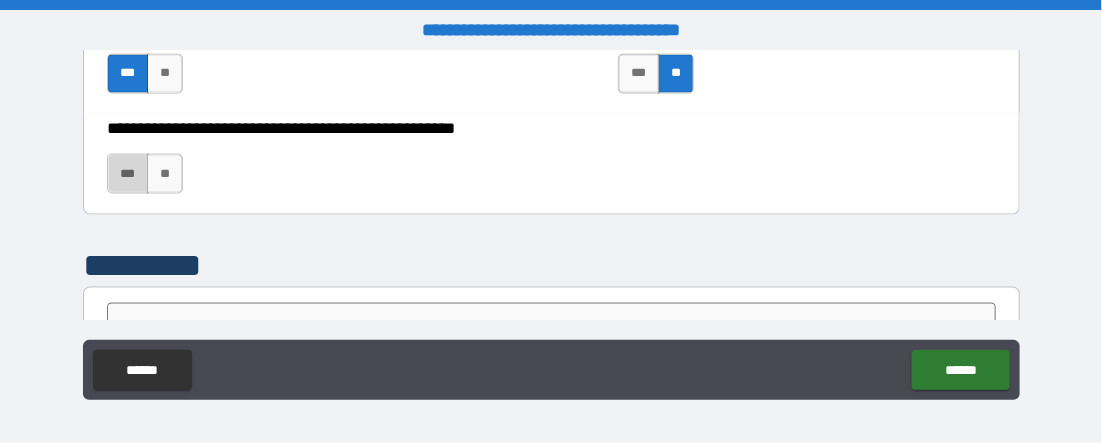 click on "***" at bounding box center (128, 174) 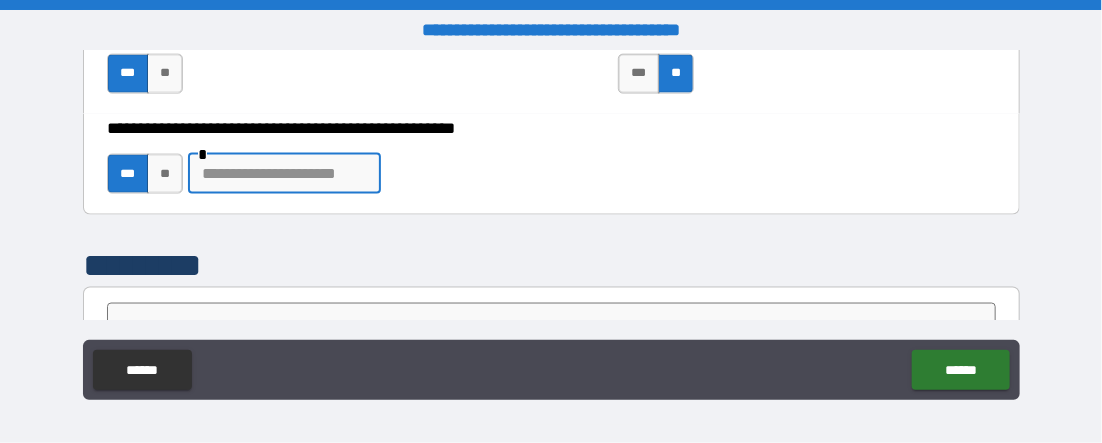 click at bounding box center [284, 174] 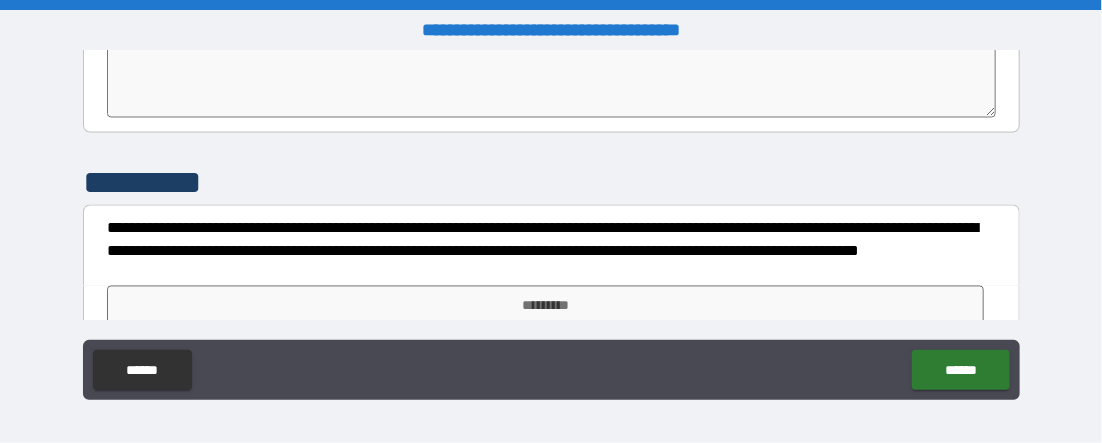 scroll, scrollTop: 6564, scrollLeft: 0, axis: vertical 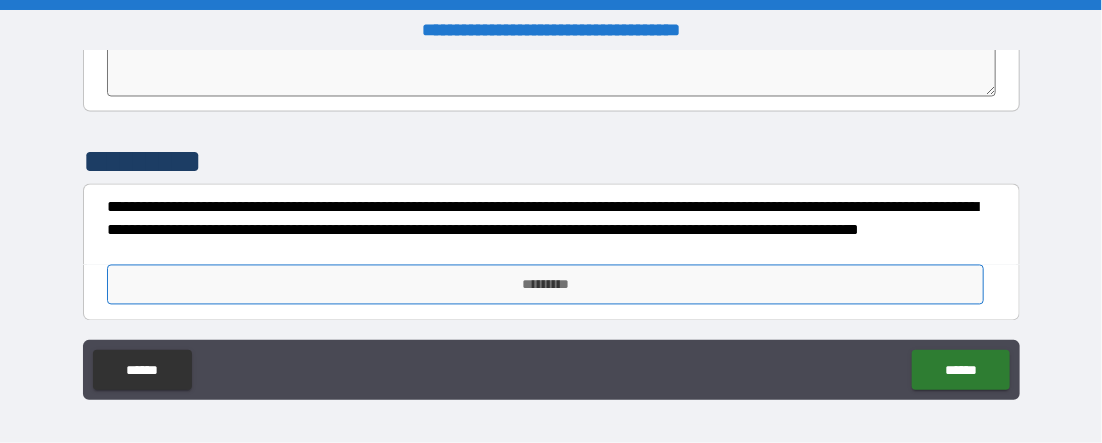 type on "**********" 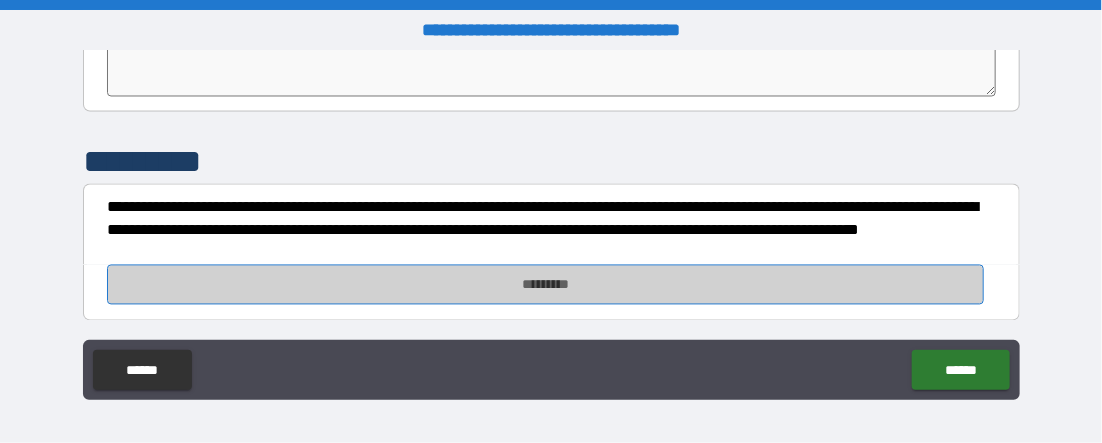 click on "*********" at bounding box center [545, 285] 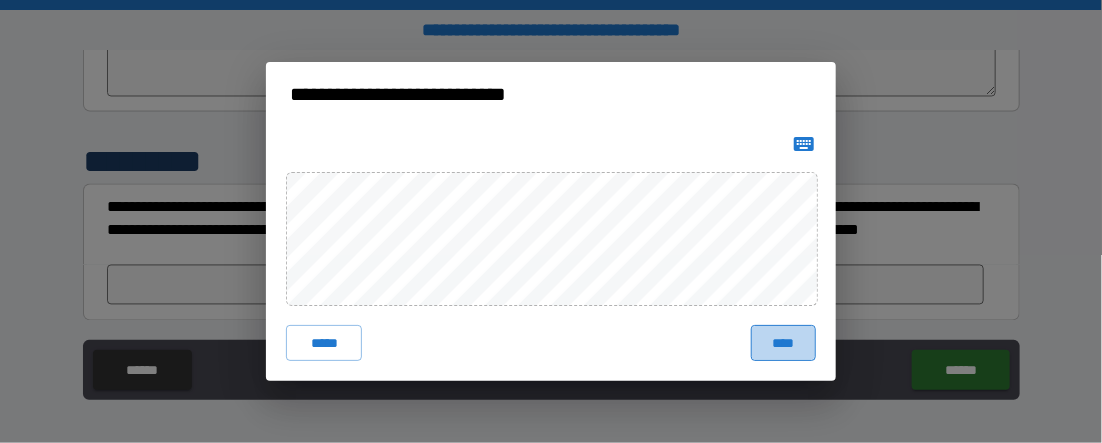 click on "****" at bounding box center (783, 343) 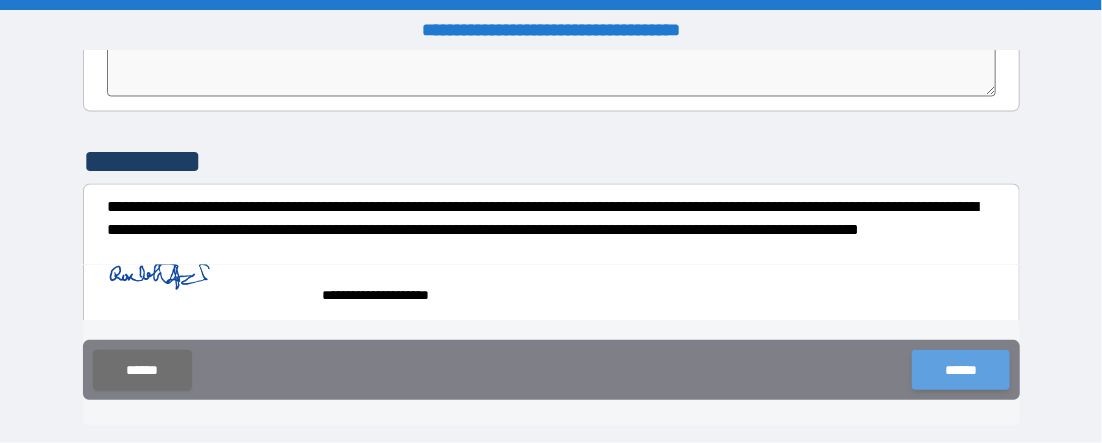 click on "******" at bounding box center (960, 370) 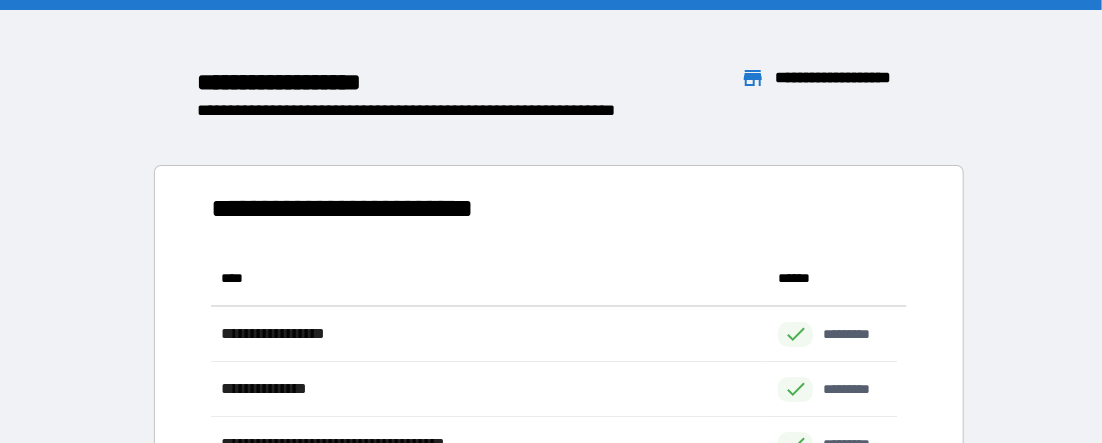 scroll, scrollTop: 16, scrollLeft: 16, axis: both 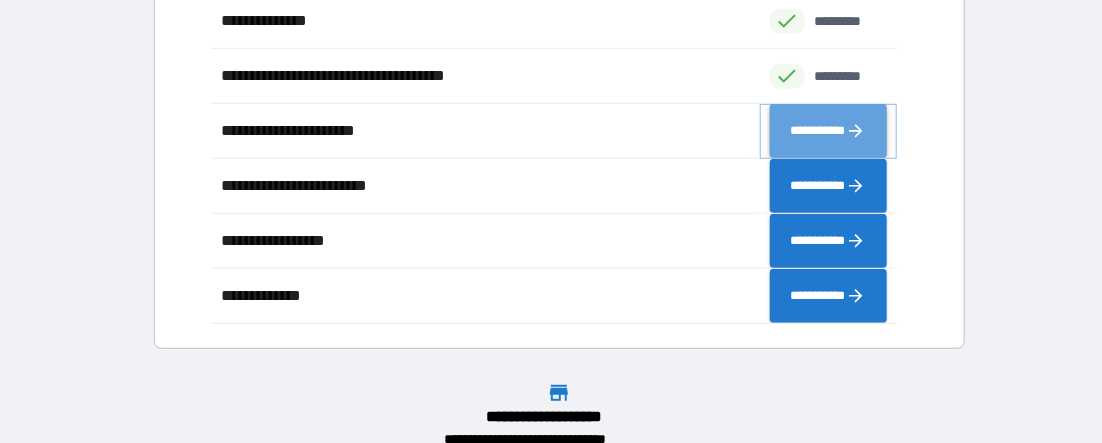 click on "**********" at bounding box center (828, 131) 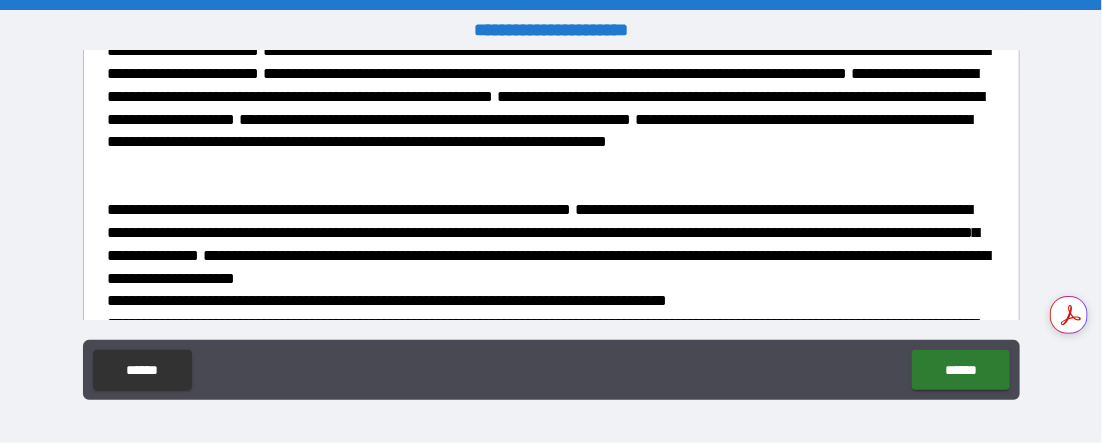 scroll, scrollTop: 360, scrollLeft: 0, axis: vertical 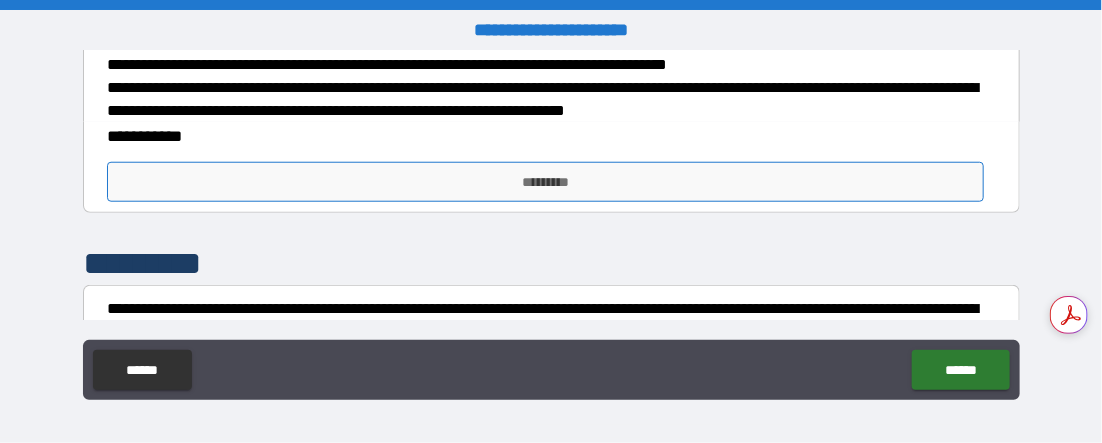 click on "*********" at bounding box center [545, 182] 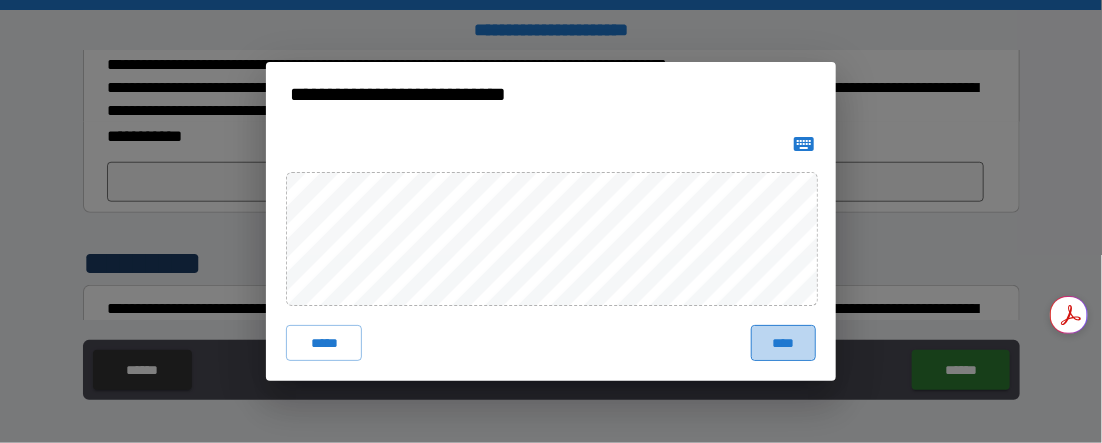 click on "****" at bounding box center (783, 343) 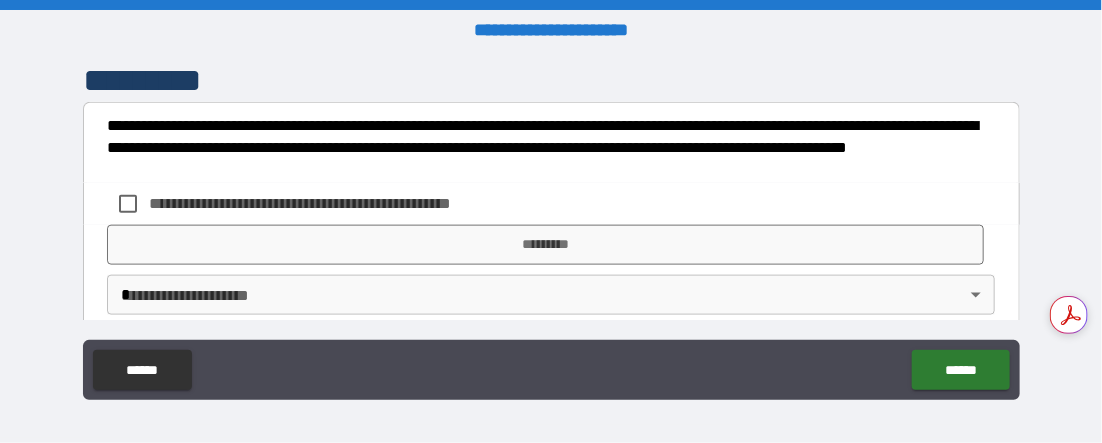 scroll, scrollTop: 807, scrollLeft: 0, axis: vertical 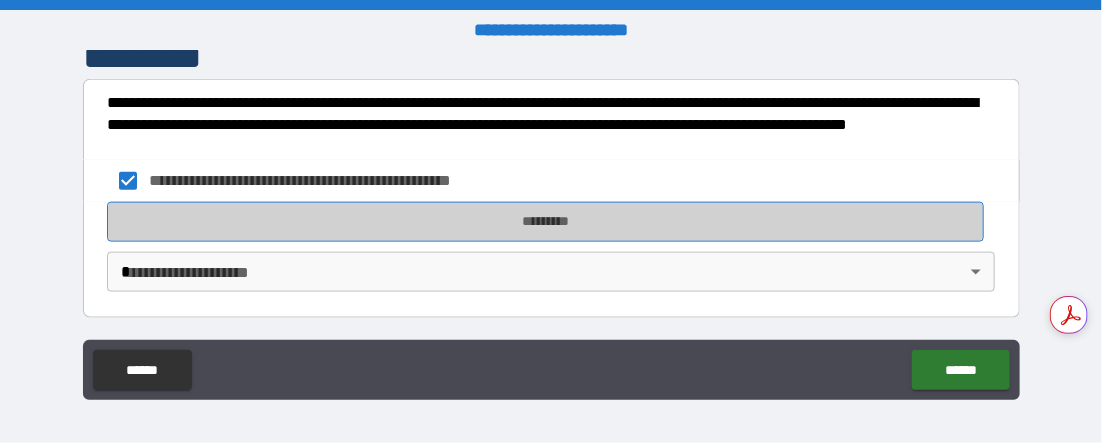 click on "*********" at bounding box center [545, 222] 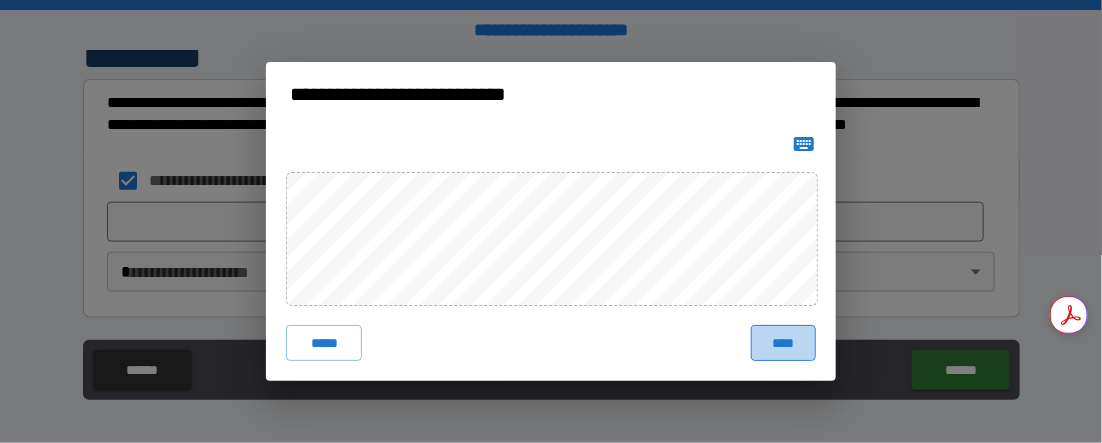 click on "****" at bounding box center (783, 343) 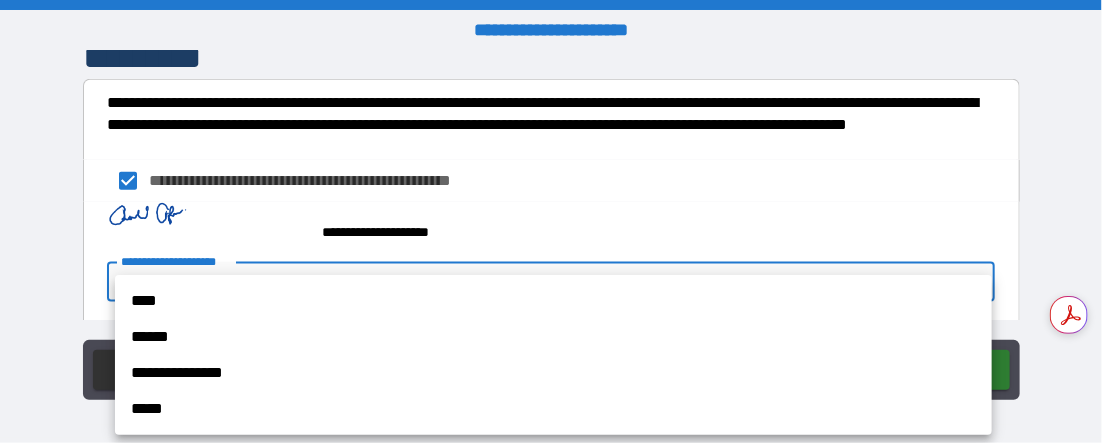 click on "**********" at bounding box center [551, 221] 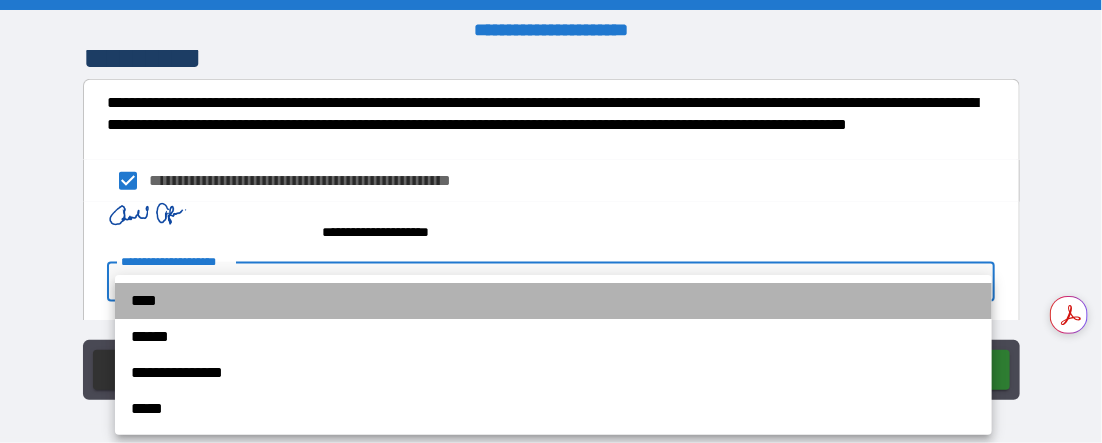 click on "****" at bounding box center [553, 301] 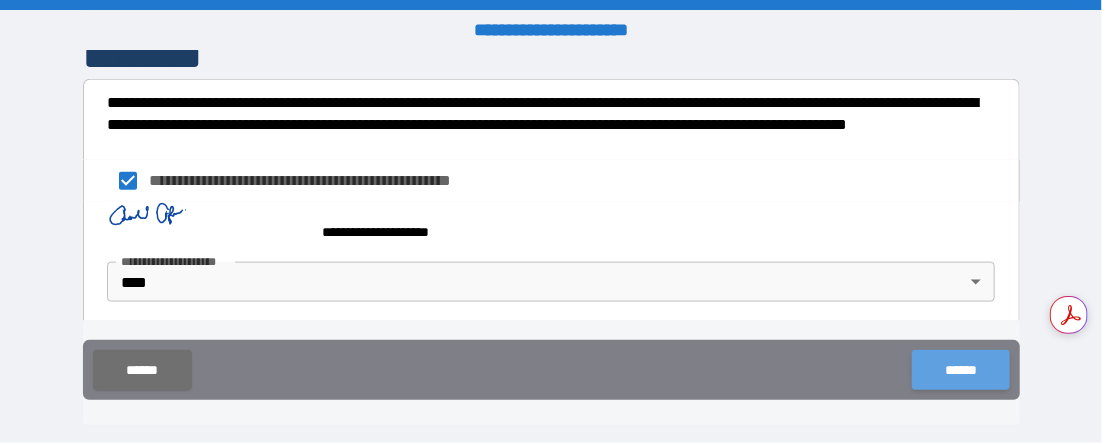 click on "******" at bounding box center [960, 370] 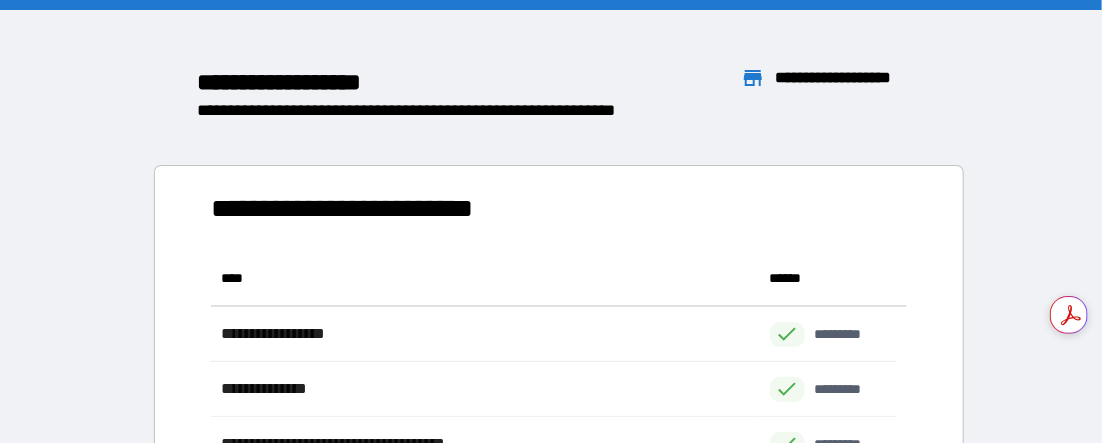 scroll, scrollTop: 16, scrollLeft: 16, axis: both 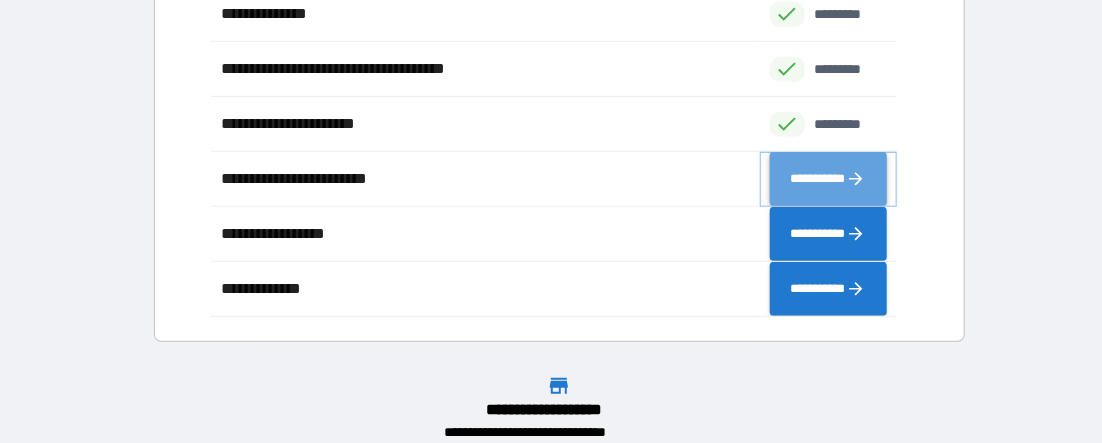 click on "**********" at bounding box center (828, 179) 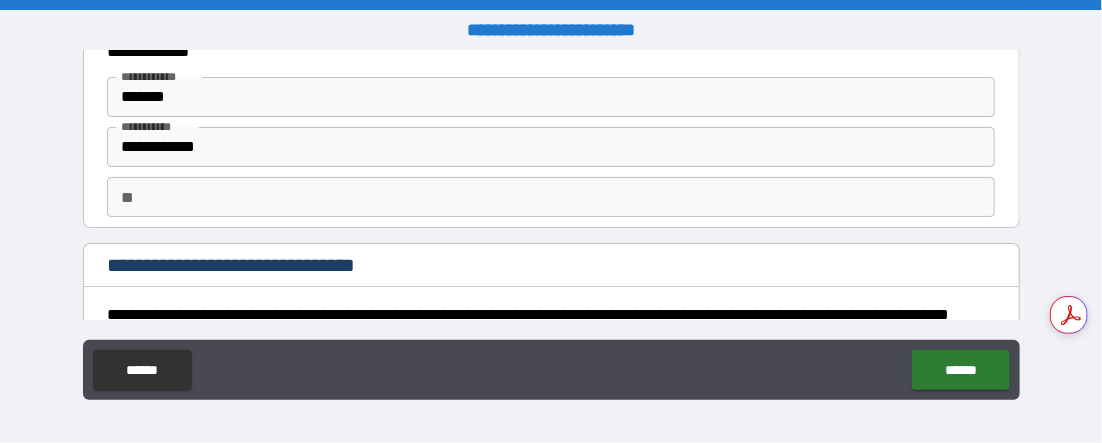 scroll, scrollTop: 76, scrollLeft: 0, axis: vertical 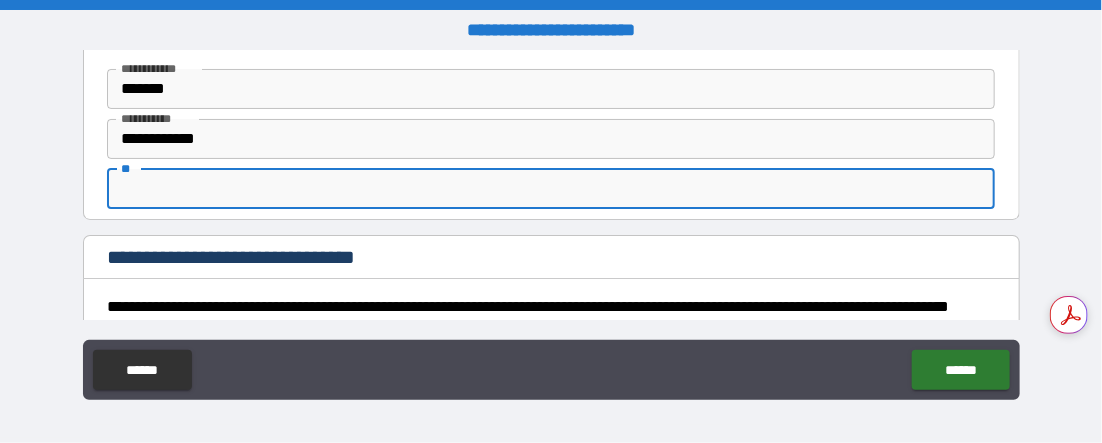 click on "**" at bounding box center (551, 189) 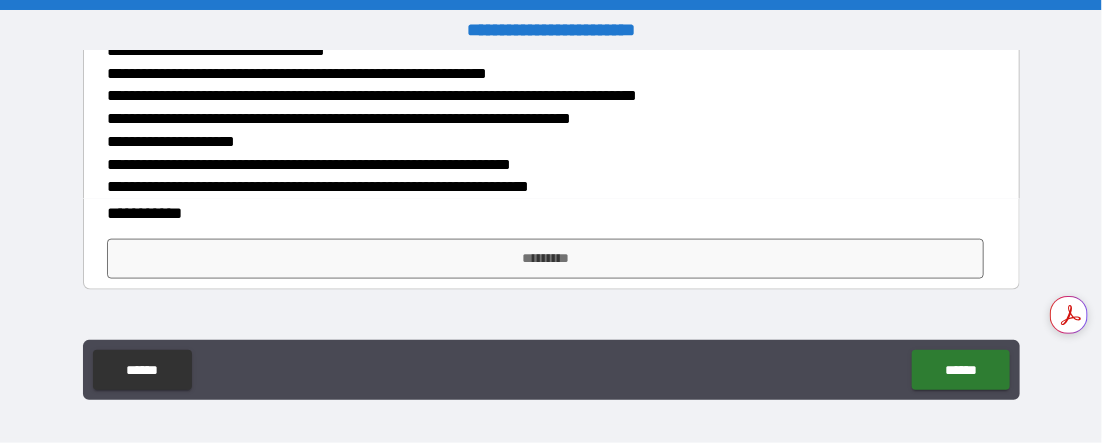 scroll, scrollTop: 882, scrollLeft: 0, axis: vertical 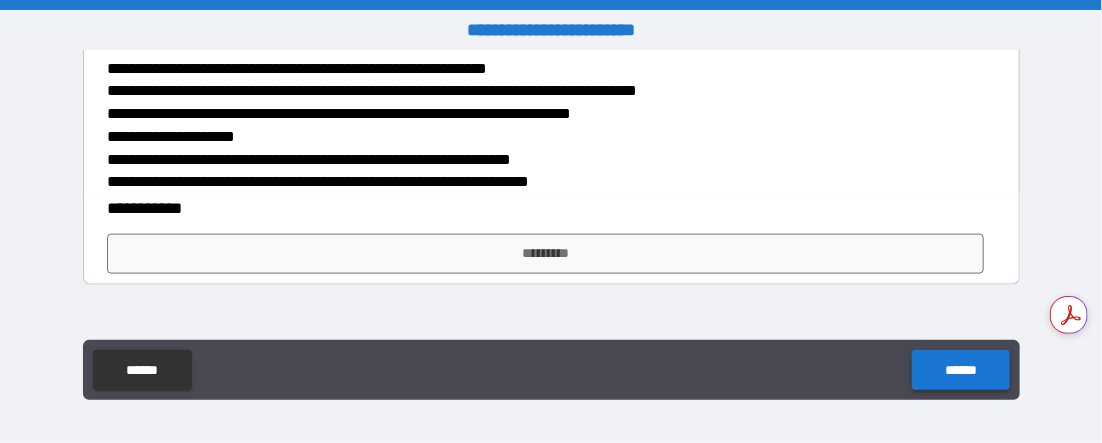 type on "*" 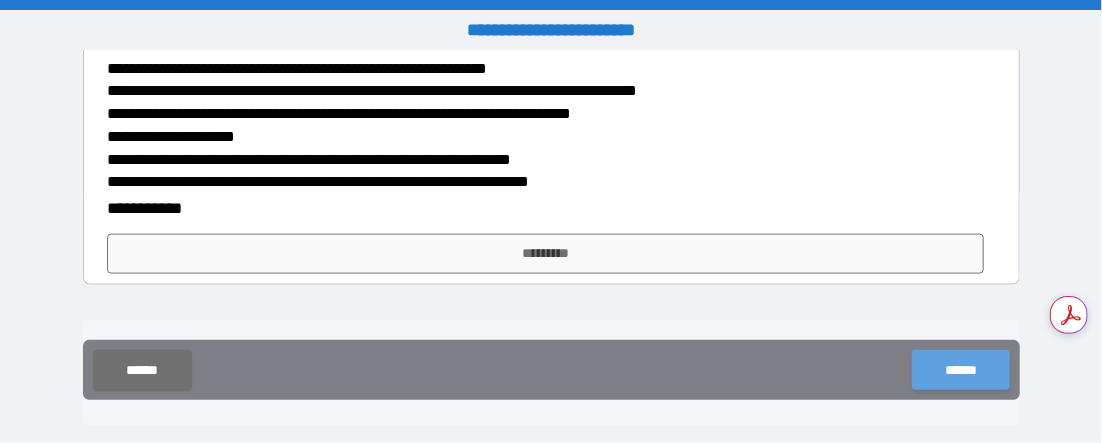 click on "******" at bounding box center [960, 370] 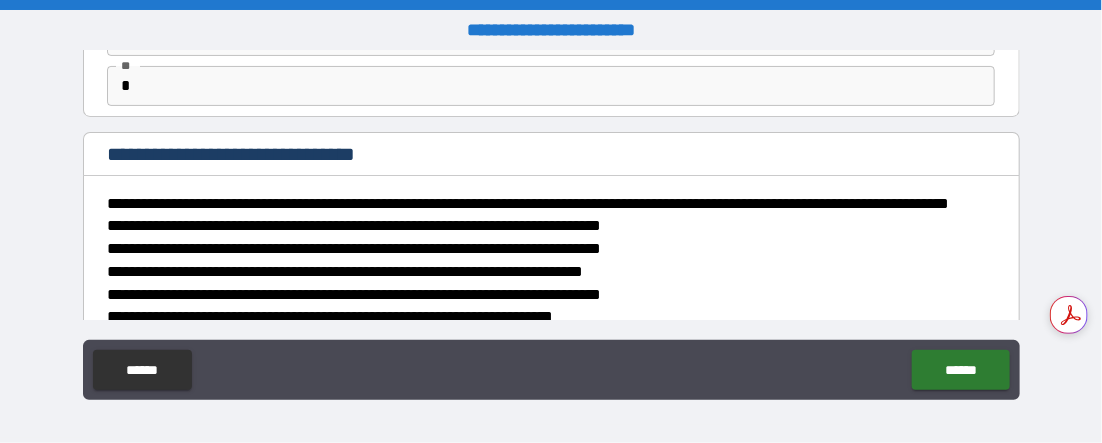 scroll, scrollTop: 162, scrollLeft: 0, axis: vertical 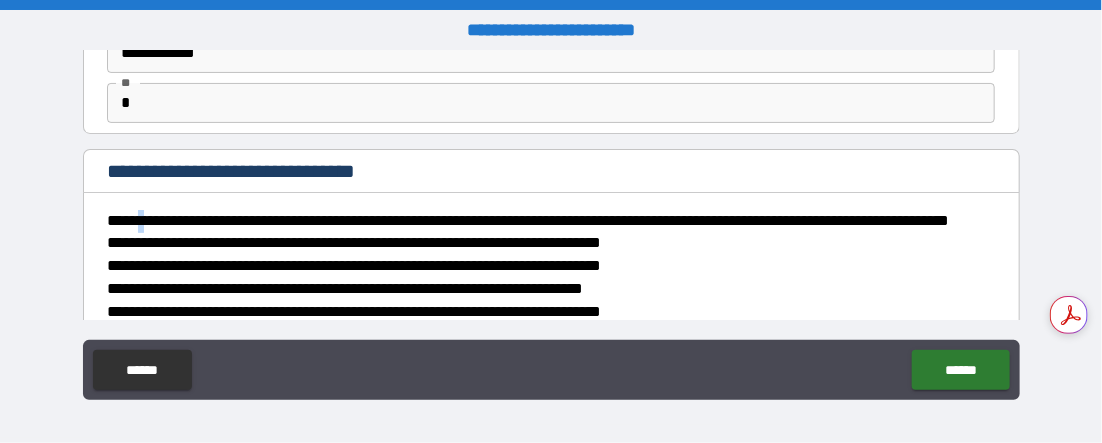 drag, startPoint x: 131, startPoint y: 220, endPoint x: 142, endPoint y: 194, distance: 28.231188 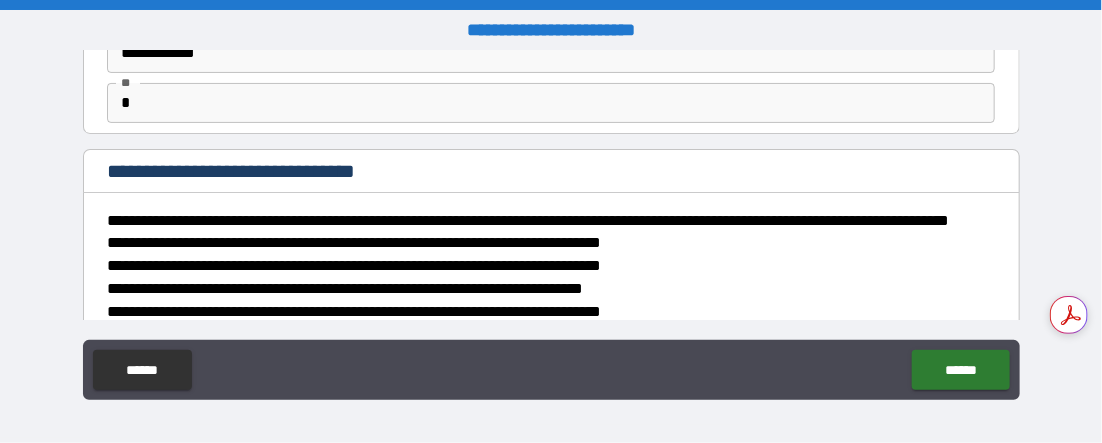 click on "**********" at bounding box center (545, 301) 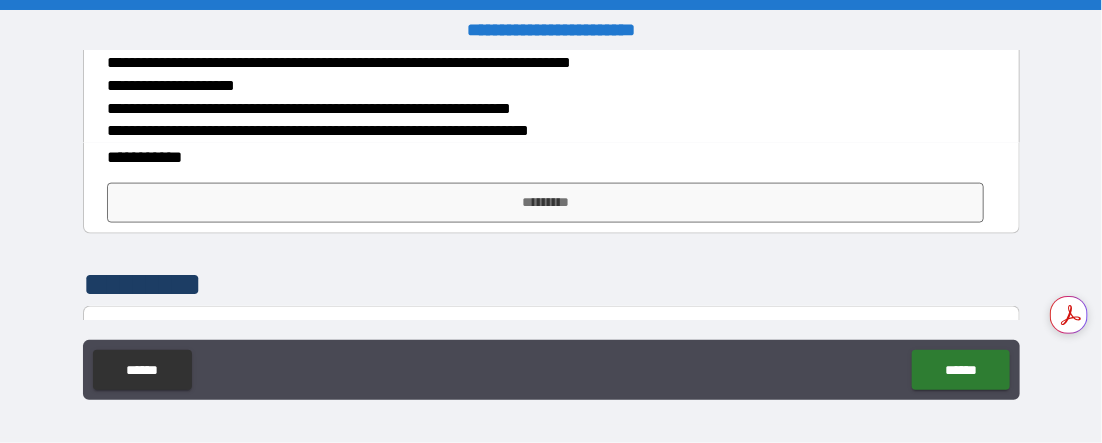 scroll, scrollTop: 929, scrollLeft: 0, axis: vertical 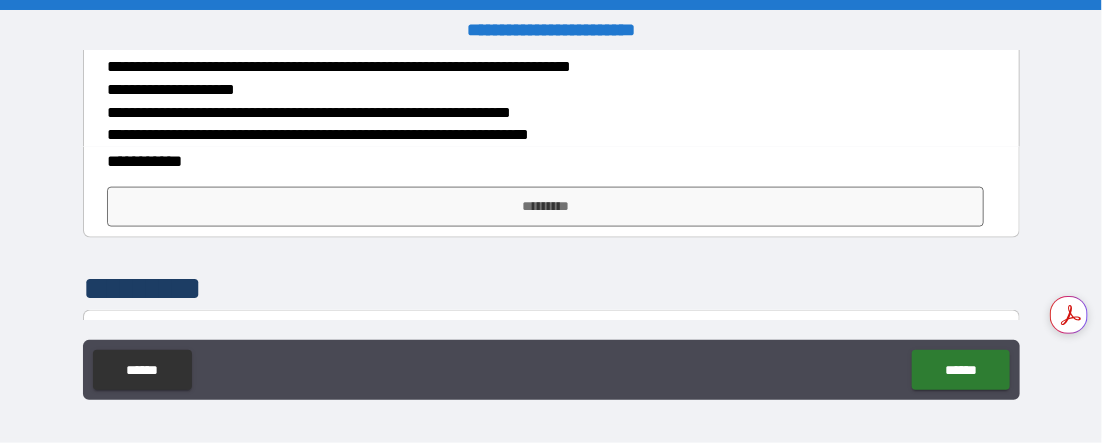click on "**********" at bounding box center [318, 124] 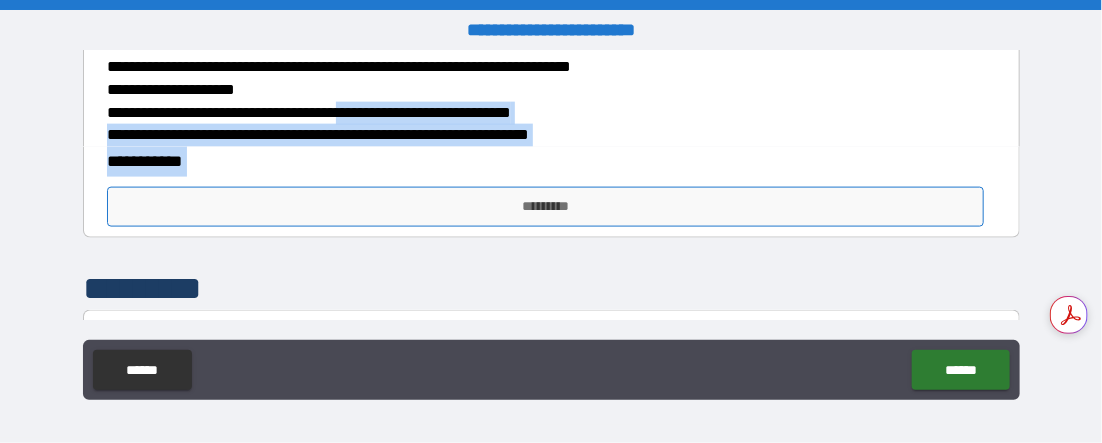 drag, startPoint x: 364, startPoint y: 108, endPoint x: 410, endPoint y: 209, distance: 110.98198 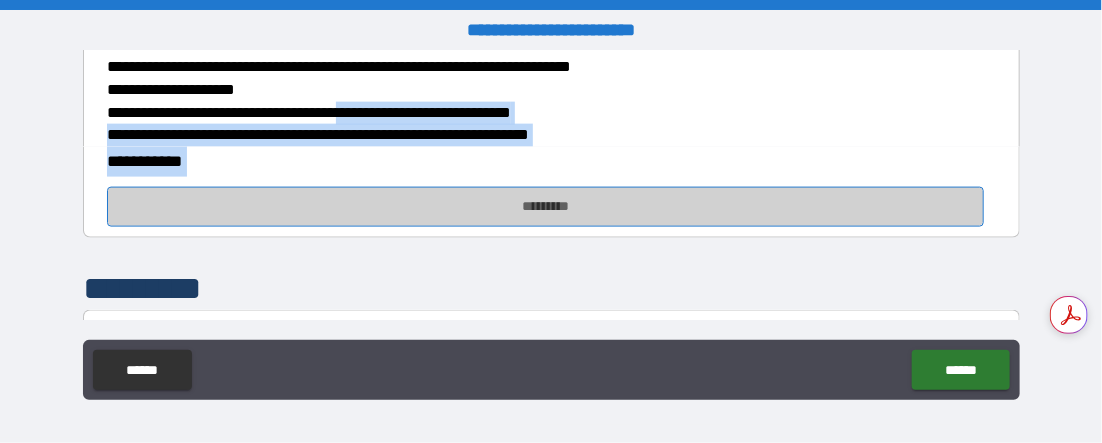 click on "*********" at bounding box center [545, 207] 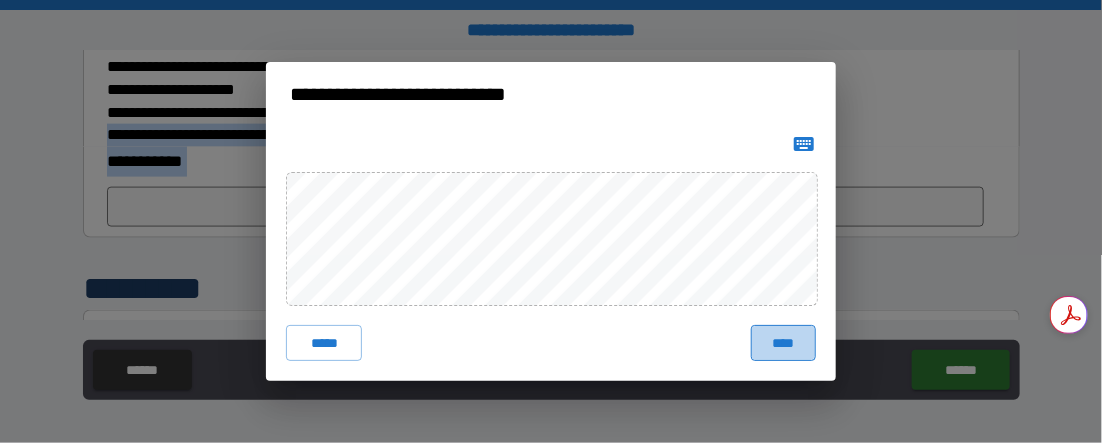click on "****" at bounding box center (783, 343) 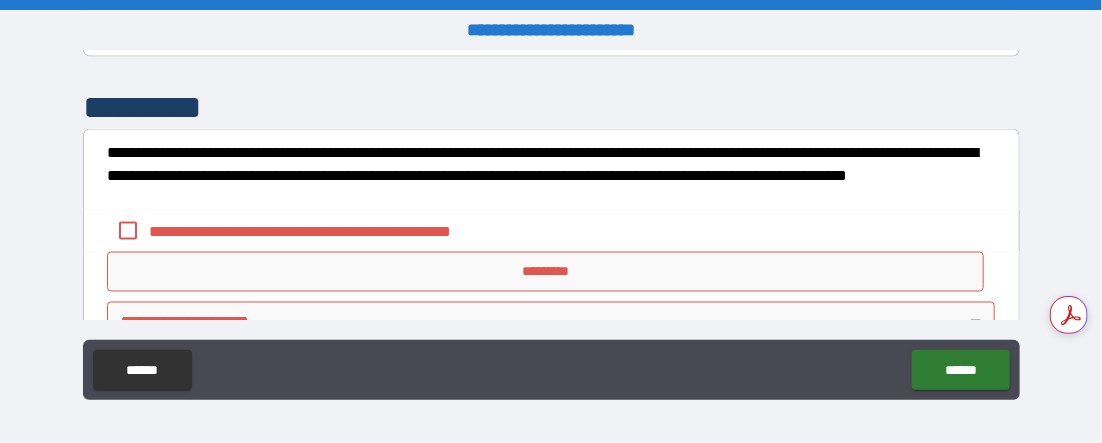 scroll, scrollTop: 1164, scrollLeft: 0, axis: vertical 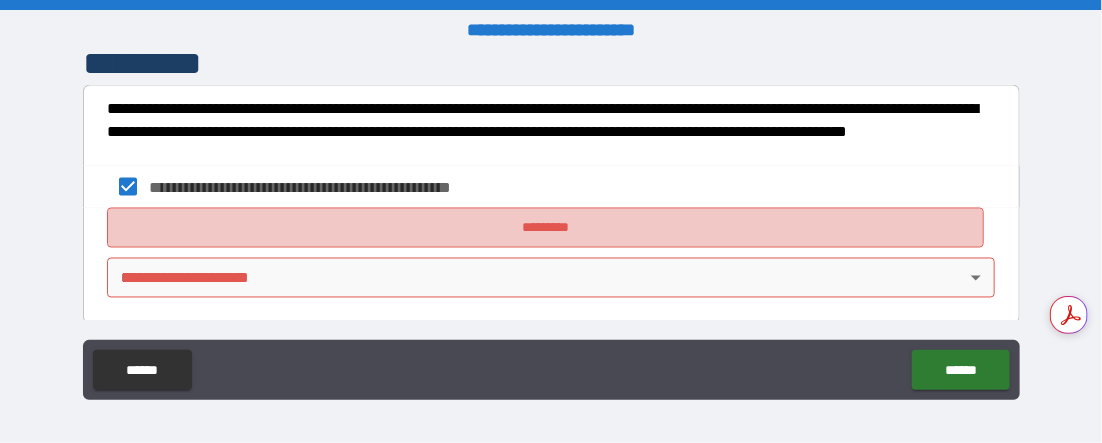 click on "*********" at bounding box center (545, 228) 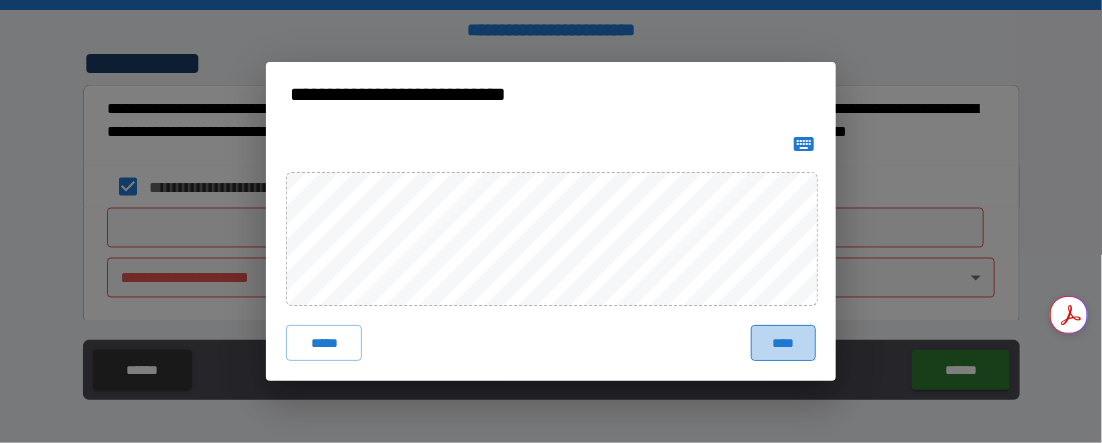 click on "****" at bounding box center [783, 343] 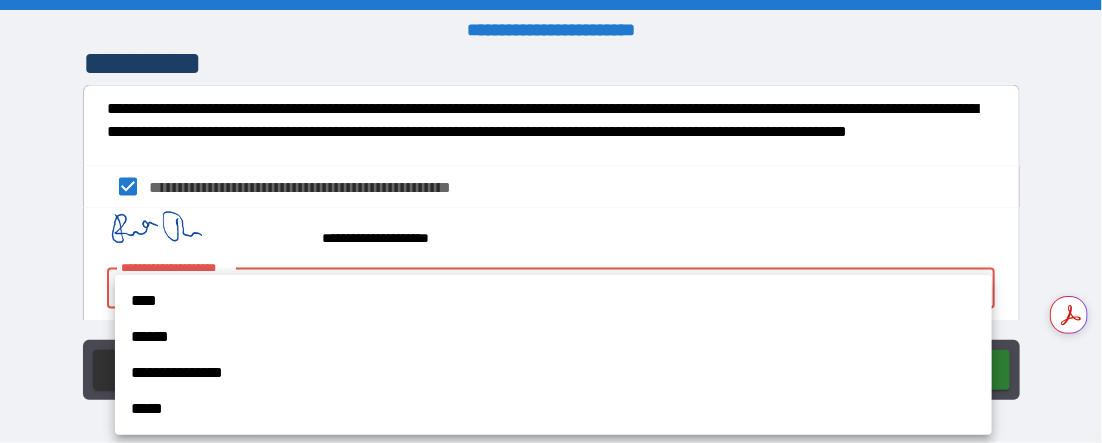 click on "**********" at bounding box center [551, 221] 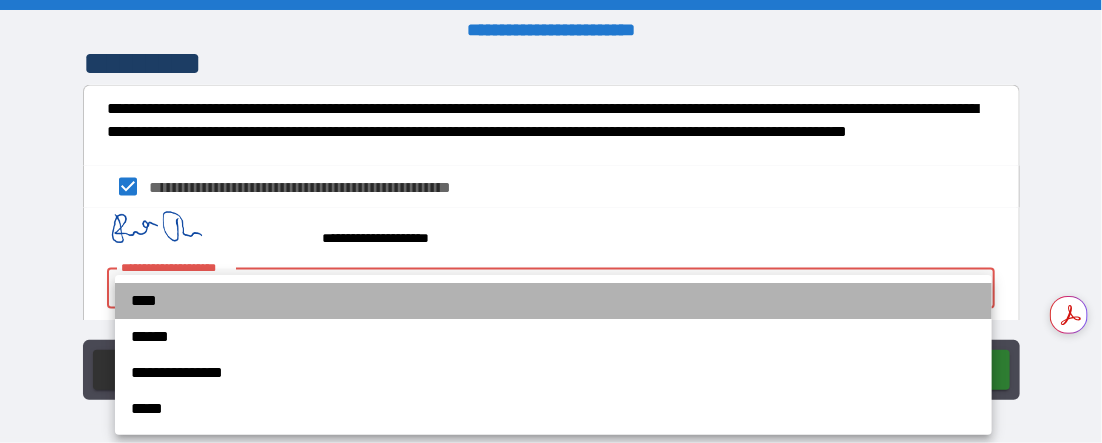 click on "****" at bounding box center [553, 301] 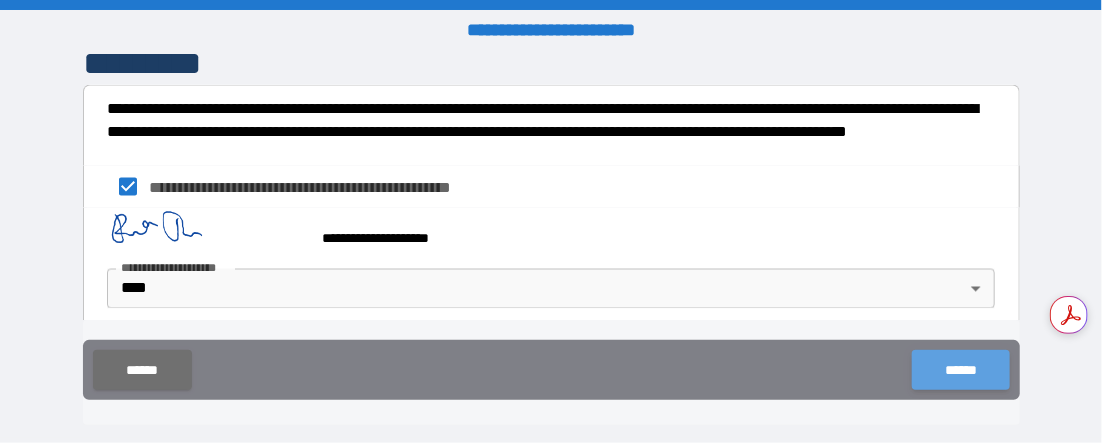 click on "******" at bounding box center [960, 370] 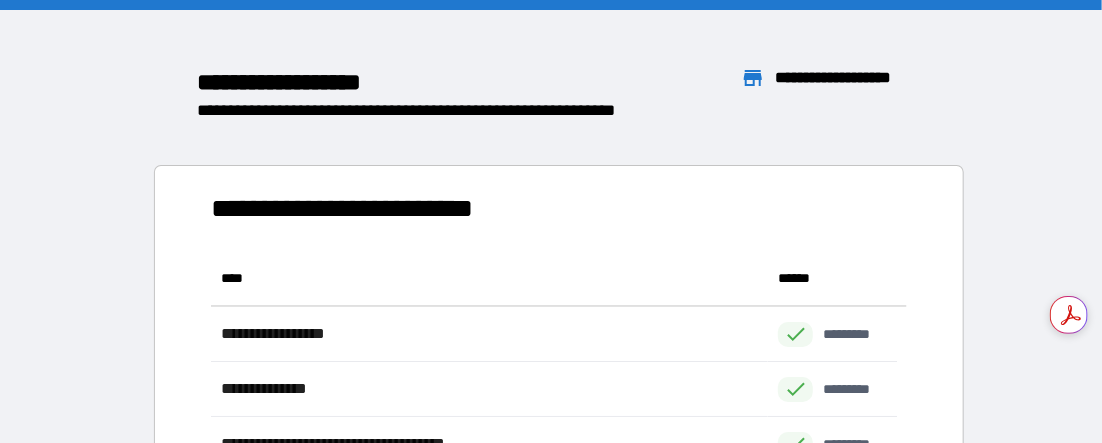 scroll, scrollTop: 425, scrollLeft: 670, axis: both 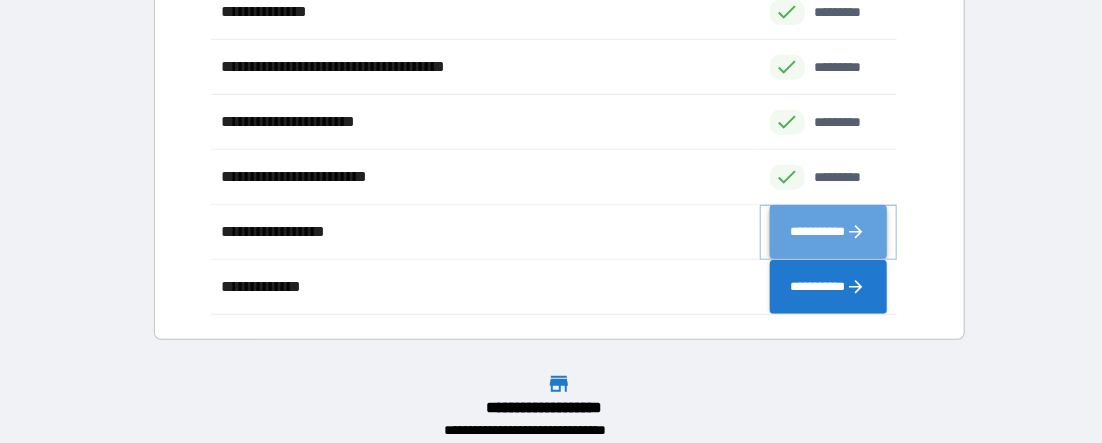 click on "**********" at bounding box center [828, 232] 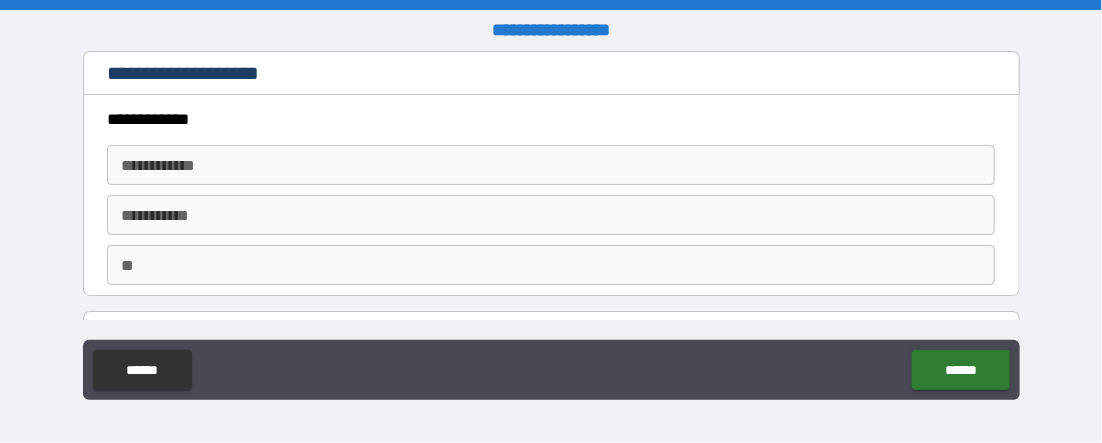 type on "*" 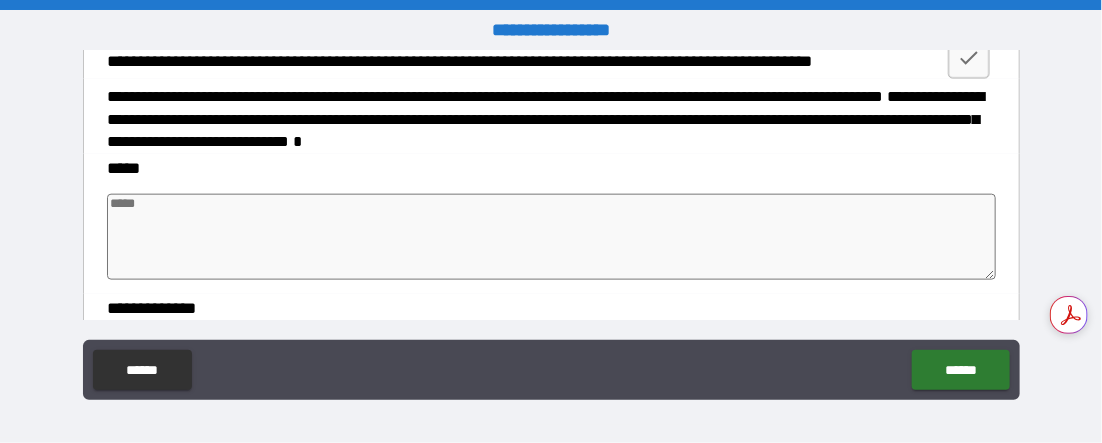 scroll, scrollTop: 787, scrollLeft: 0, axis: vertical 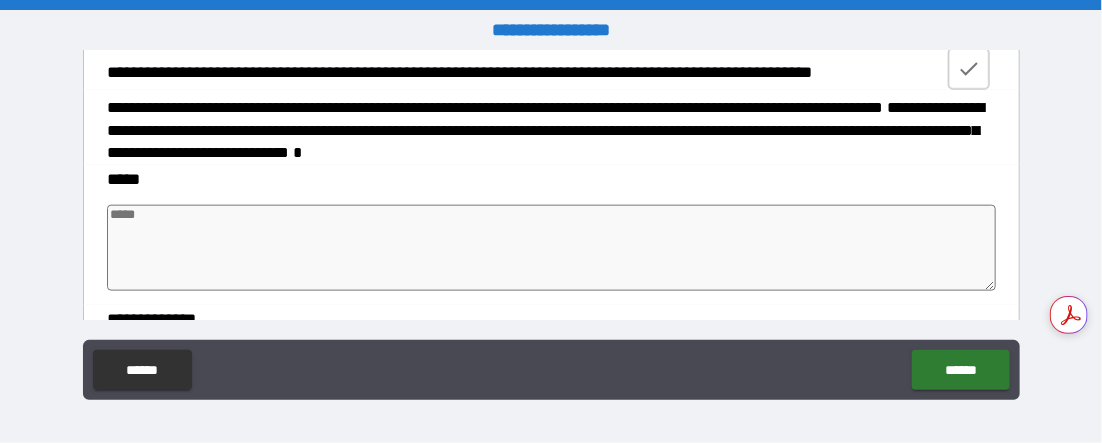 click 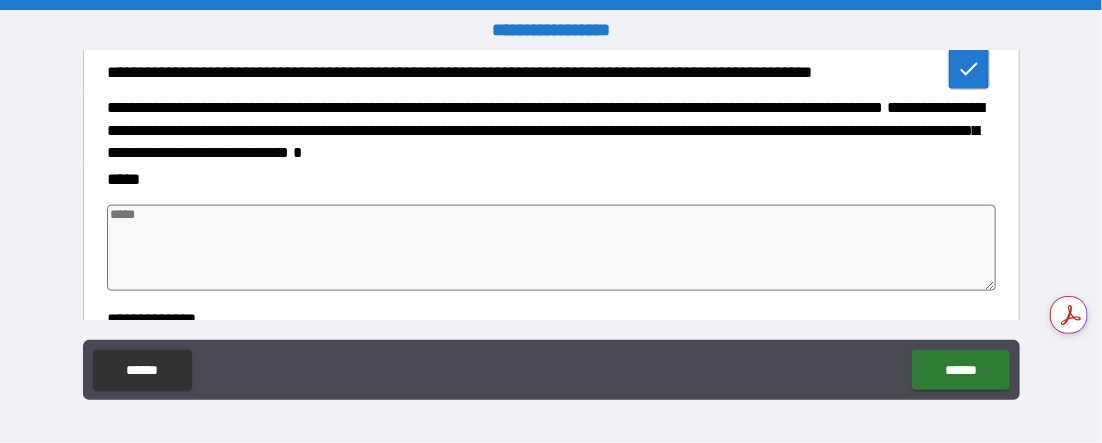 type on "*" 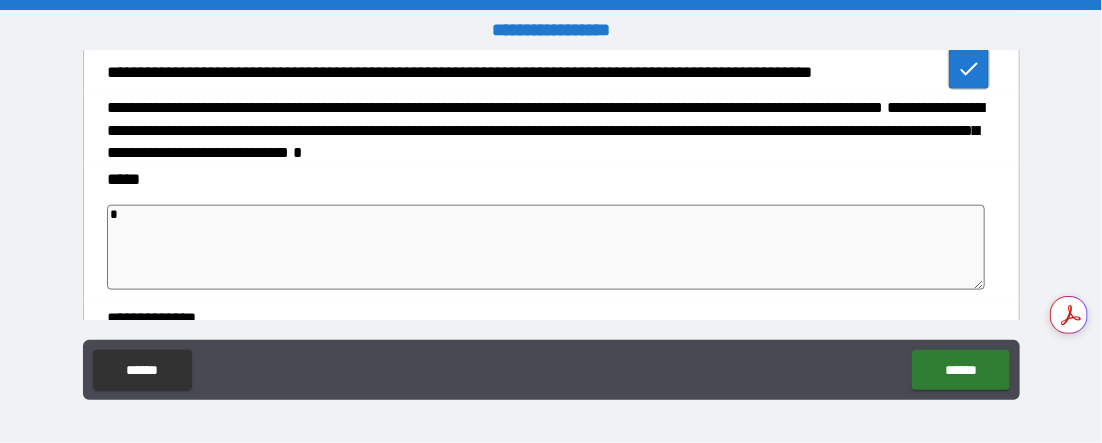type on "*" 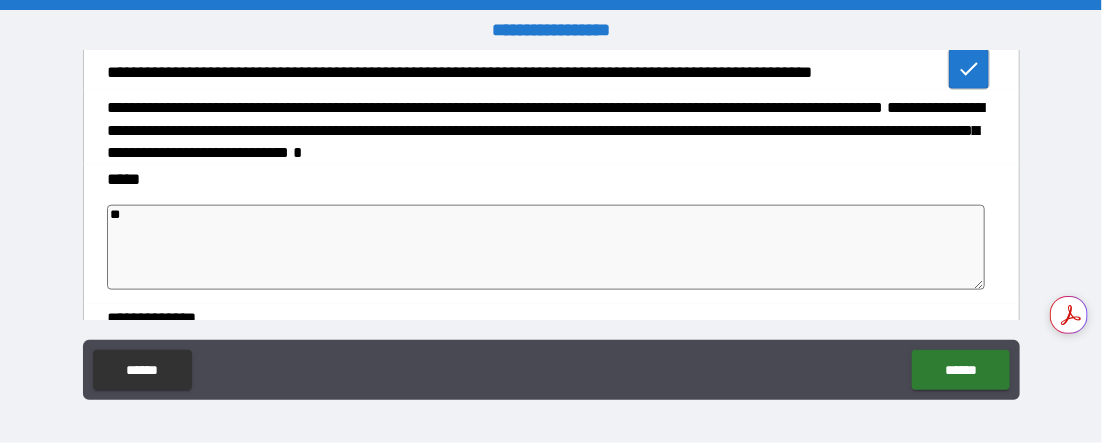 type on "*" 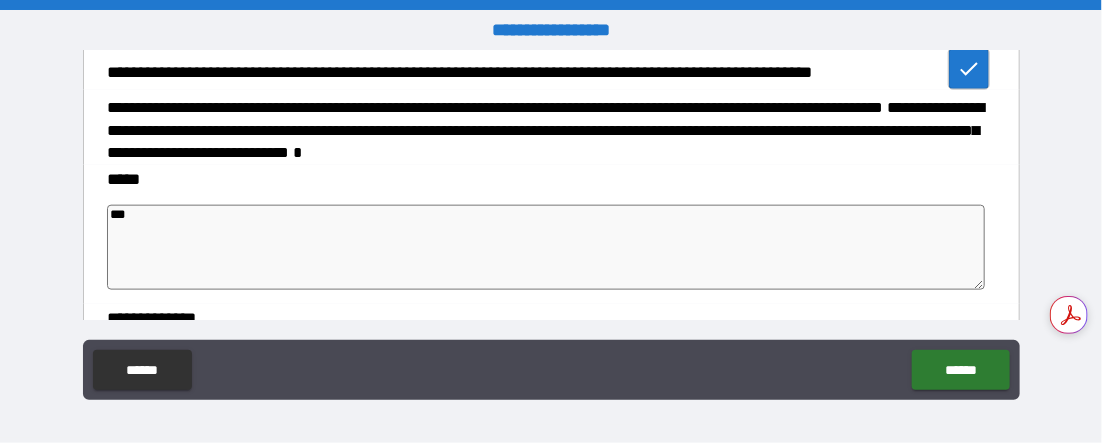 type on "*" 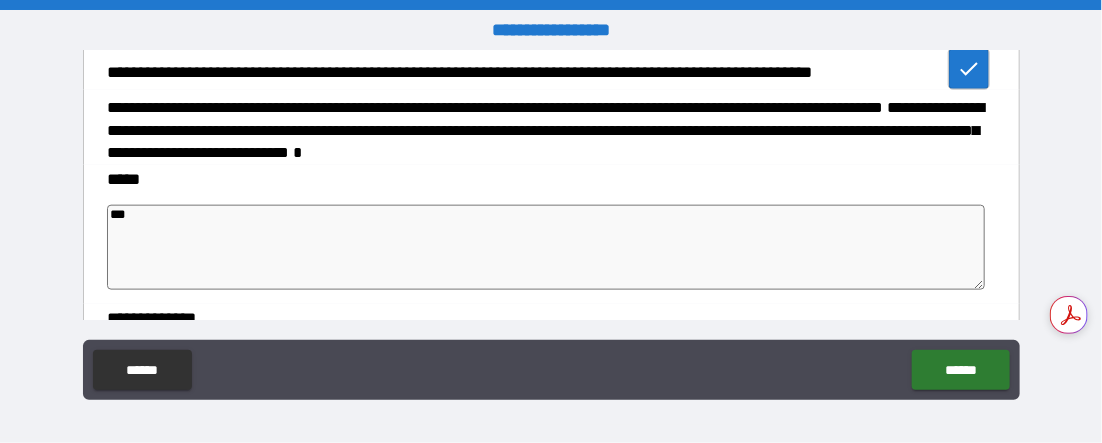 type on "****" 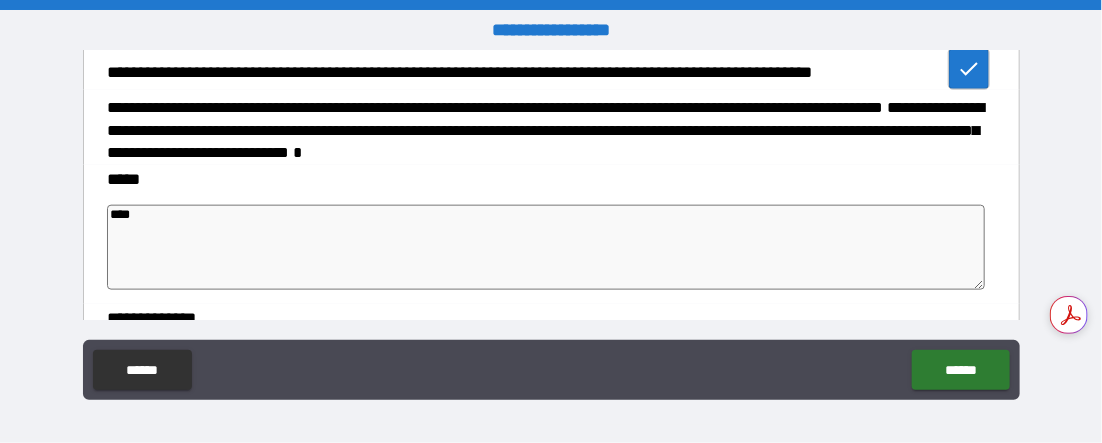 type on "*" 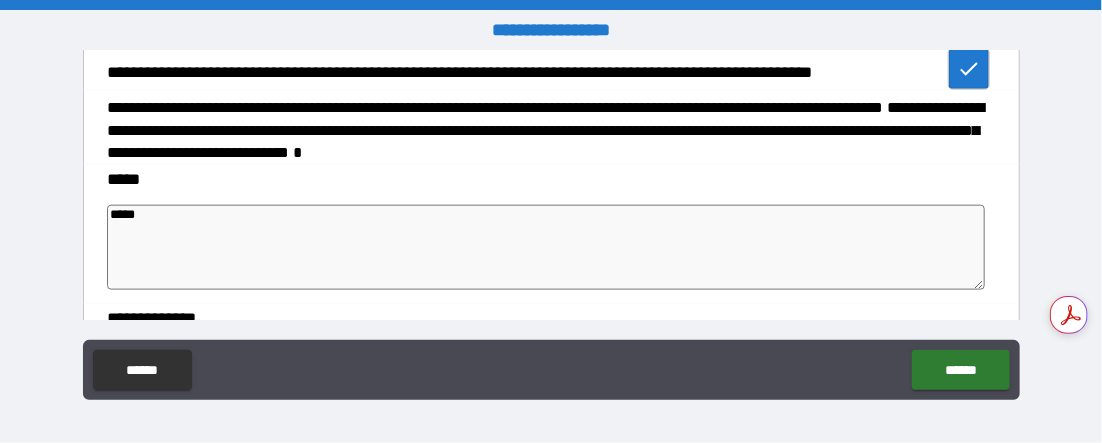 type on "*" 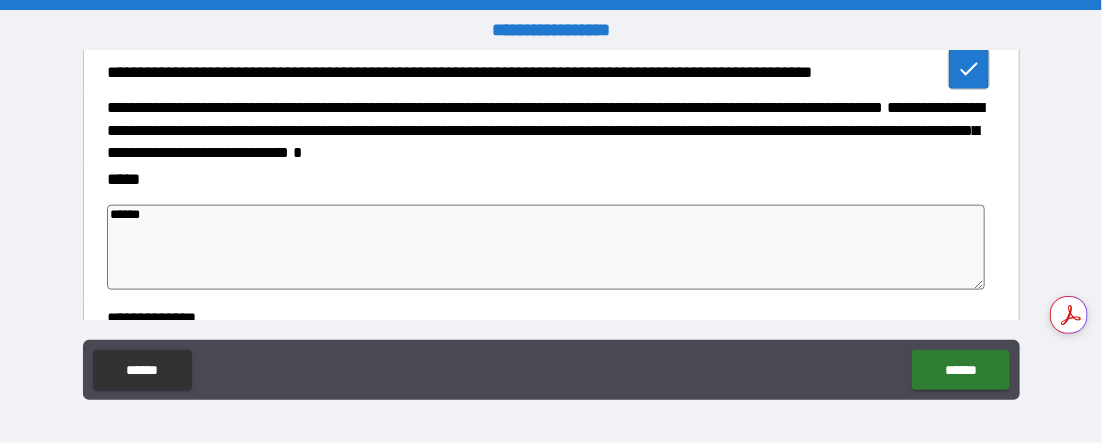 type on "*" 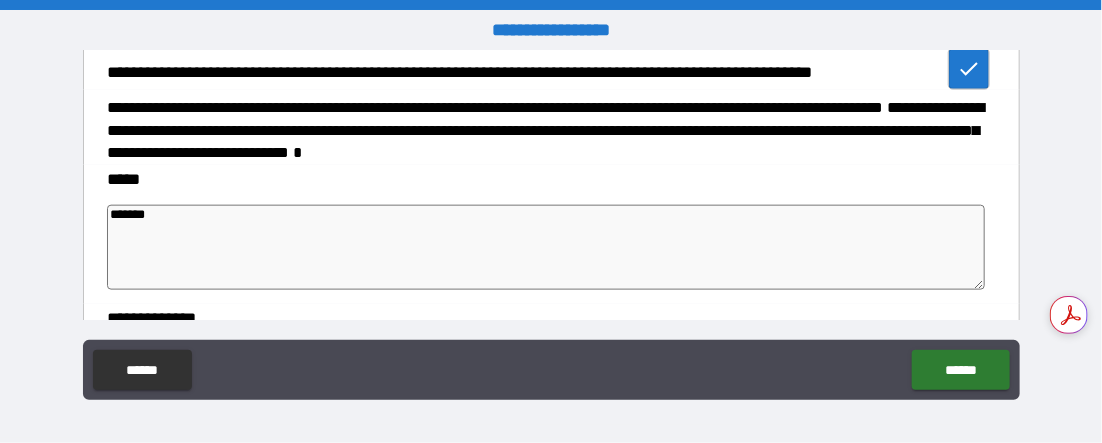 type on "*" 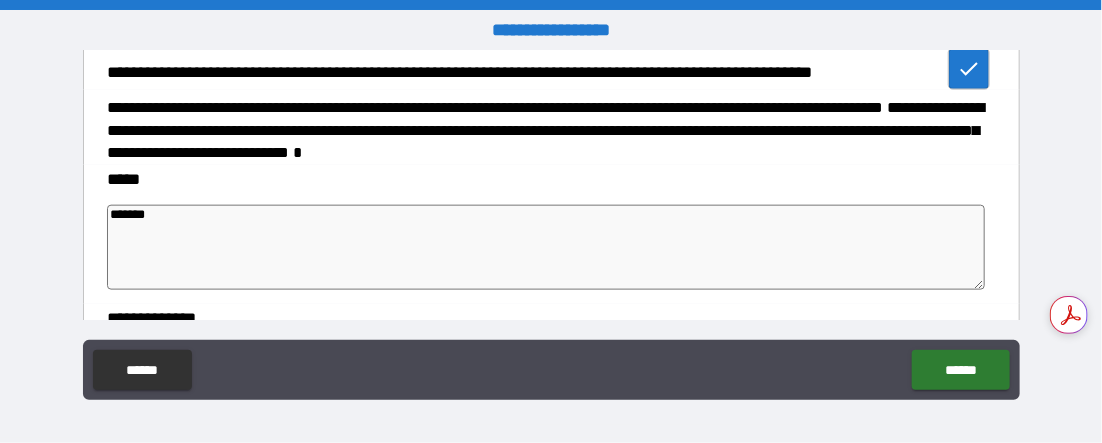 type on "********" 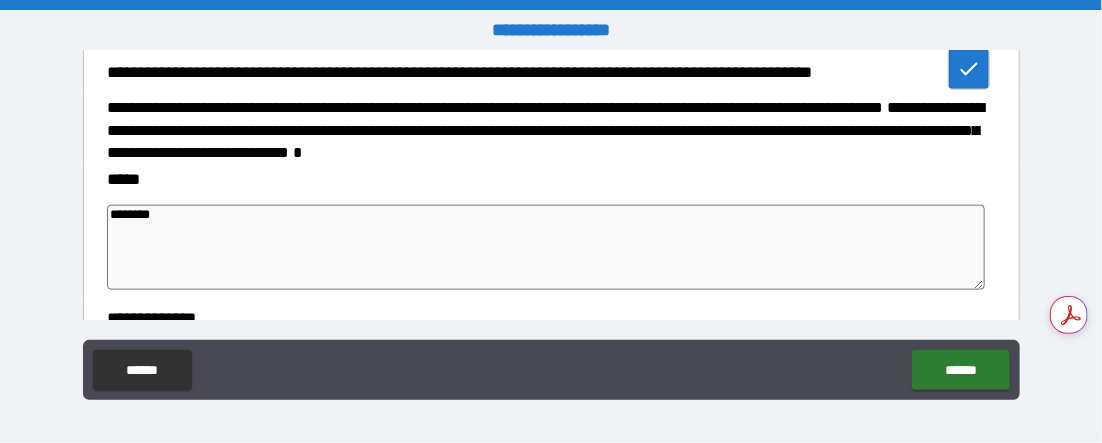 type on "*" 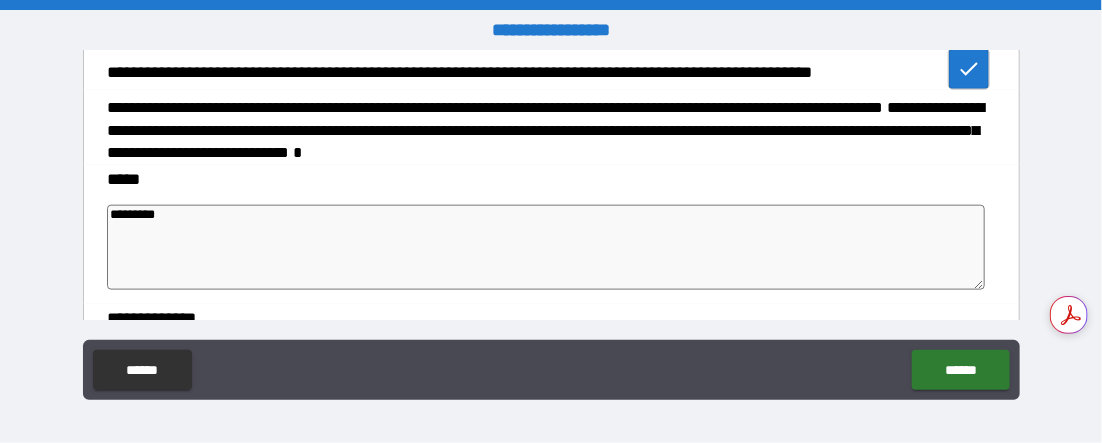 type on "*" 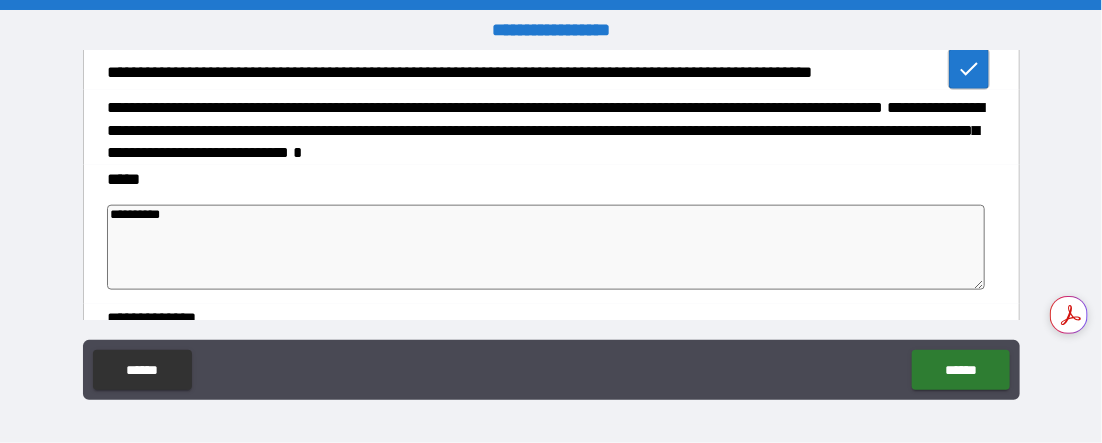 type on "**********" 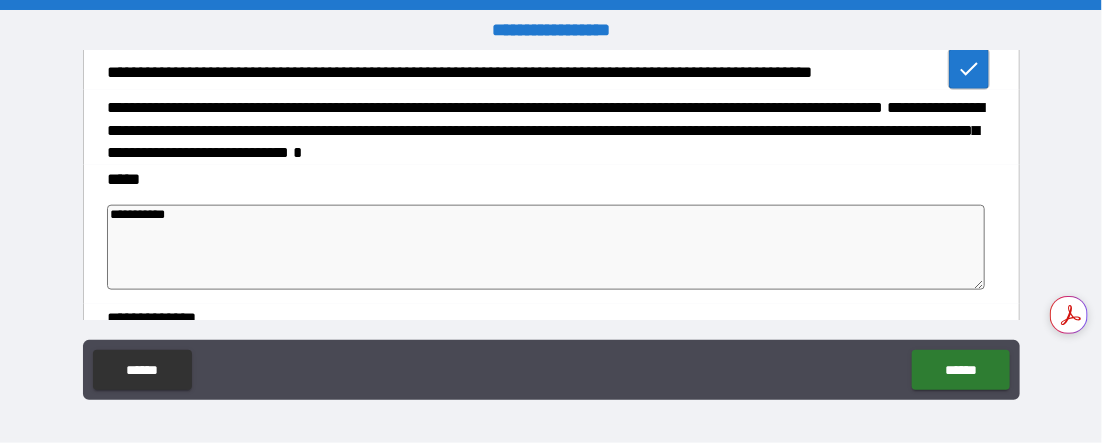 type on "*" 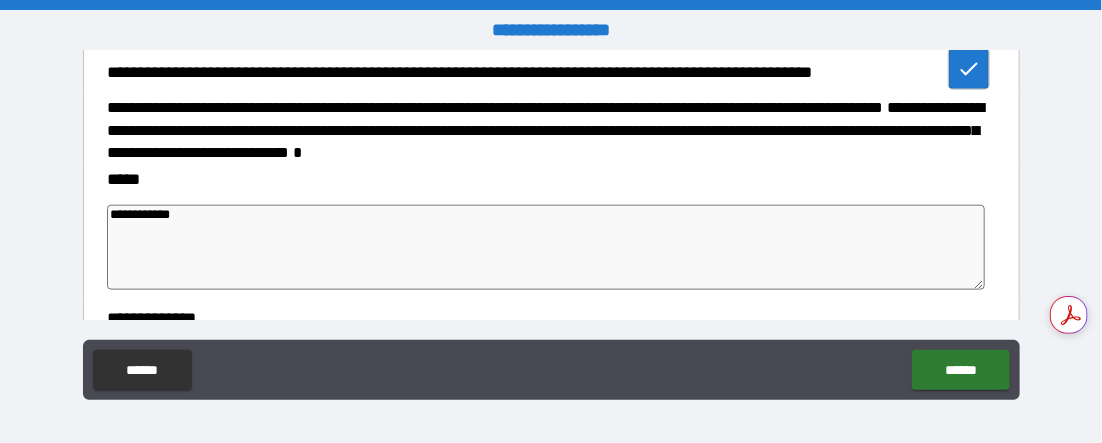 type on "*" 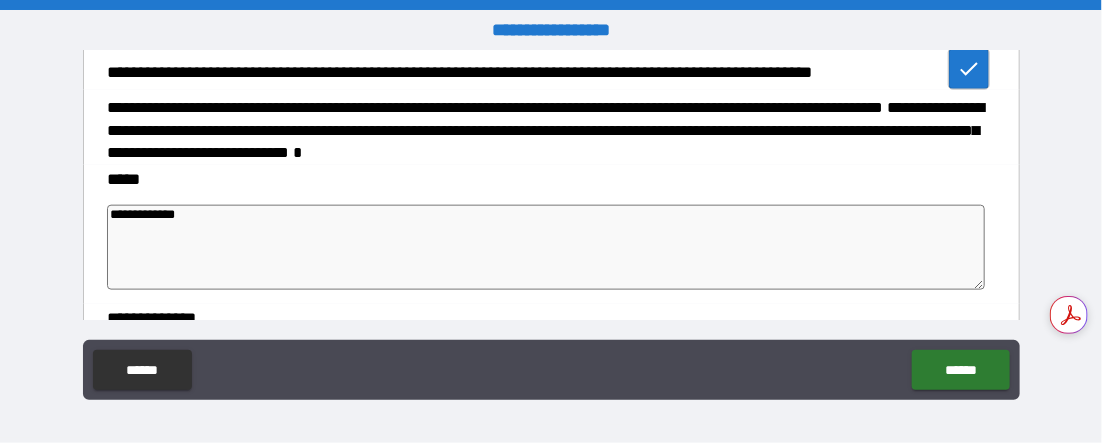 type on "*" 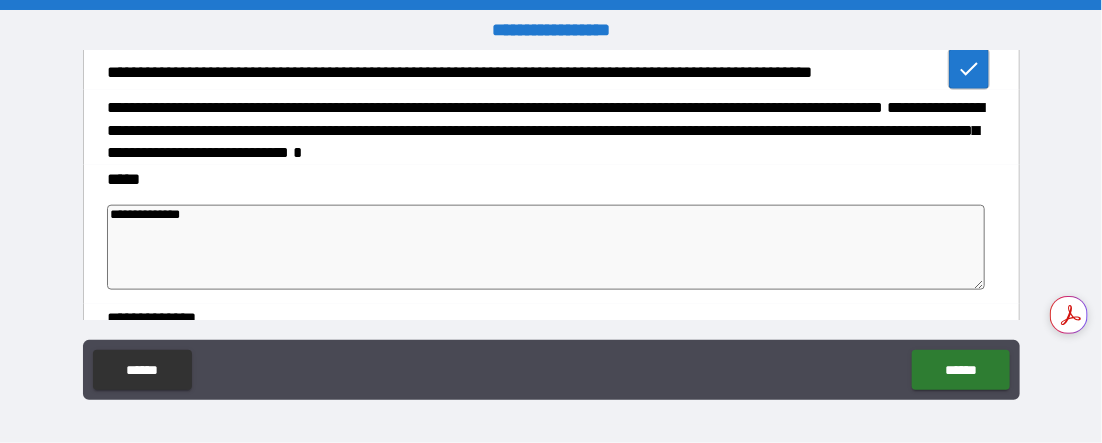 type on "**********" 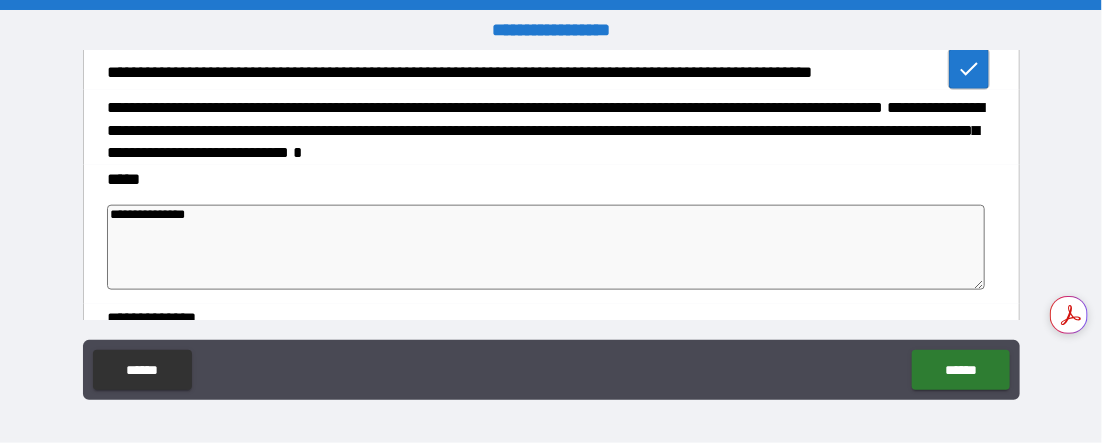 type on "**********" 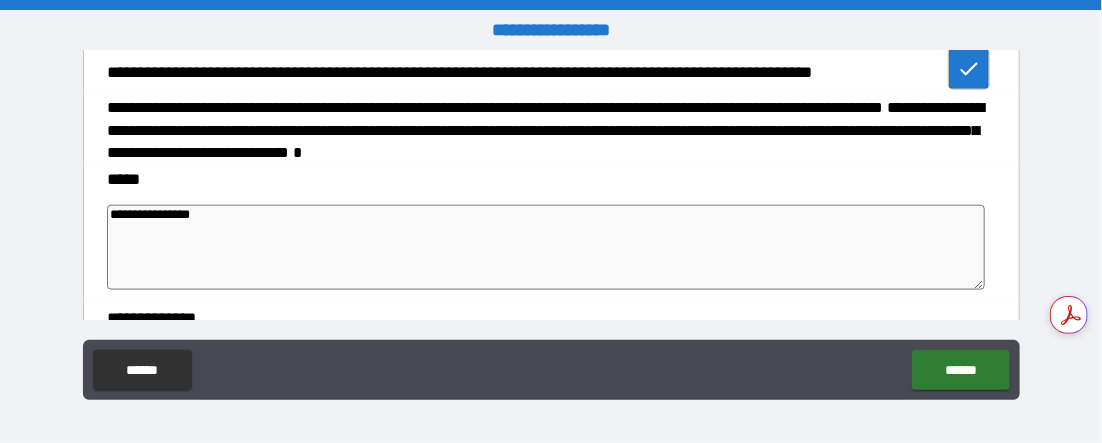 type on "**********" 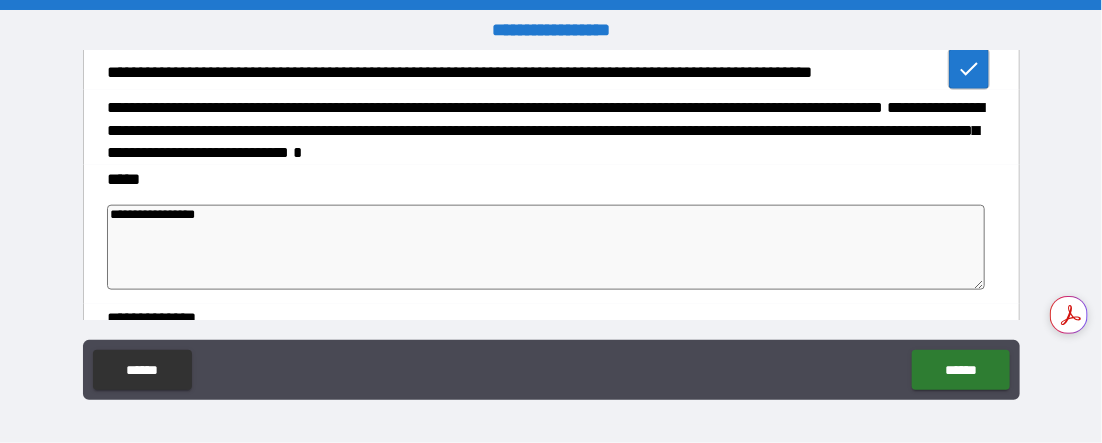 type on "**********" 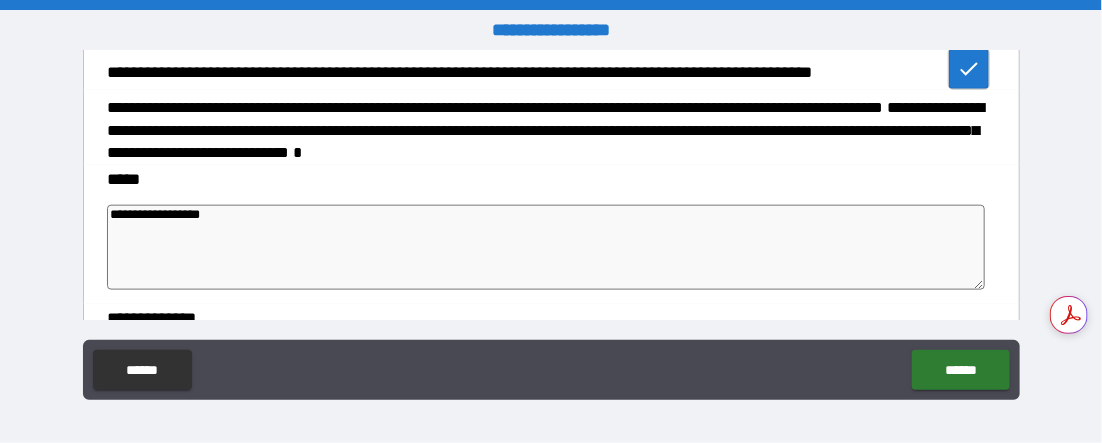 type on "*" 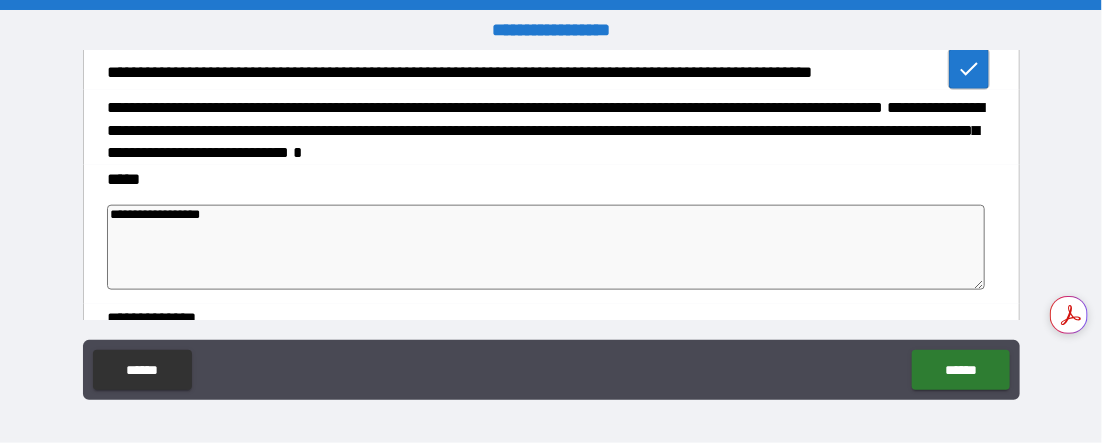 type on "**********" 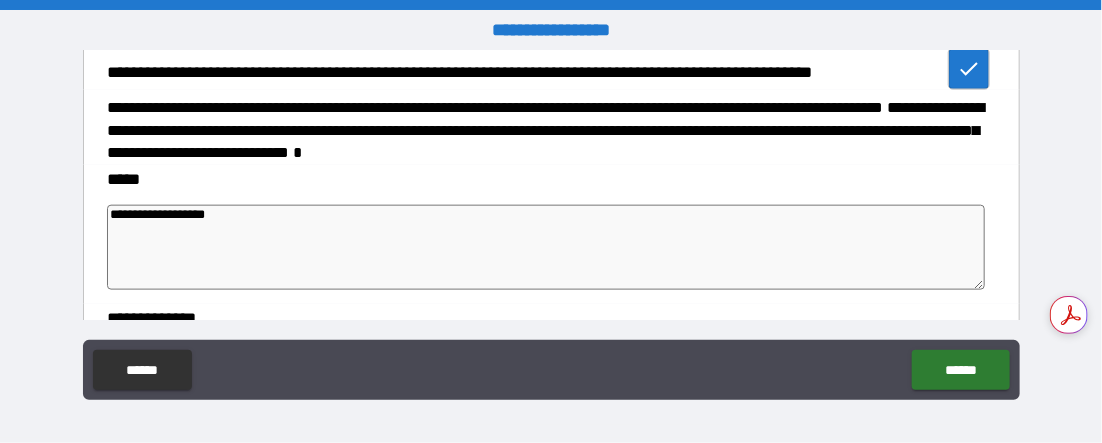 type on "*" 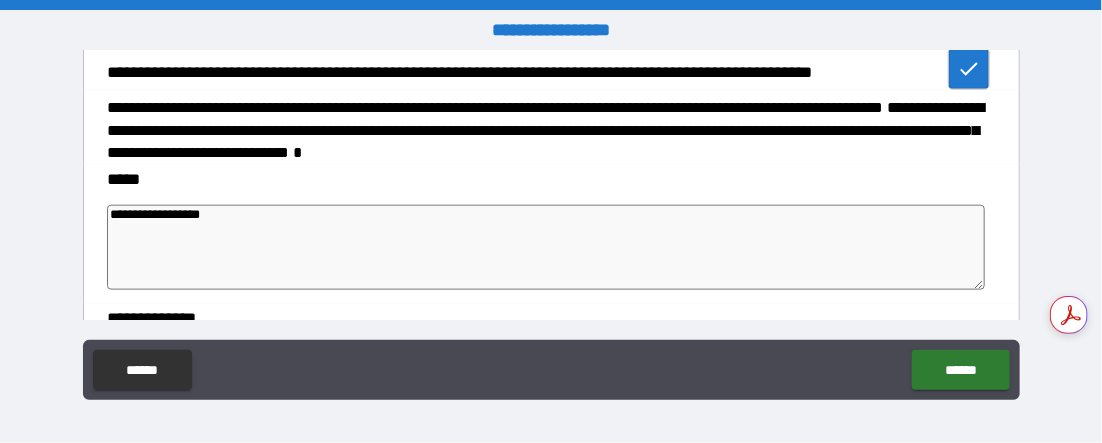 type on "*" 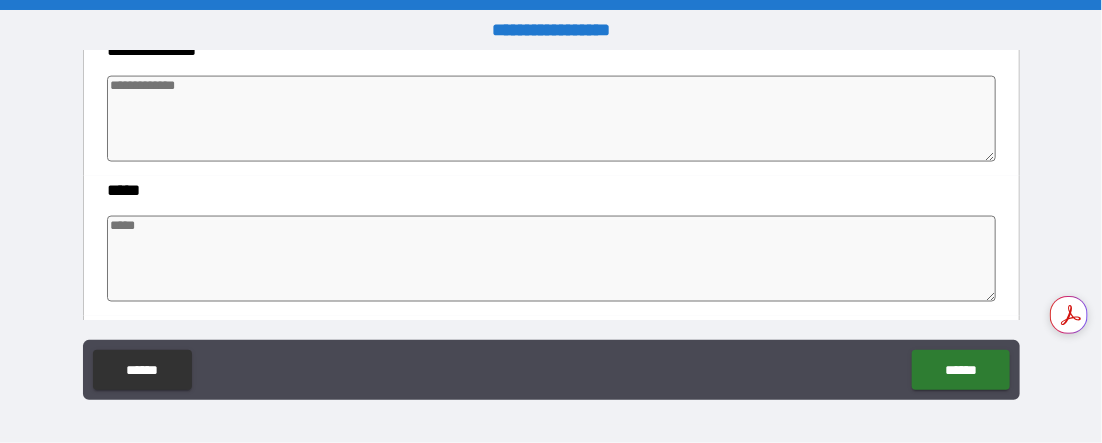 scroll, scrollTop: 1043, scrollLeft: 0, axis: vertical 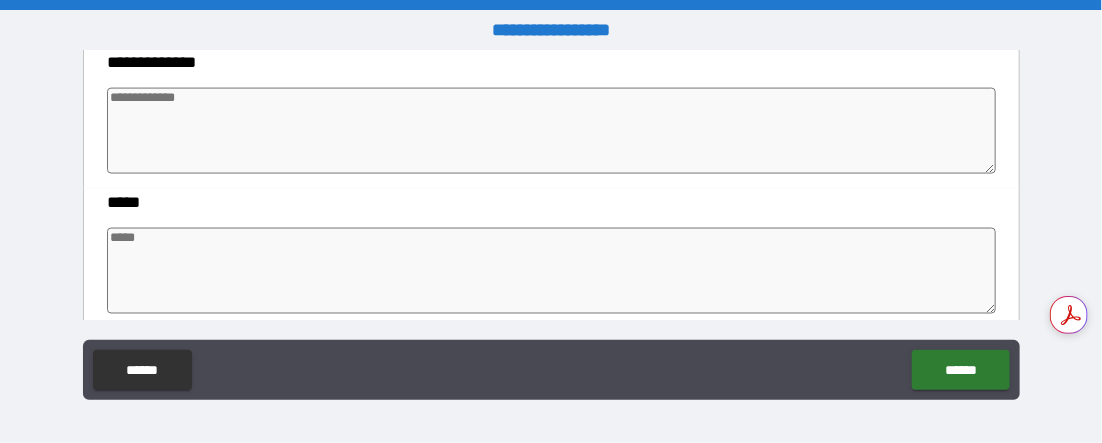click at bounding box center (551, 131) 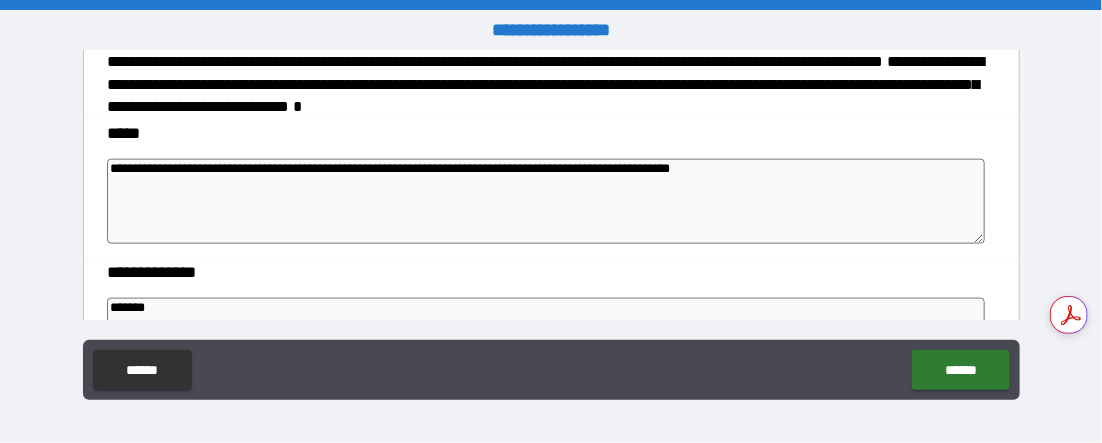 scroll, scrollTop: 827, scrollLeft: 0, axis: vertical 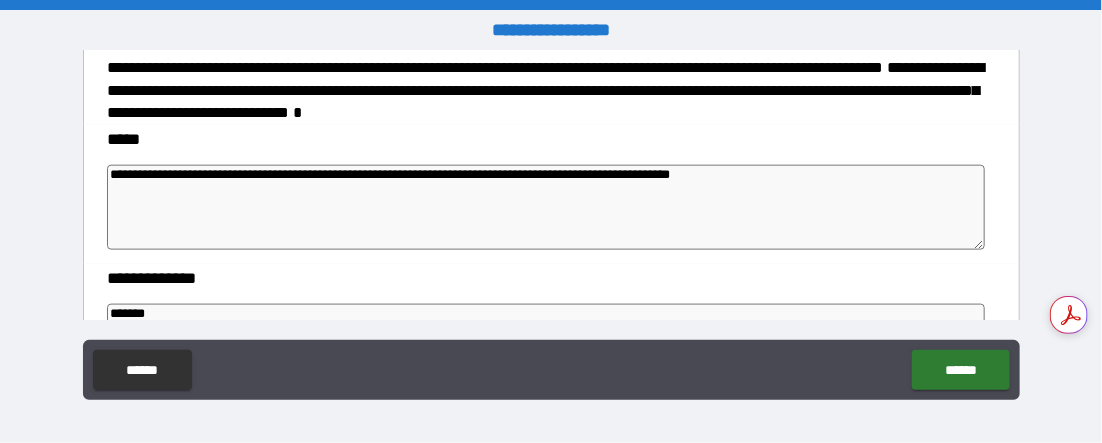 drag, startPoint x: 924, startPoint y: 195, endPoint x: 245, endPoint y: 199, distance: 679.0118 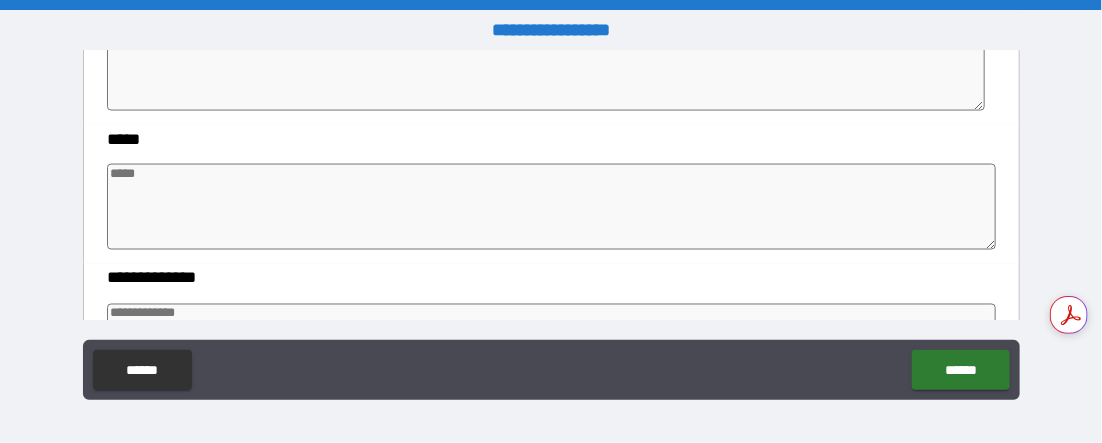 scroll, scrollTop: 1158, scrollLeft: 0, axis: vertical 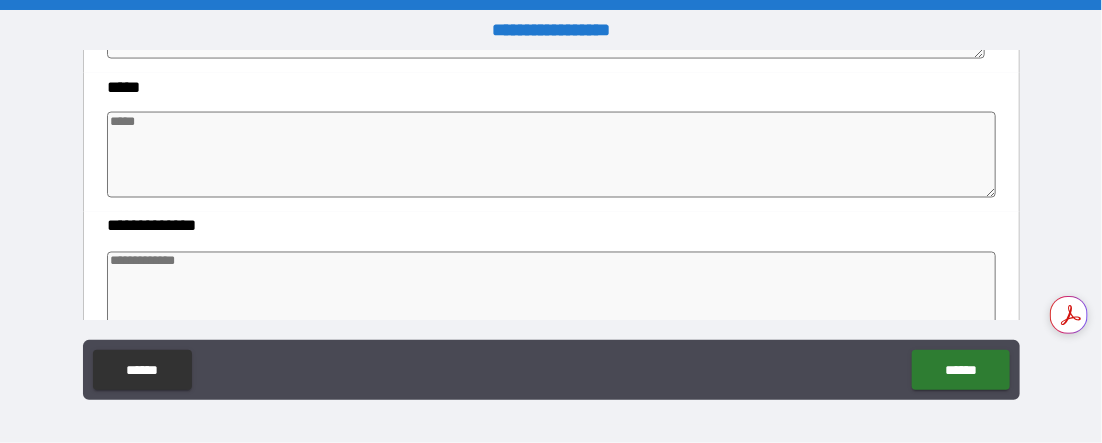 click at bounding box center (551, 155) 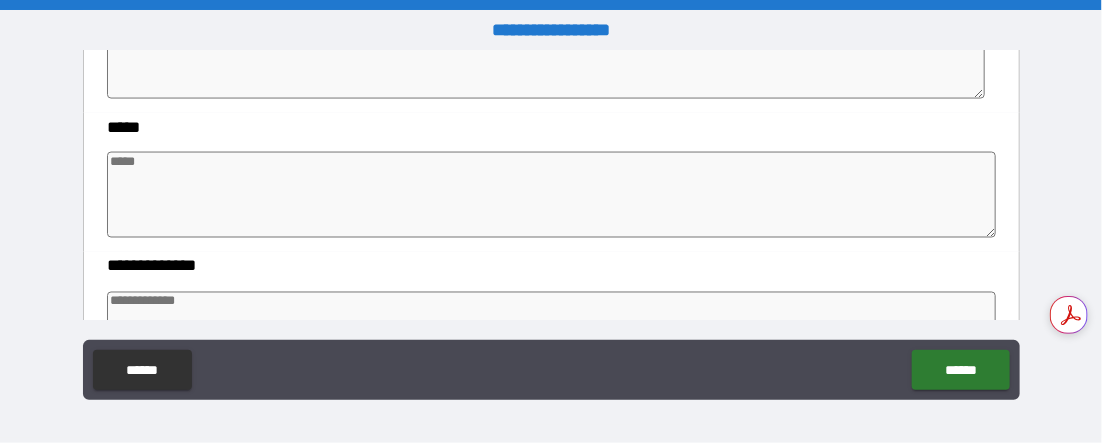 scroll, scrollTop: 1135, scrollLeft: 0, axis: vertical 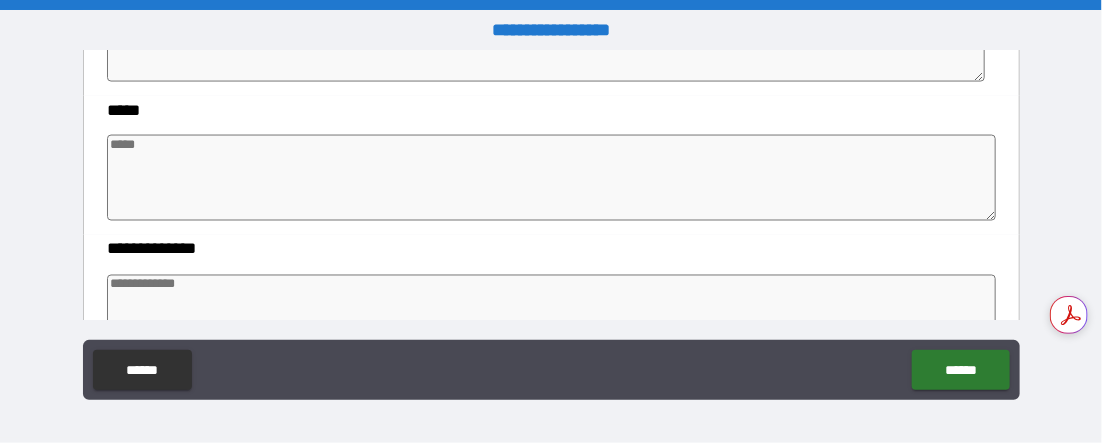 click at bounding box center [551, 178] 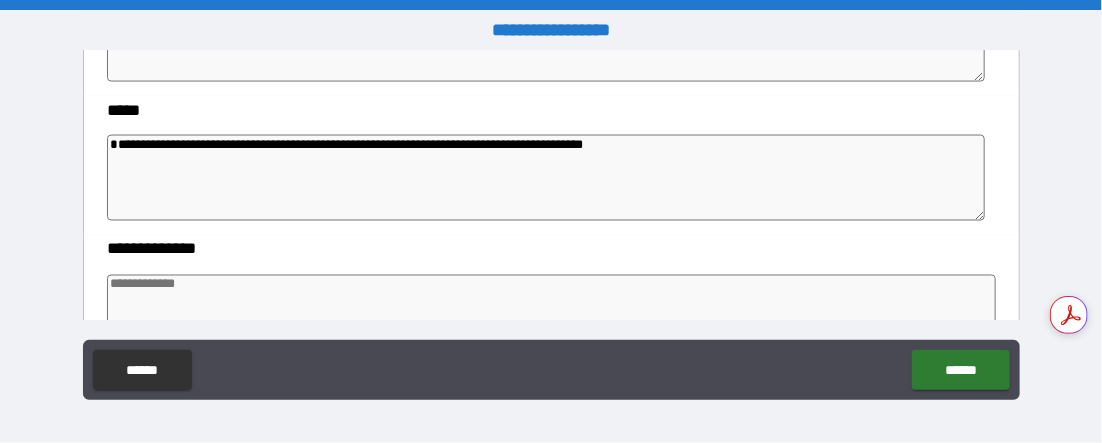 click on "**********" at bounding box center [546, 178] 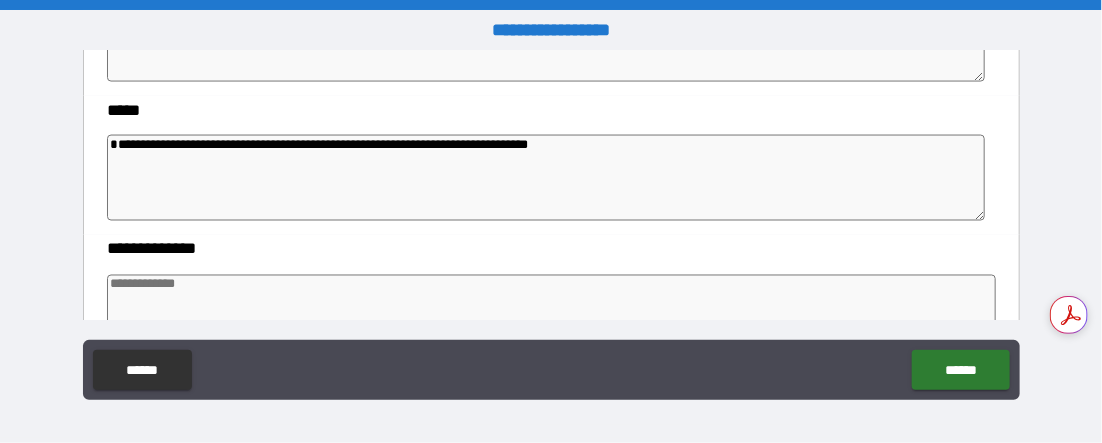 click at bounding box center [551, 318] 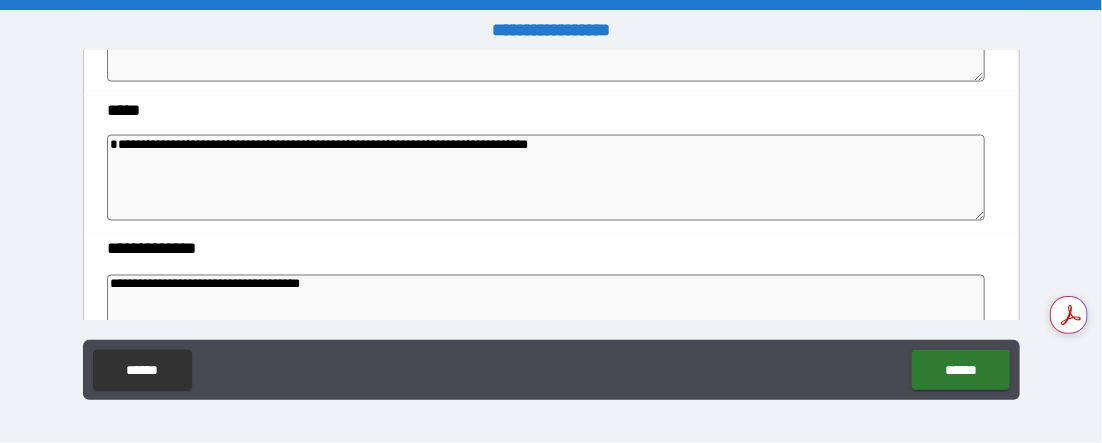 click on "**********" at bounding box center [546, 318] 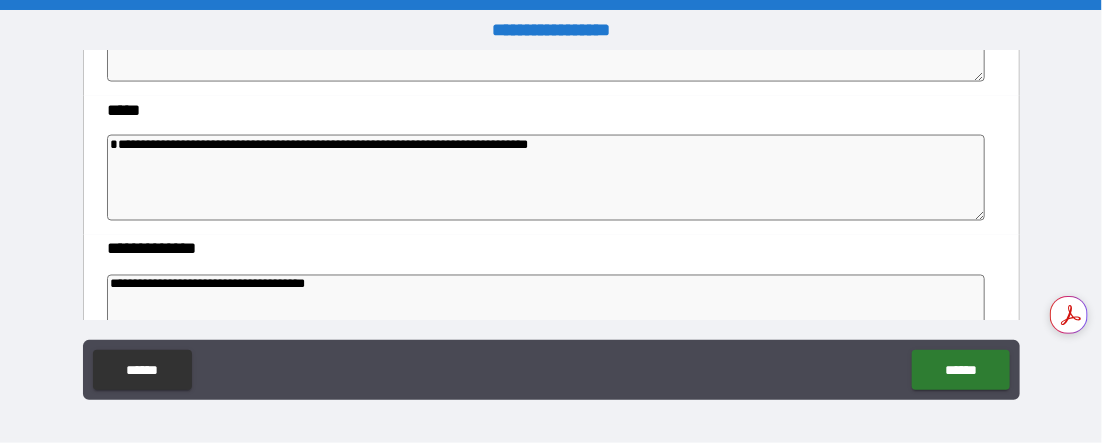 click on "**********" at bounding box center (546, 318) 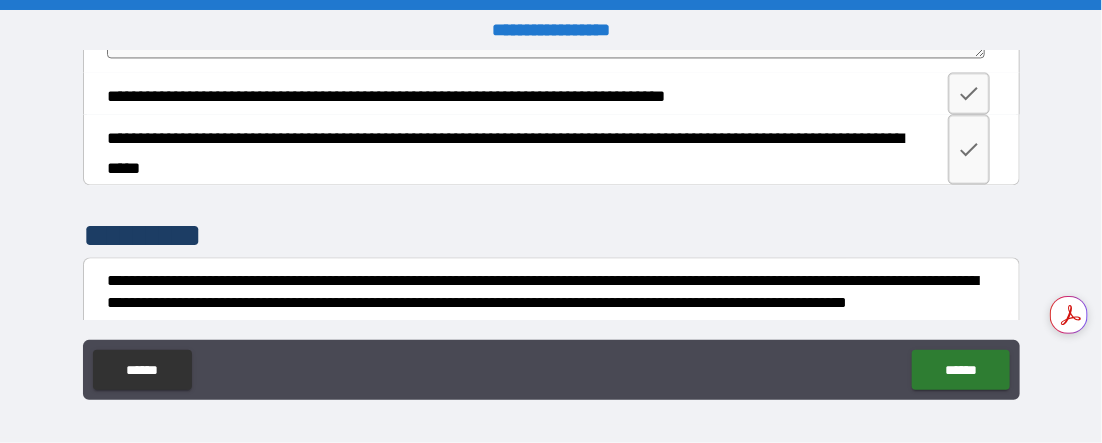 scroll, scrollTop: 1420, scrollLeft: 0, axis: vertical 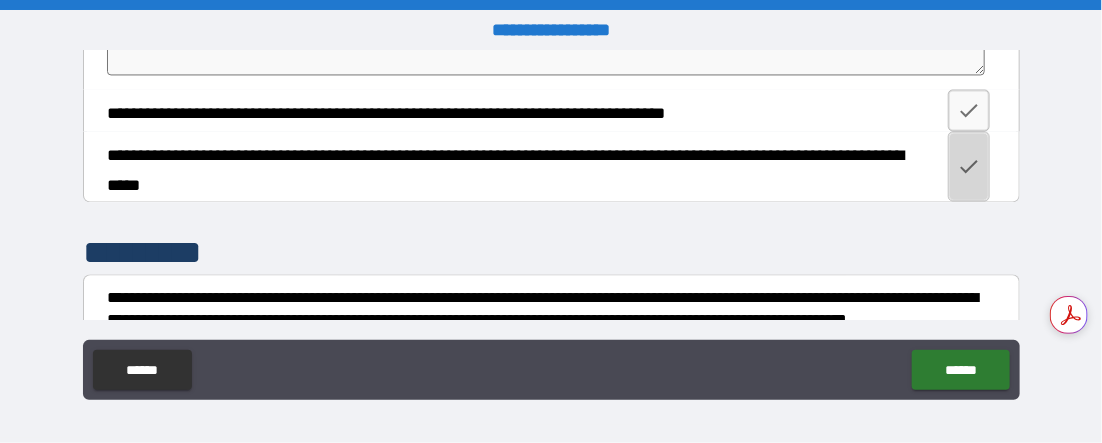 click 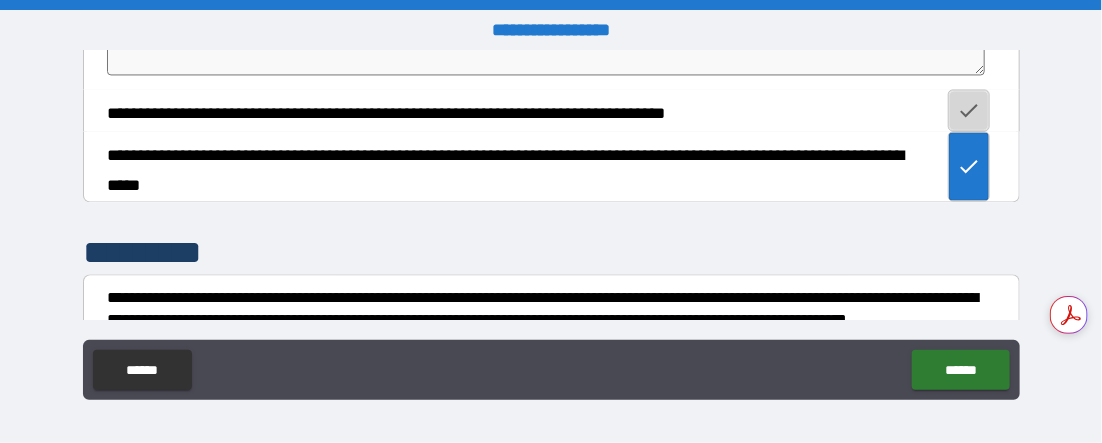 click 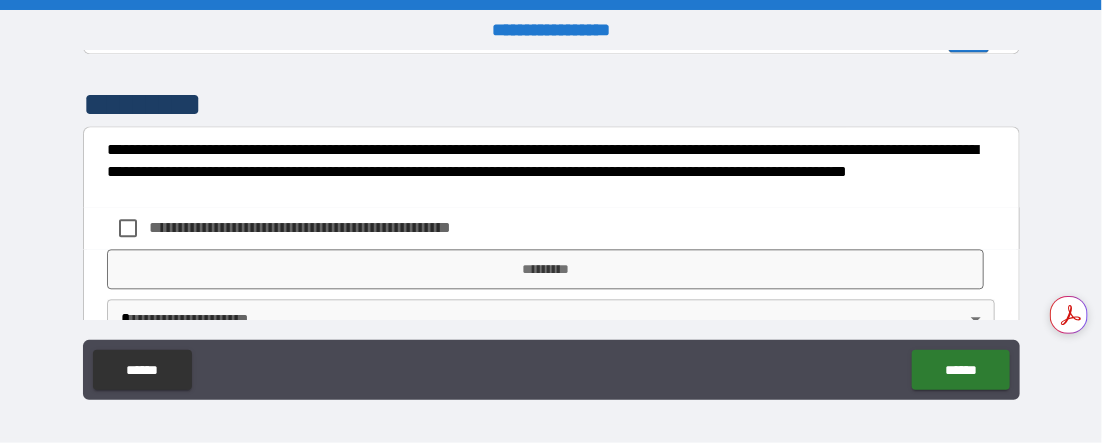 scroll, scrollTop: 1637, scrollLeft: 0, axis: vertical 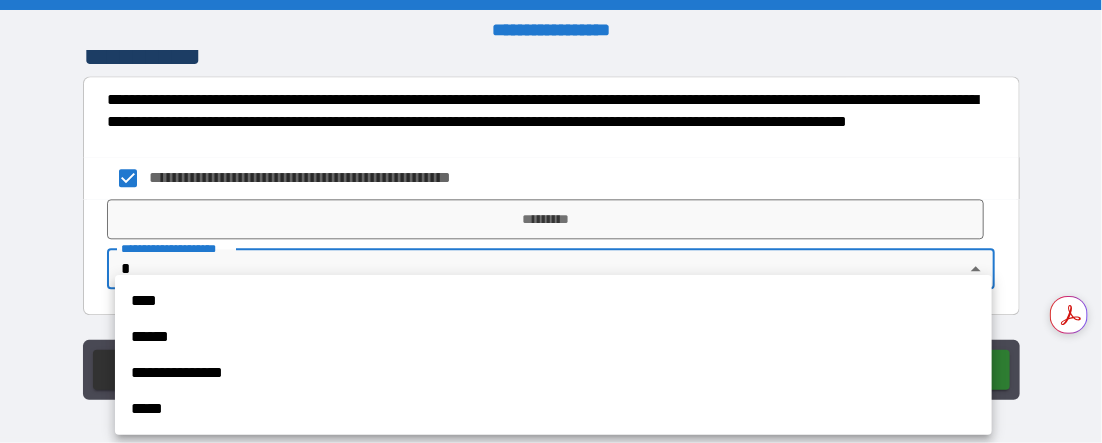 click on "**********" at bounding box center (551, 221) 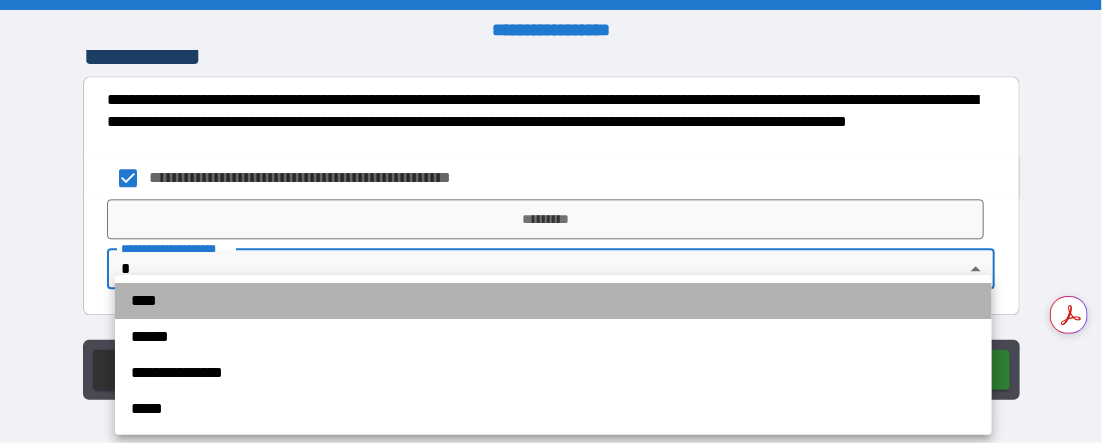 click on "****" at bounding box center [553, 301] 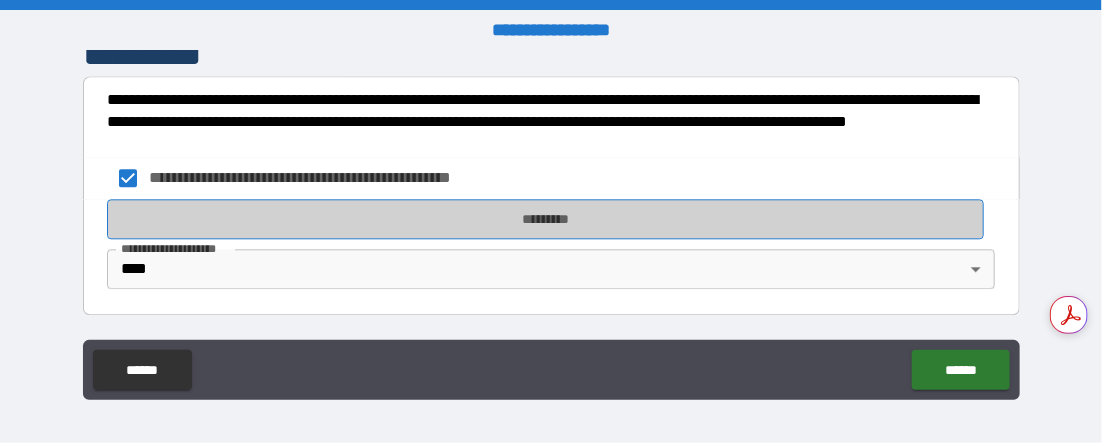 click on "*********" at bounding box center [545, 219] 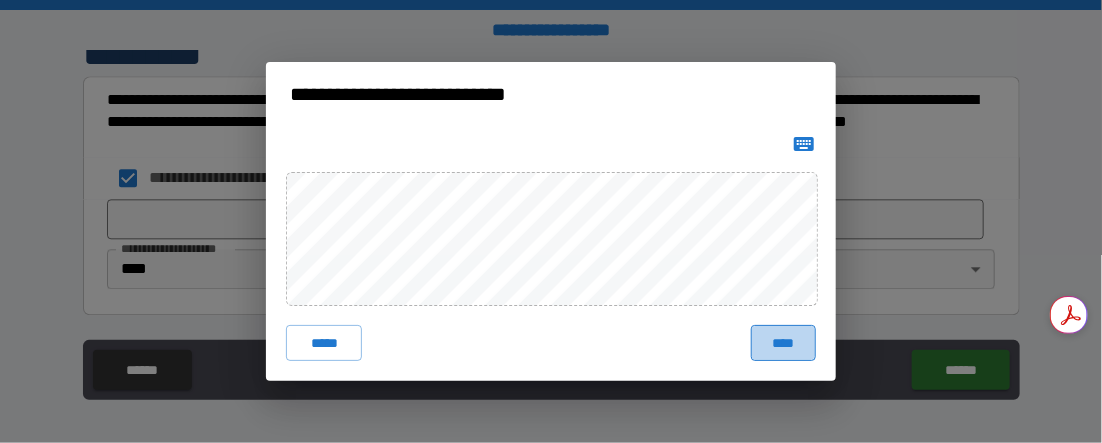 click on "****" at bounding box center (783, 343) 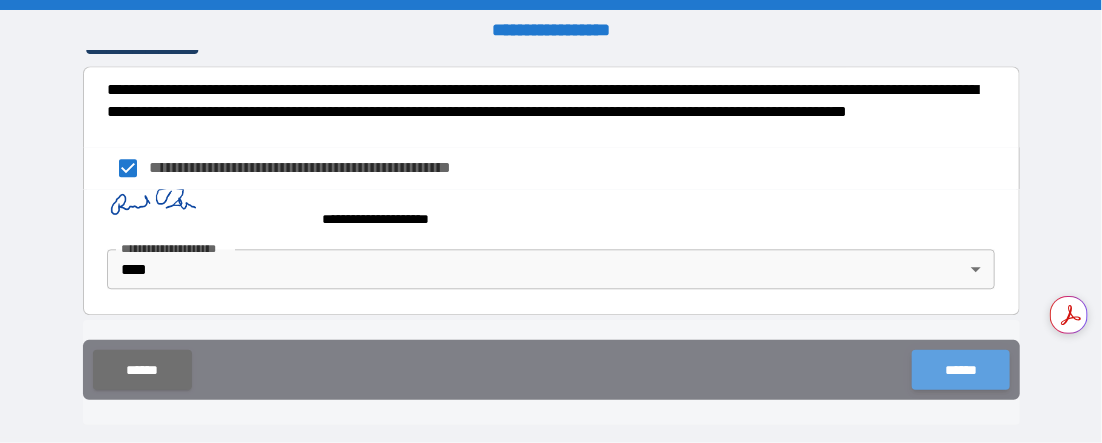 click on "******" at bounding box center [960, 370] 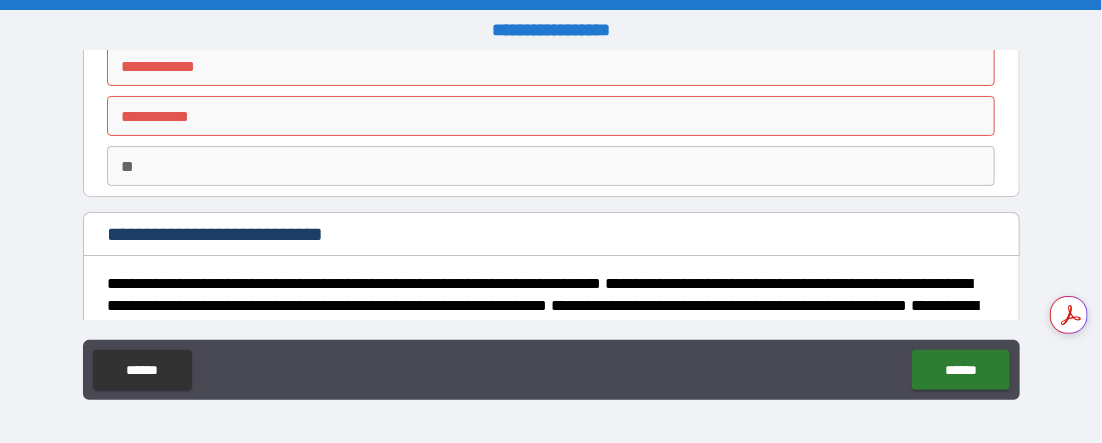 scroll, scrollTop: 0, scrollLeft: 0, axis: both 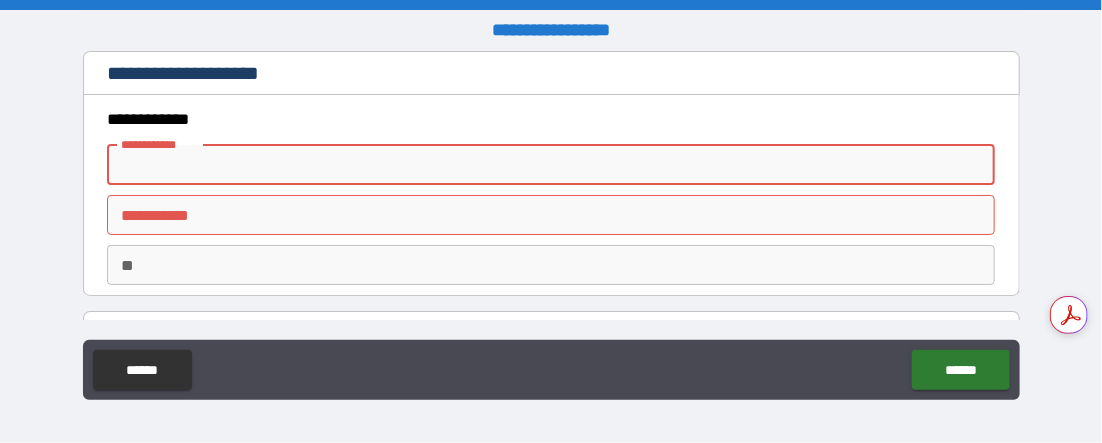 click on "**********" at bounding box center (551, 165) 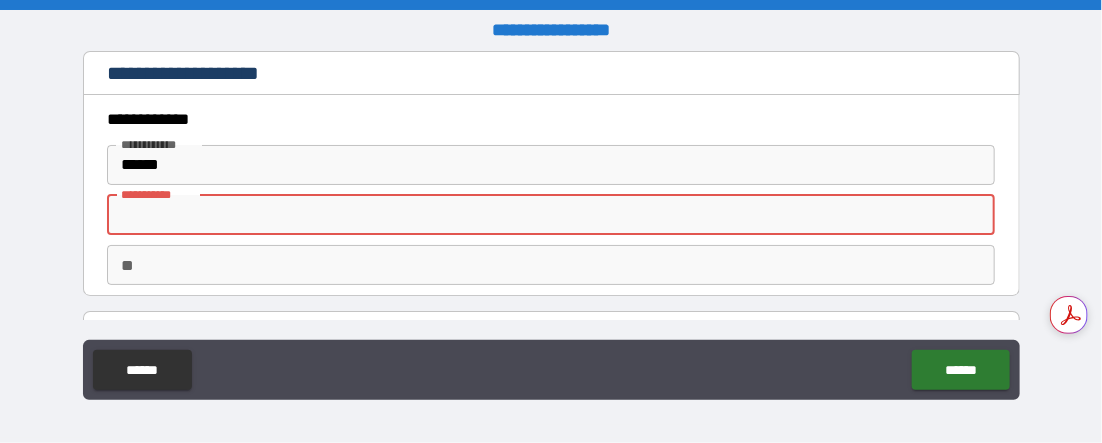 click on "*********   *" at bounding box center (551, 215) 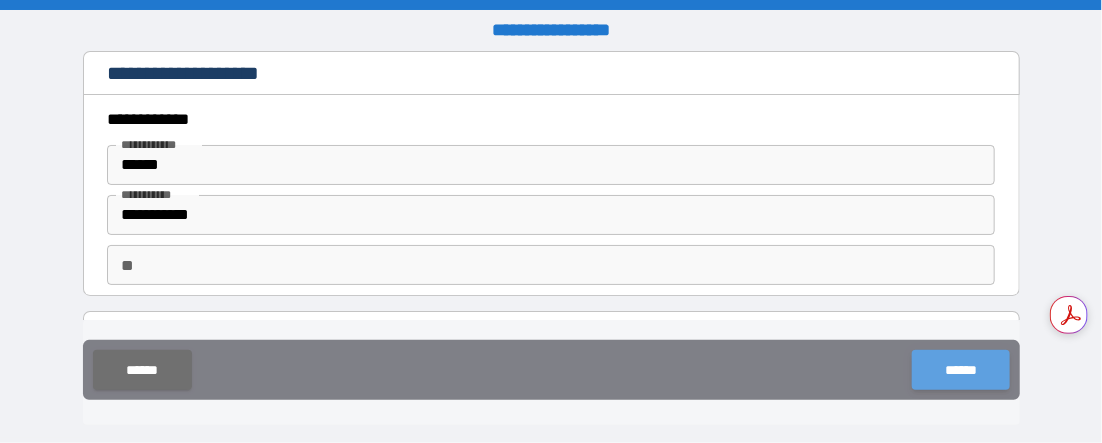 click on "******" at bounding box center [960, 370] 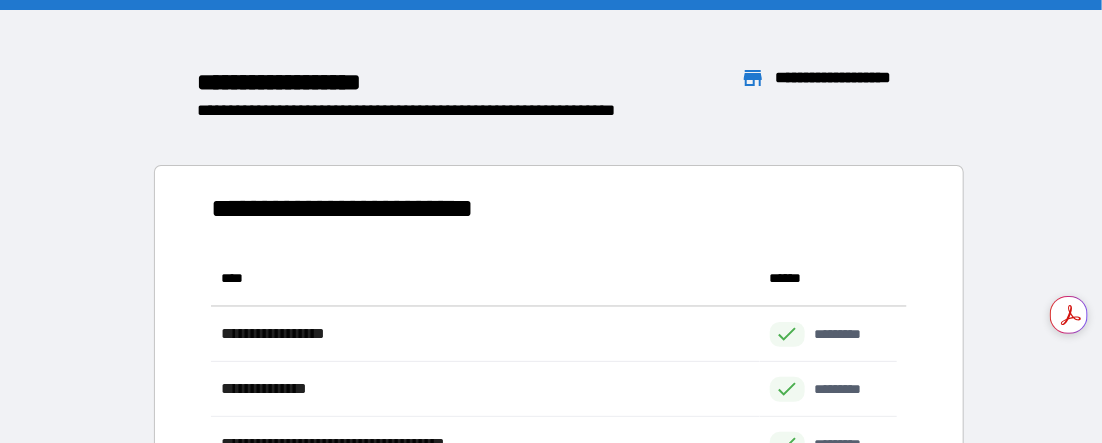 scroll, scrollTop: 16, scrollLeft: 16, axis: both 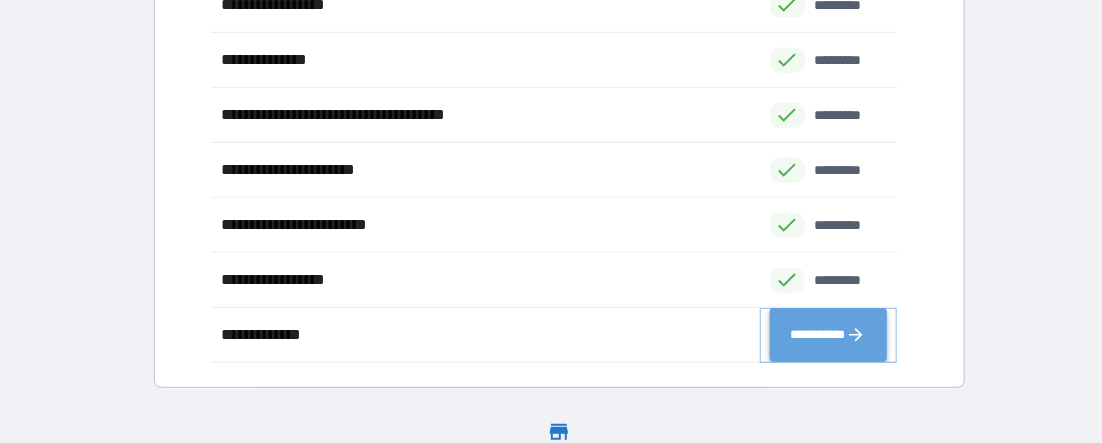 click on "**********" at bounding box center (828, 335) 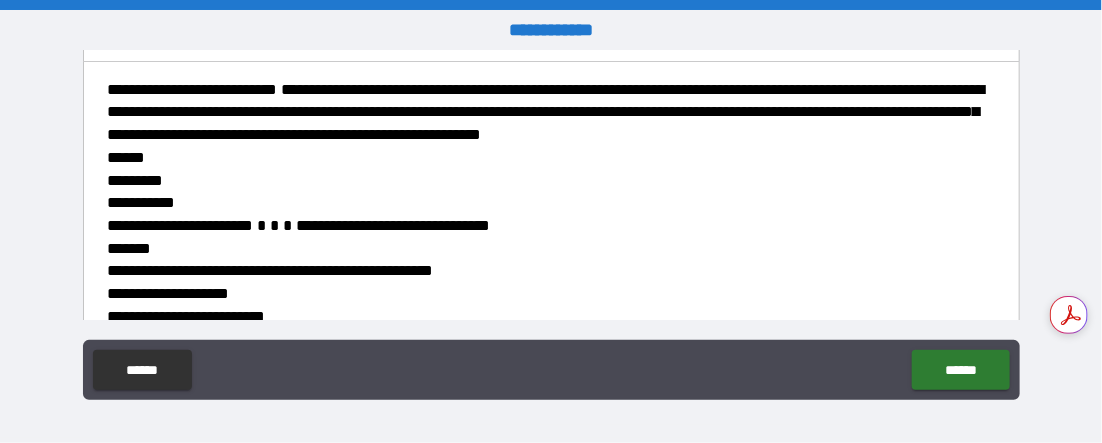 scroll, scrollTop: 294, scrollLeft: 0, axis: vertical 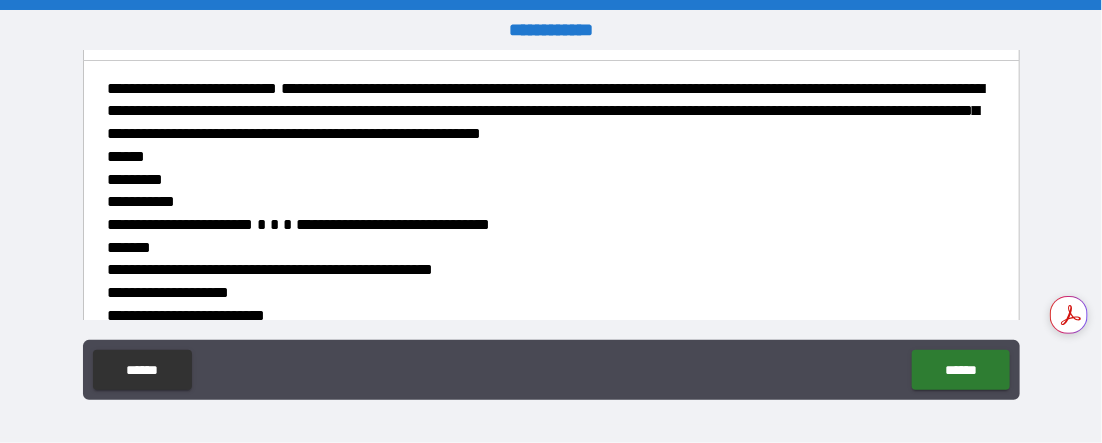 click on "**********" at bounding box center (201, 88) 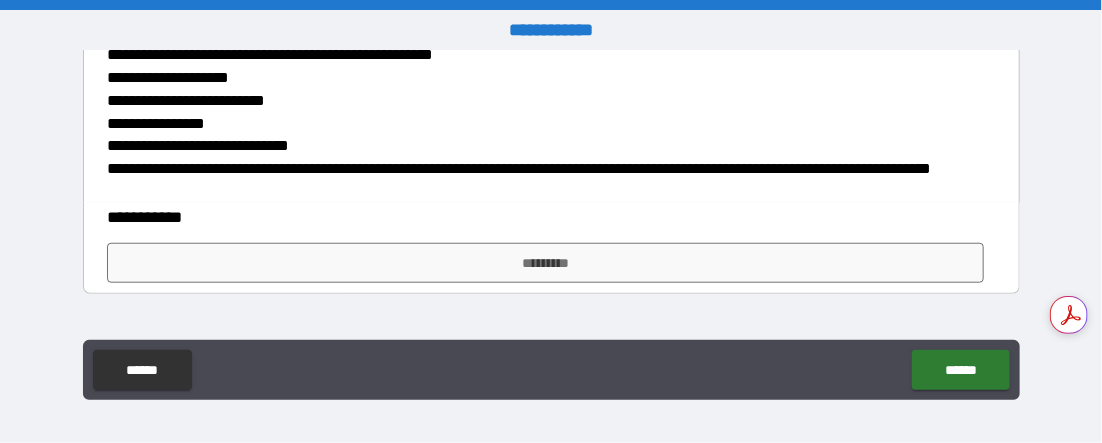 scroll, scrollTop: 516, scrollLeft: 0, axis: vertical 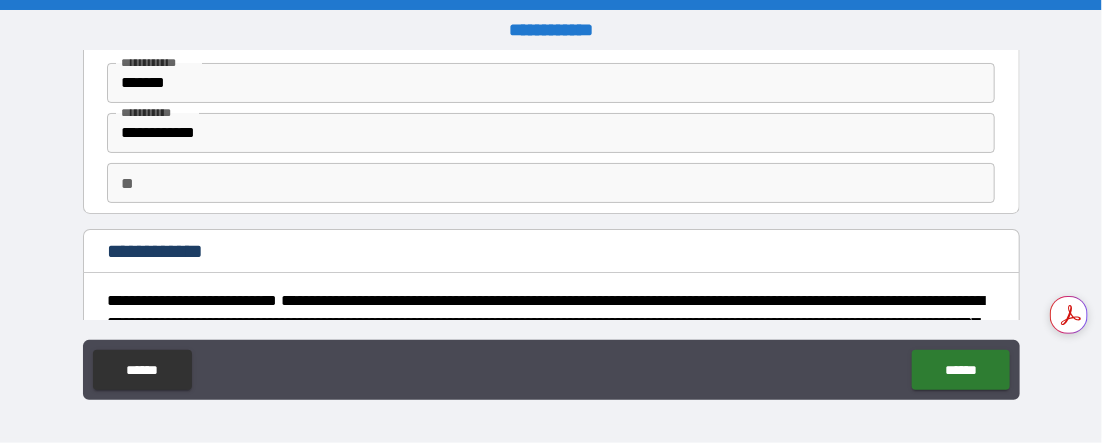 click on "**********" at bounding box center [201, 300] 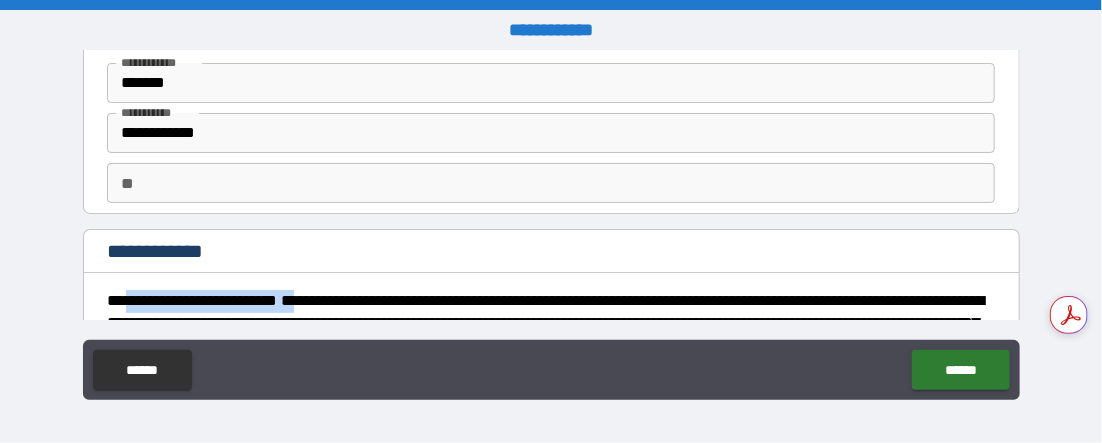 click on "**********" at bounding box center (201, 300) 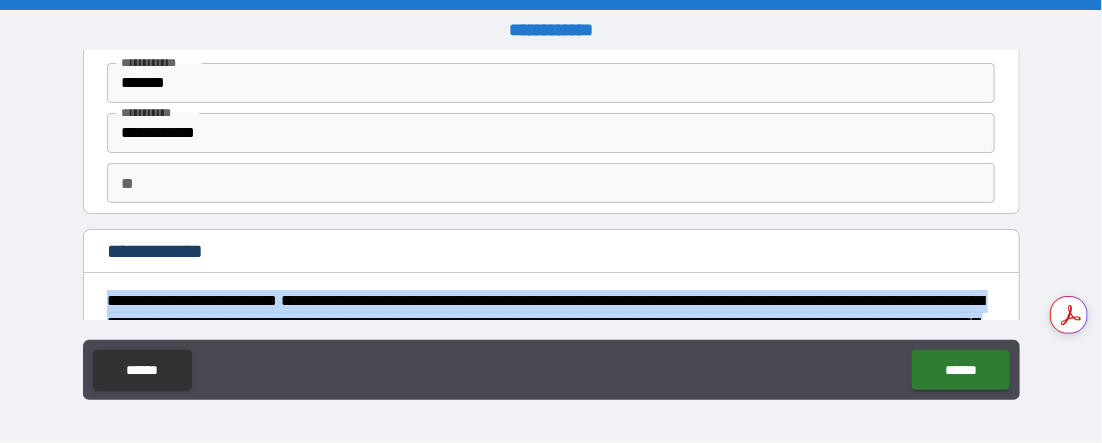 click on "**********" at bounding box center (201, 300) 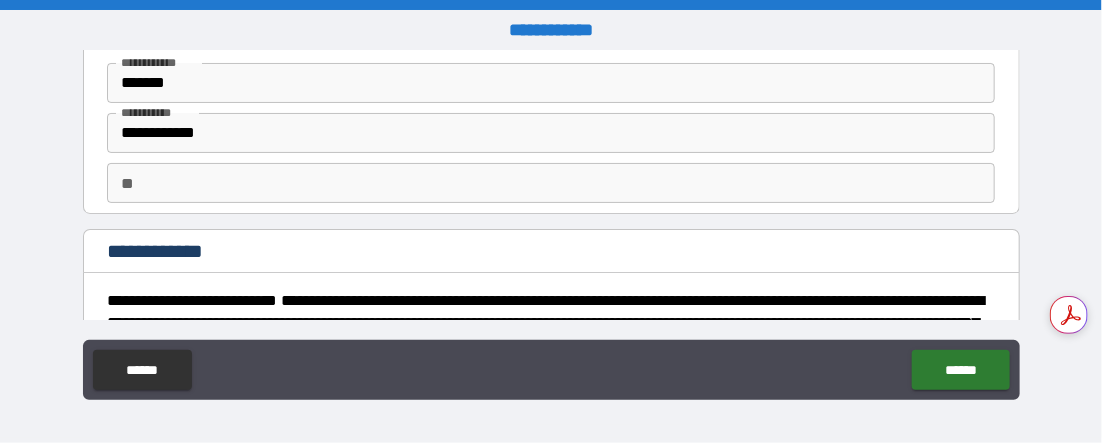 click on "**********" at bounding box center [201, 300] 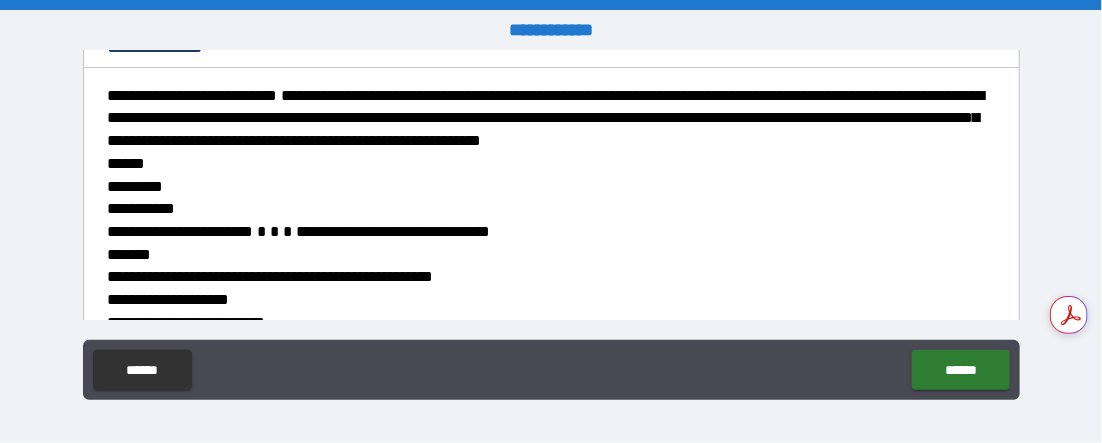 scroll, scrollTop: 290, scrollLeft: 0, axis: vertical 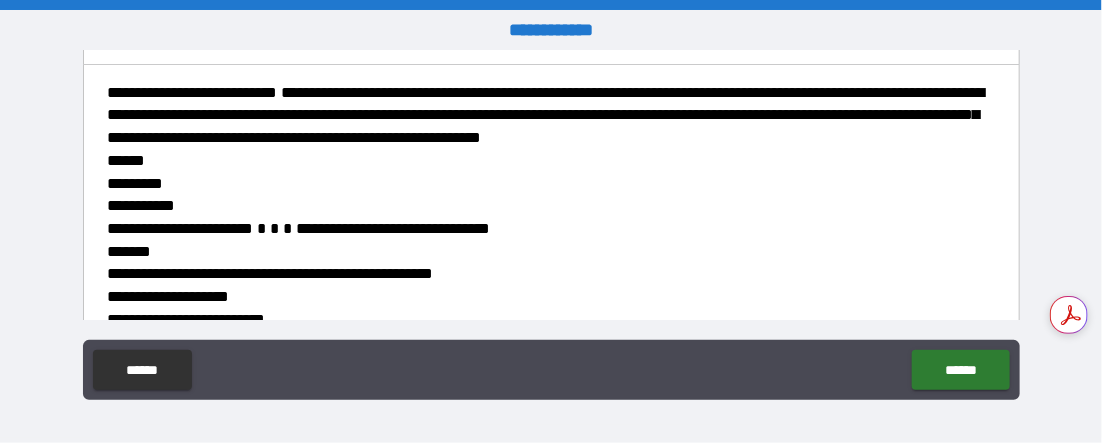 click on "**********" at bounding box center (399, 228) 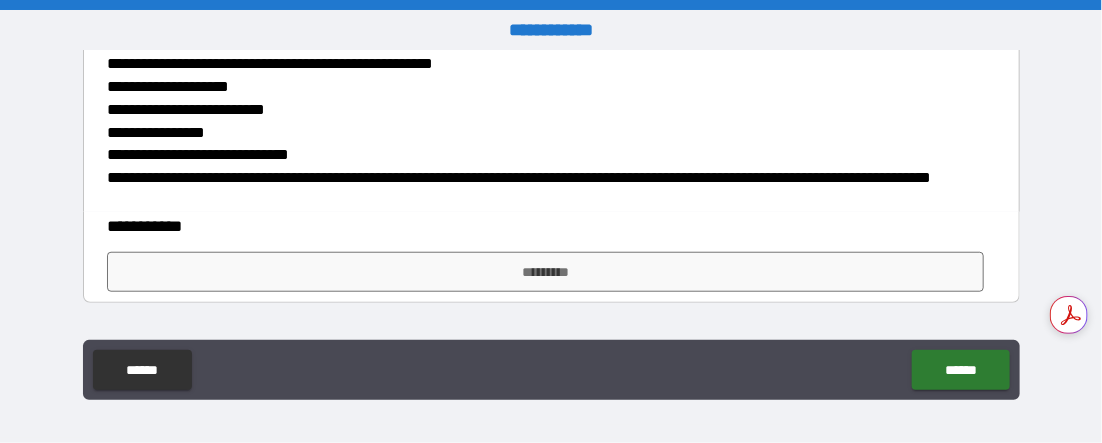 scroll, scrollTop: 542, scrollLeft: 0, axis: vertical 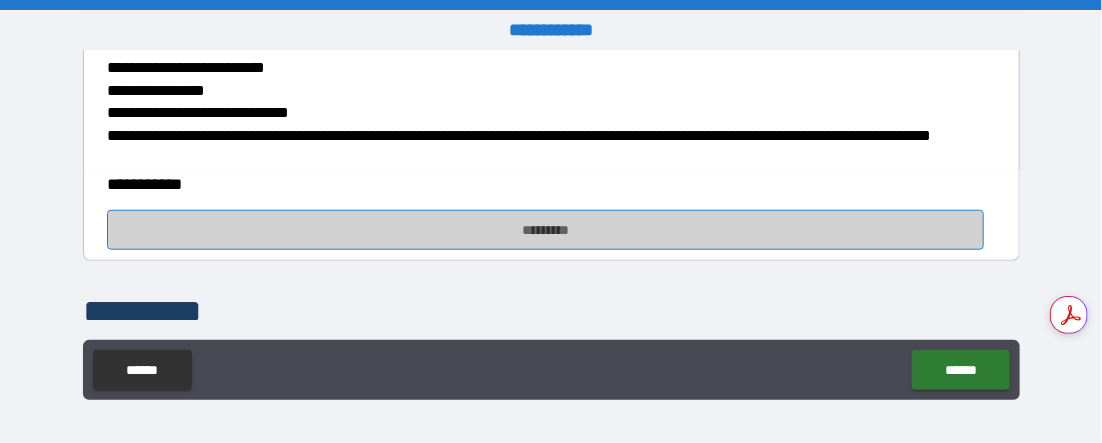 click on "*********" at bounding box center [545, 230] 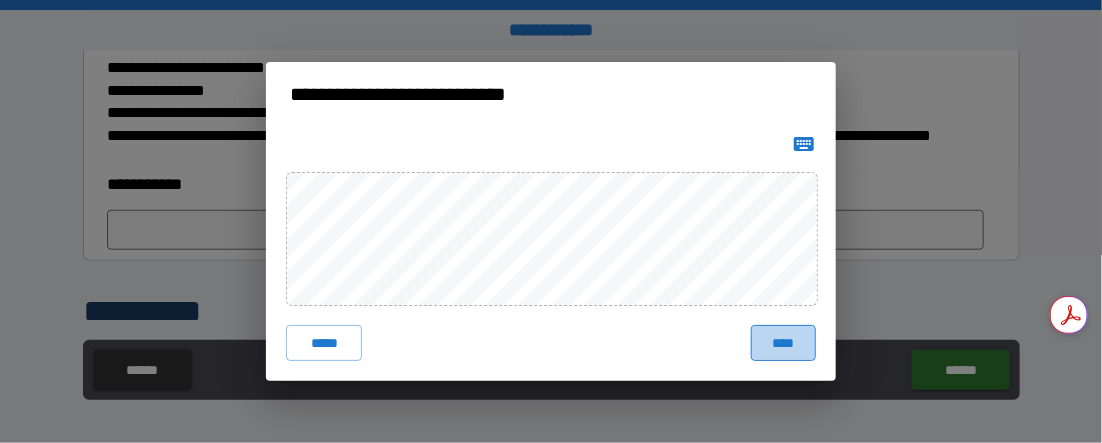 click on "****" at bounding box center [783, 343] 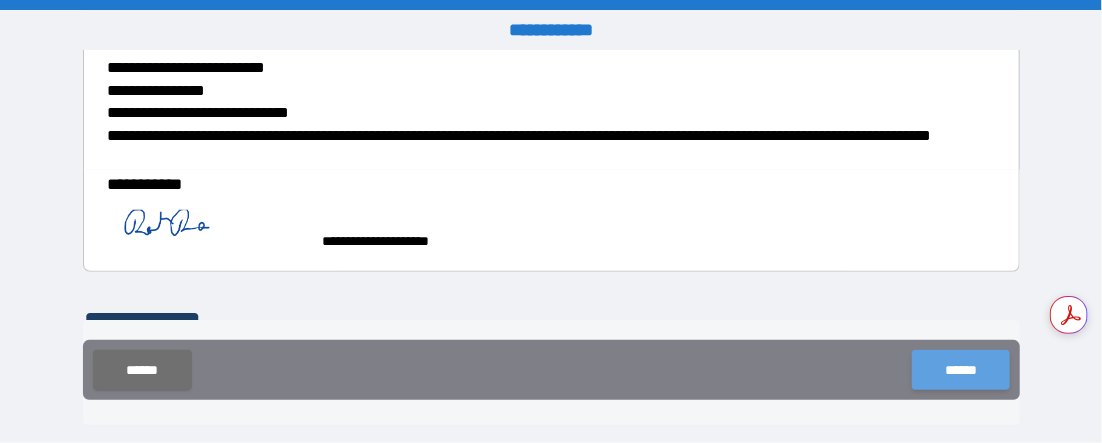 click on "******" at bounding box center (960, 370) 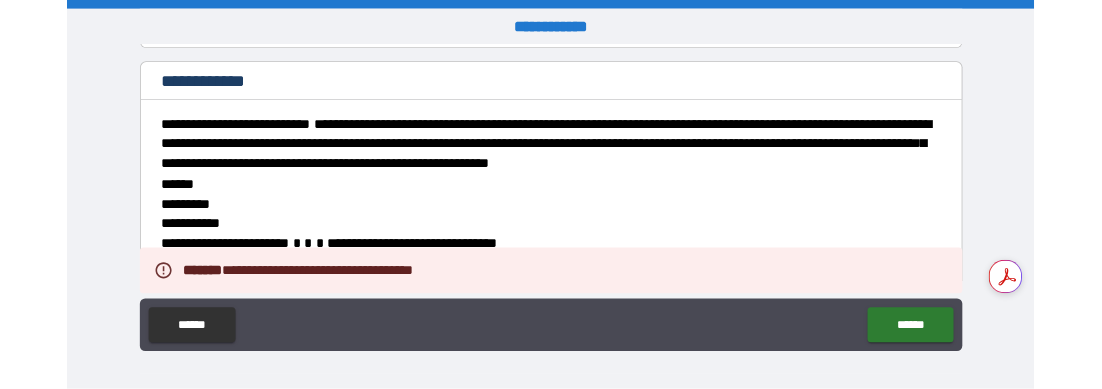 scroll, scrollTop: 230, scrollLeft: 0, axis: vertical 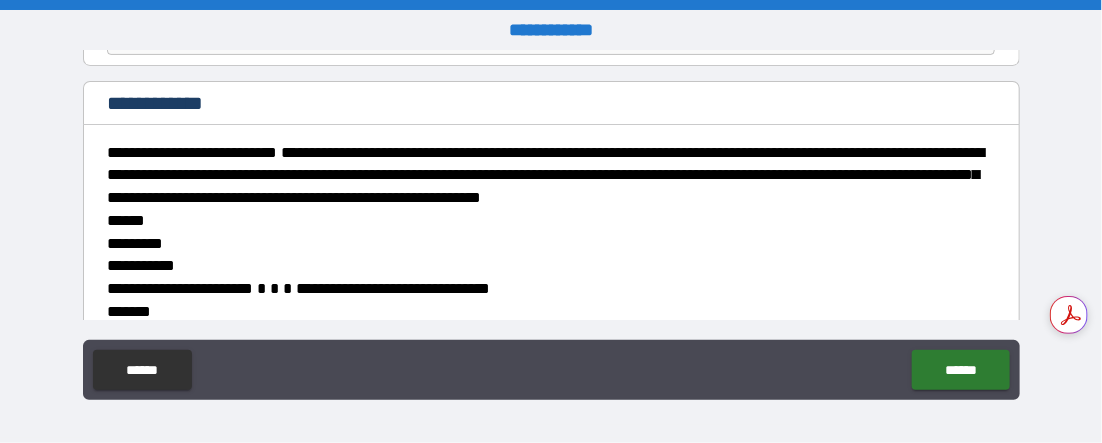 click on "**********" at bounding box center [201, 152] 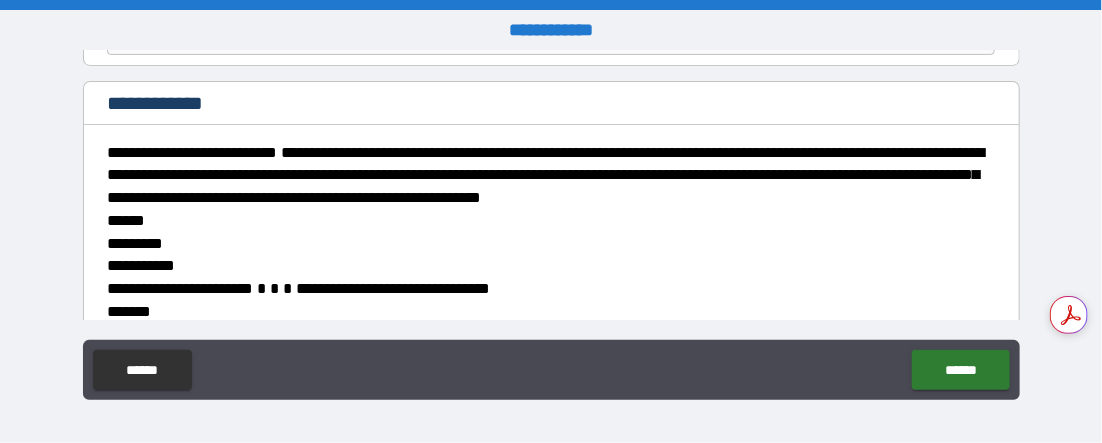 drag, startPoint x: 156, startPoint y: 154, endPoint x: 151, endPoint y: 141, distance: 13.928389 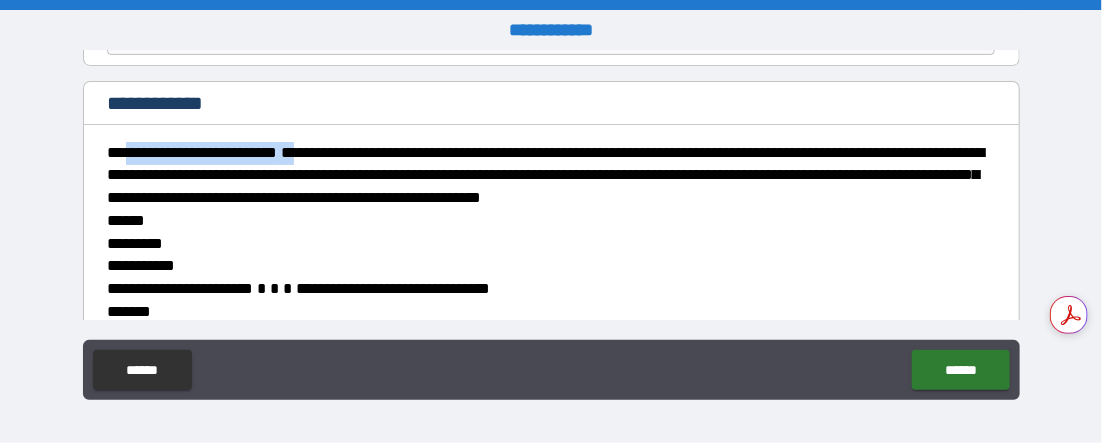 click on "**********" at bounding box center (201, 152) 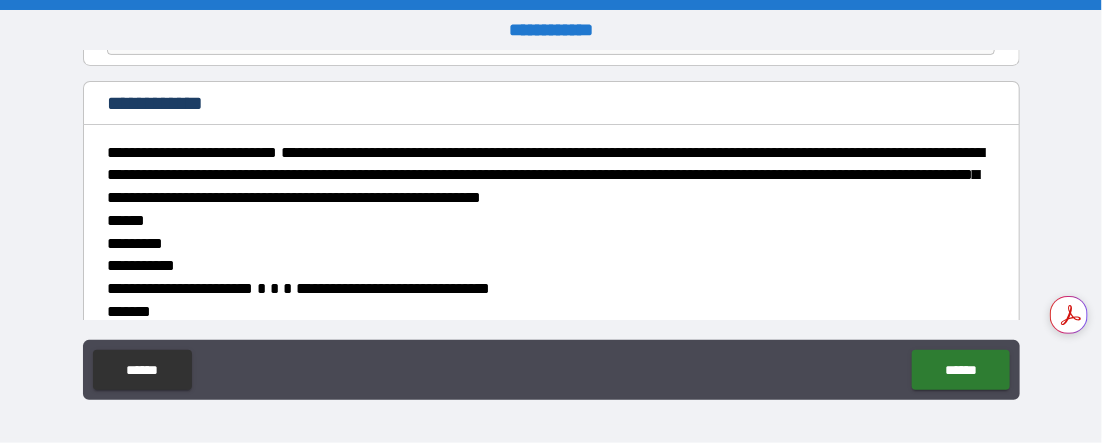 click on "**********" at bounding box center [201, 152] 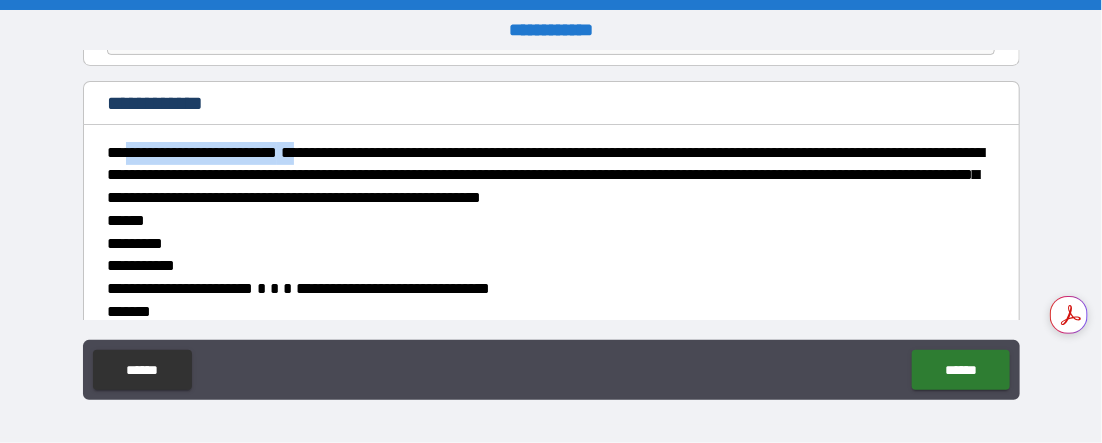click on "**********" at bounding box center [201, 152] 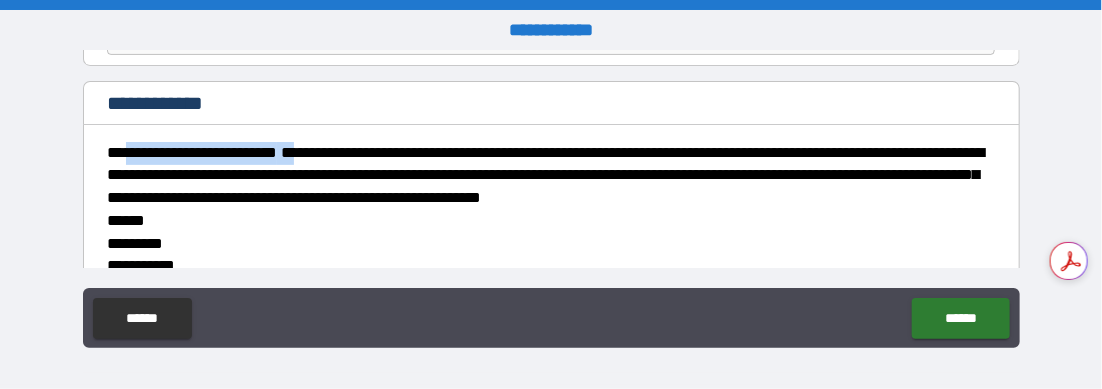 click on "**********" at bounding box center [201, 152] 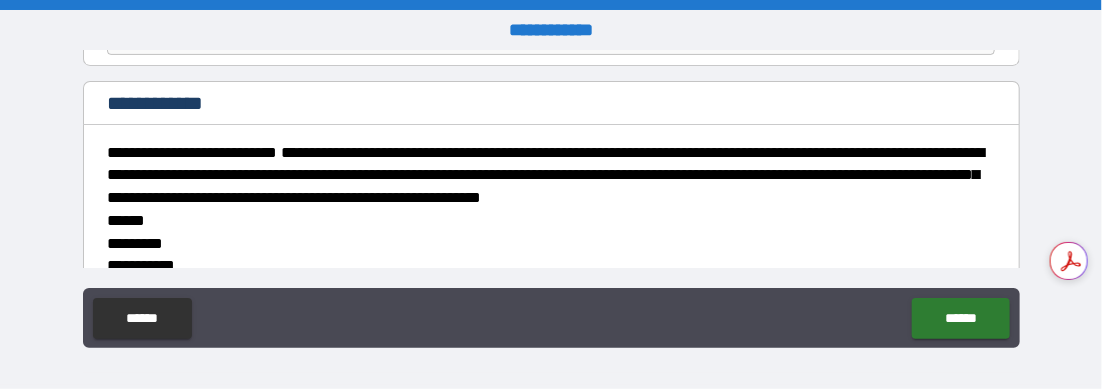 click on "**********" at bounding box center [201, 152] 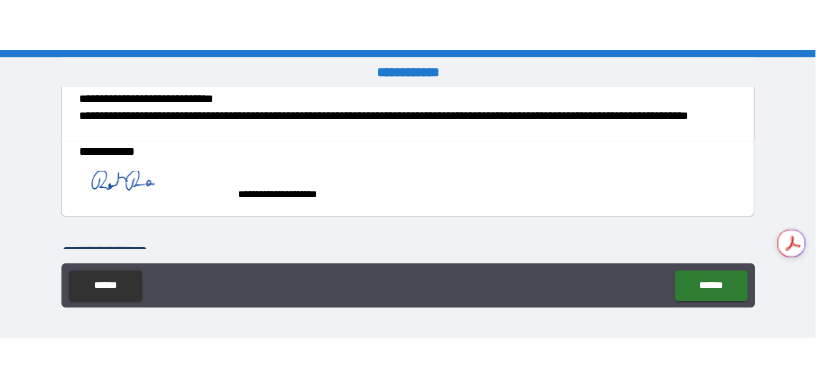 scroll, scrollTop: 590, scrollLeft: 0, axis: vertical 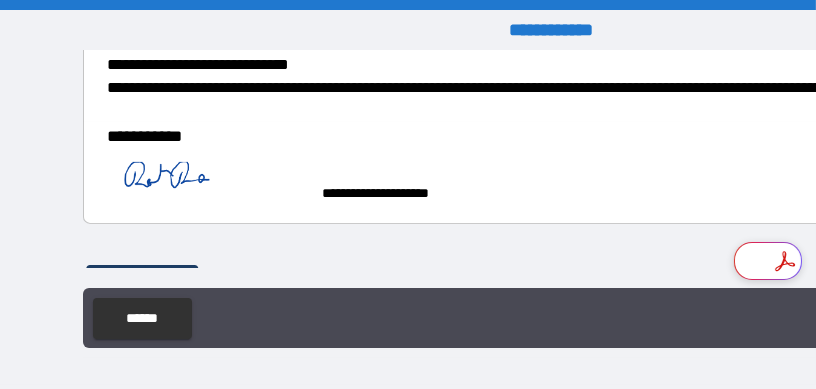 click on "**********" at bounding box center (408, 194) 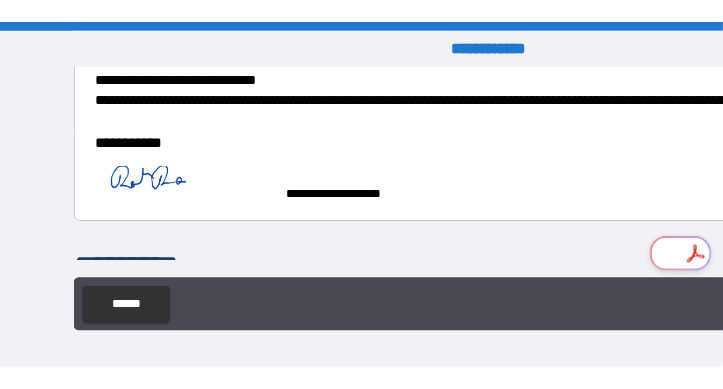 scroll, scrollTop: 636, scrollLeft: 0, axis: vertical 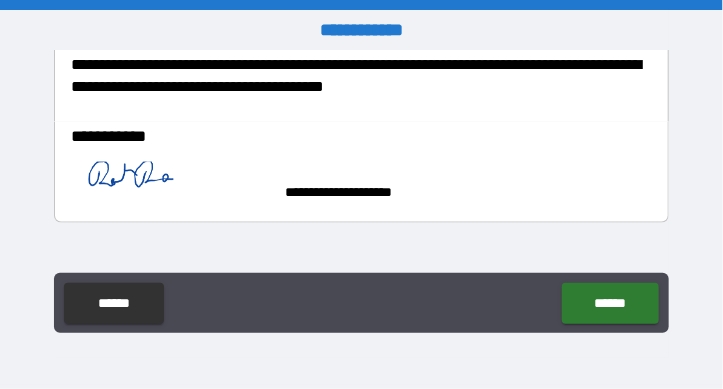 click on "**********" at bounding box center [356, 187] 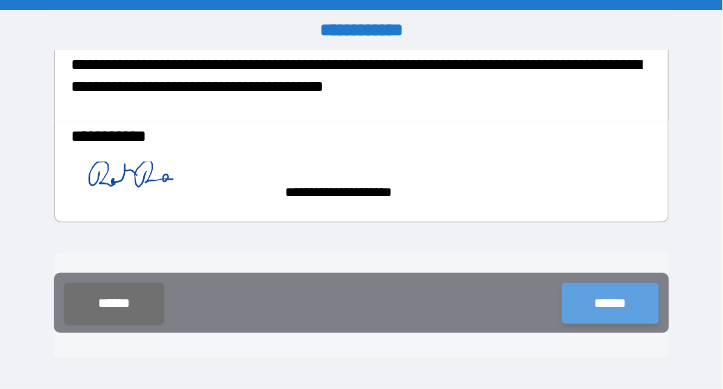 click on "******" at bounding box center (610, 303) 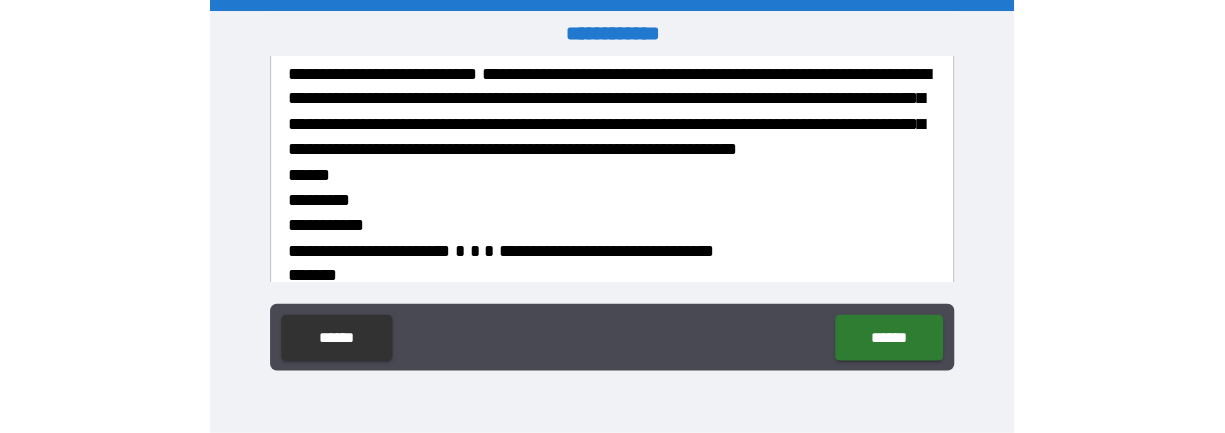 scroll, scrollTop: 293, scrollLeft: 0, axis: vertical 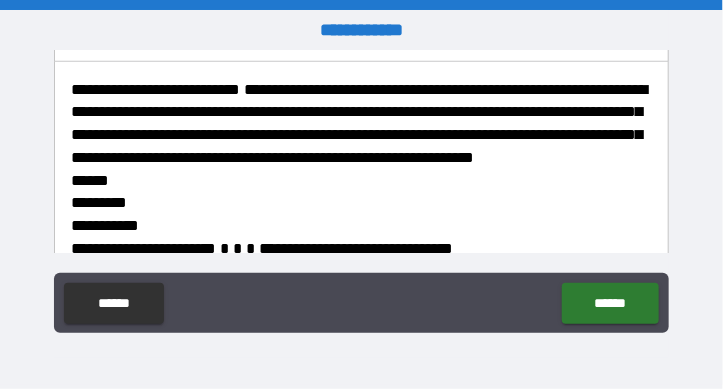 click on "**********" at bounding box center [165, 89] 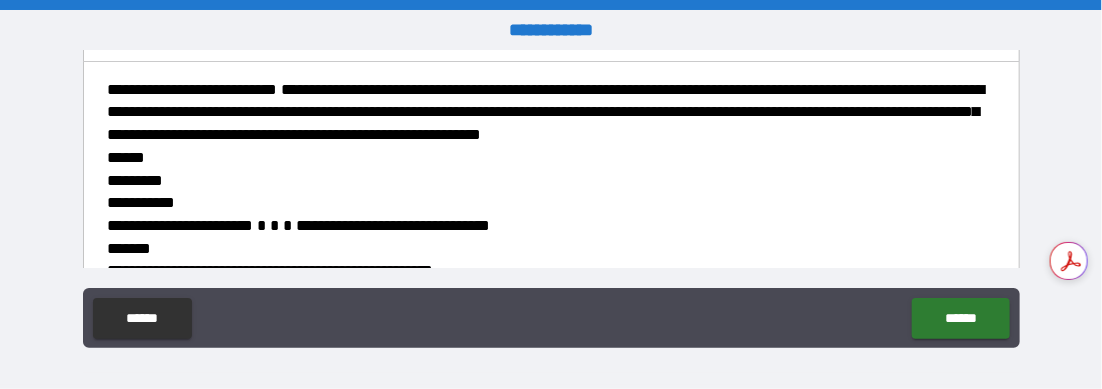 click on "**********" at bounding box center (201, 89) 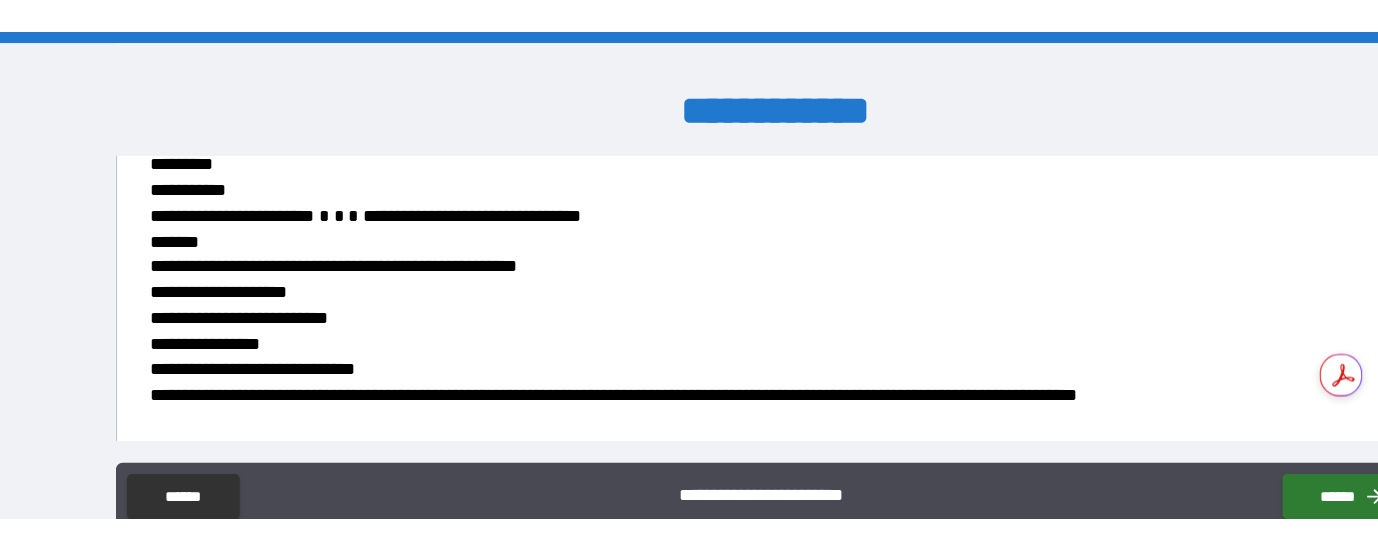 scroll, scrollTop: 294, scrollLeft: 0, axis: vertical 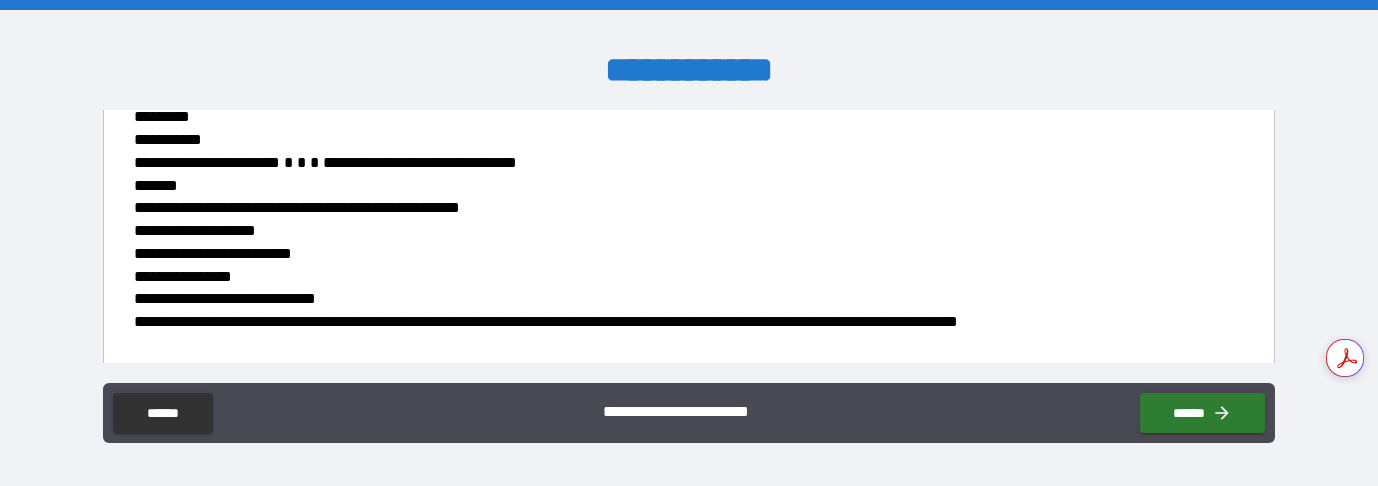 drag, startPoint x: 290, startPoint y: 5, endPoint x: 439, endPoint y: 167, distance: 220.10225 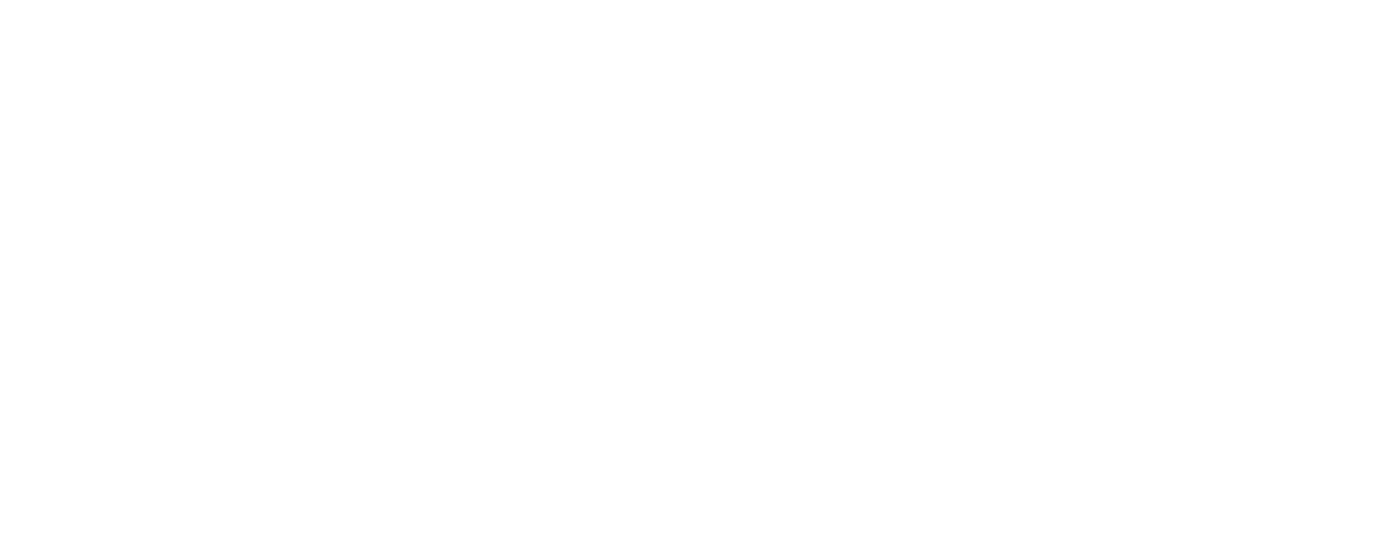 scroll, scrollTop: 0, scrollLeft: 0, axis: both 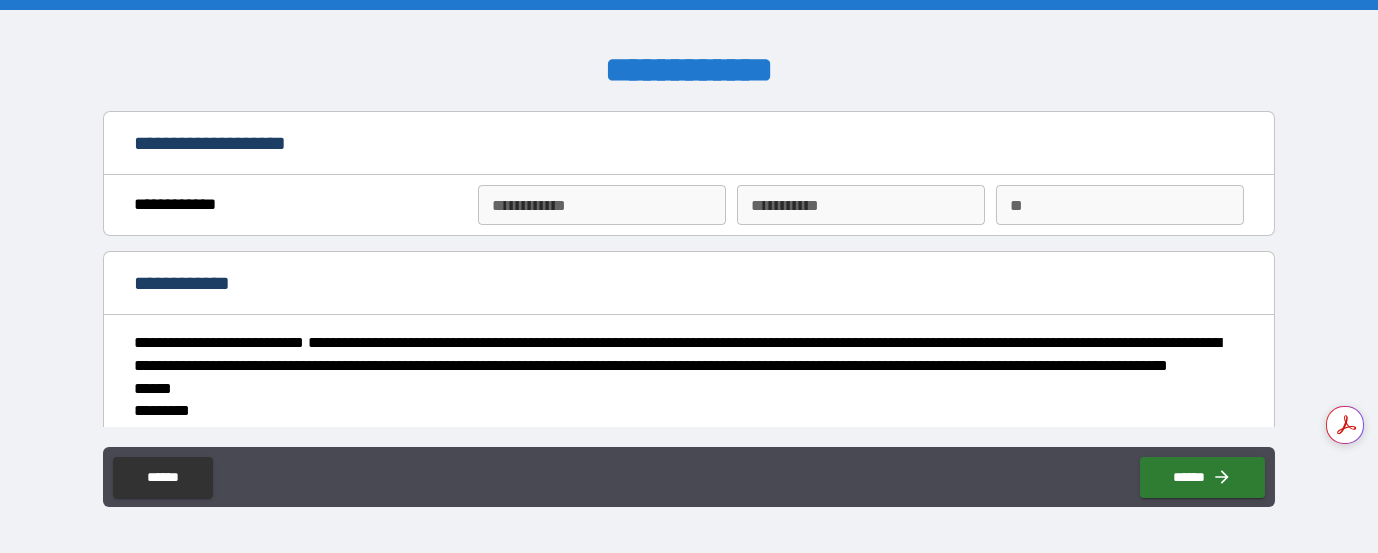 click on "**********" at bounding box center [228, 342] 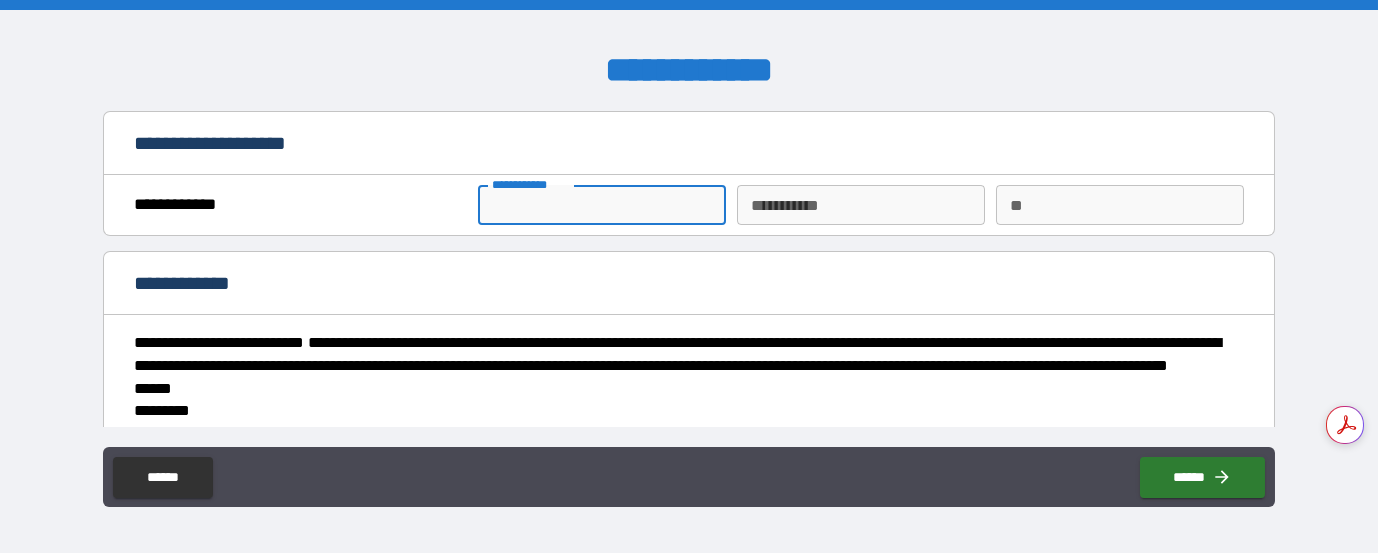 click on "**********" at bounding box center [602, 205] 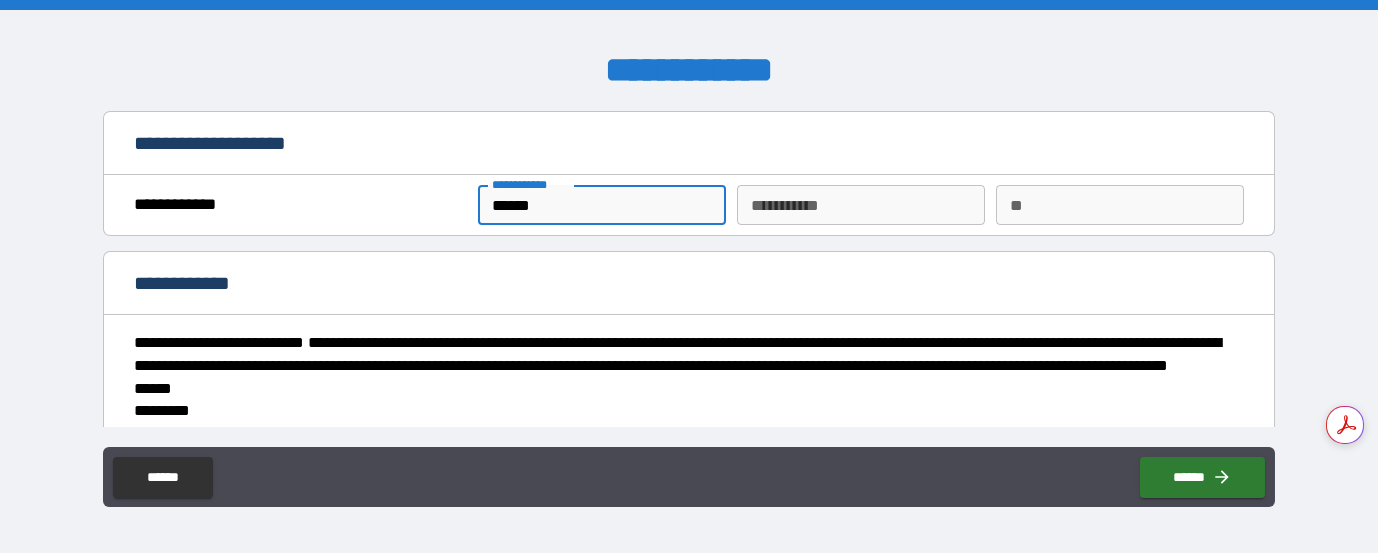 type on "******" 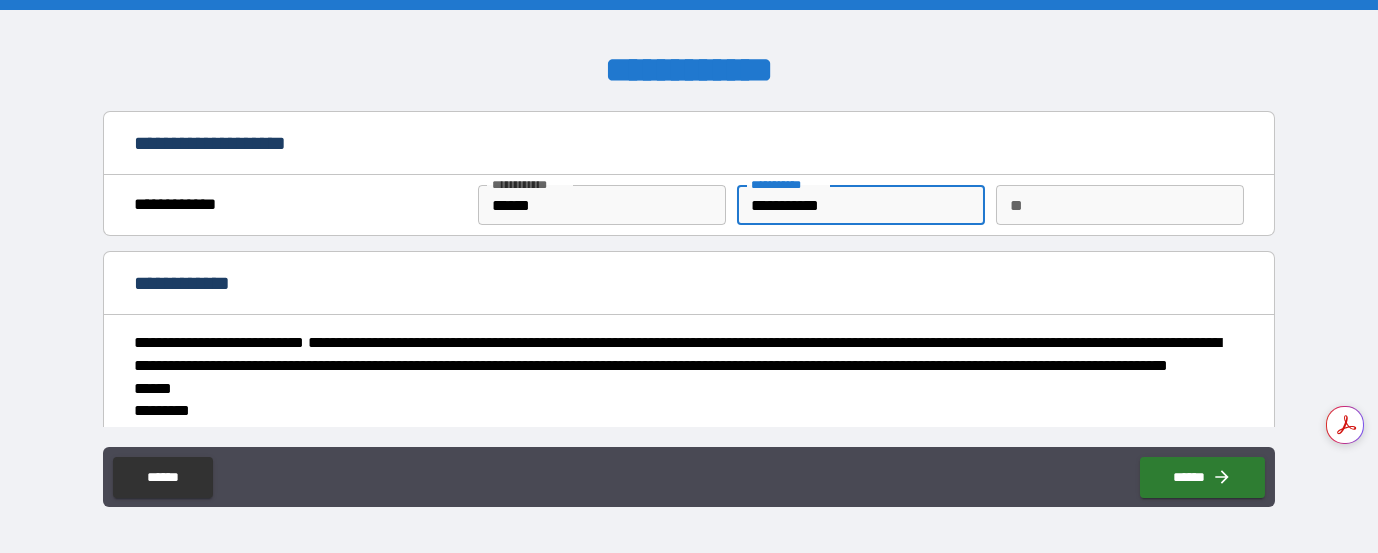 type on "**********" 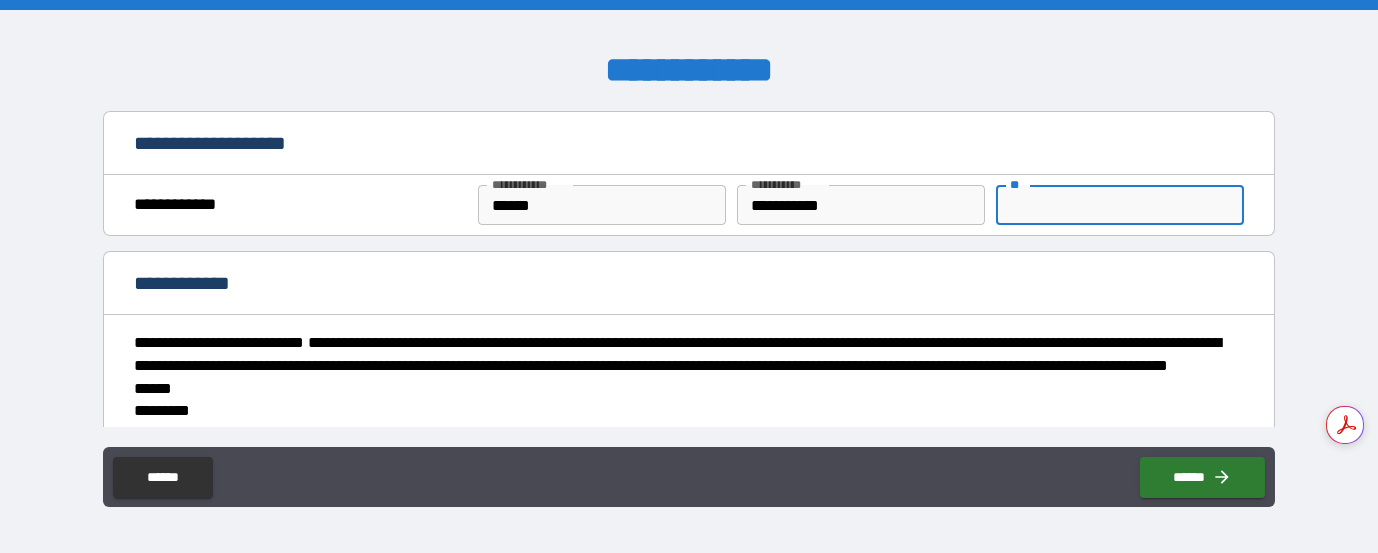 click on "**" at bounding box center (1120, 205) 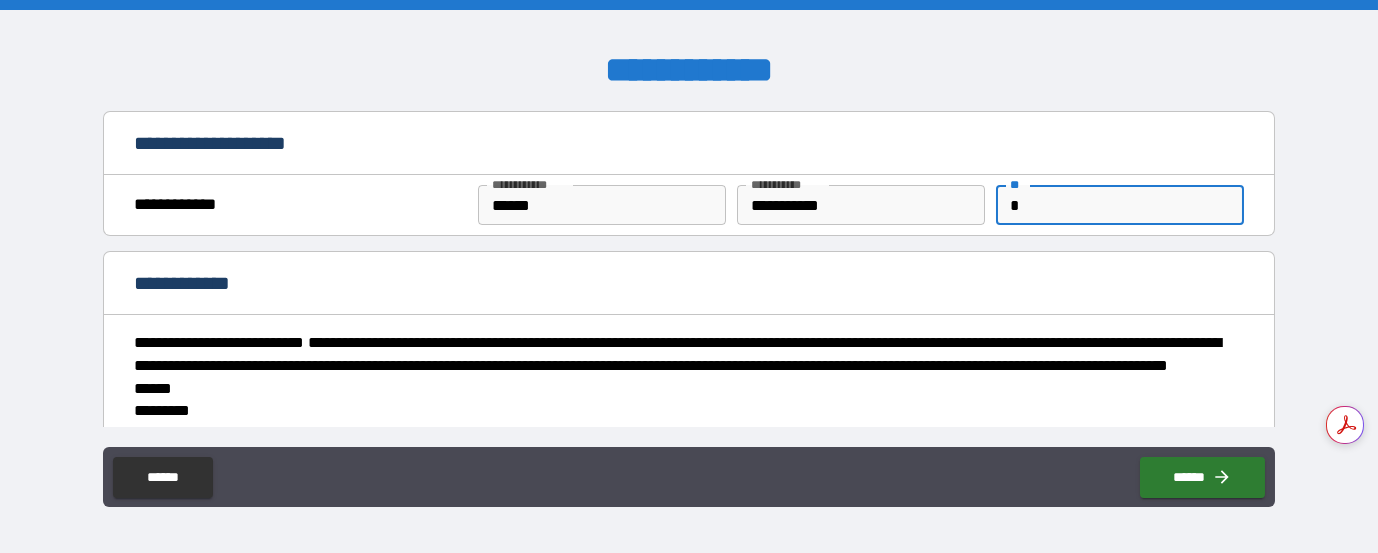 type on "*" 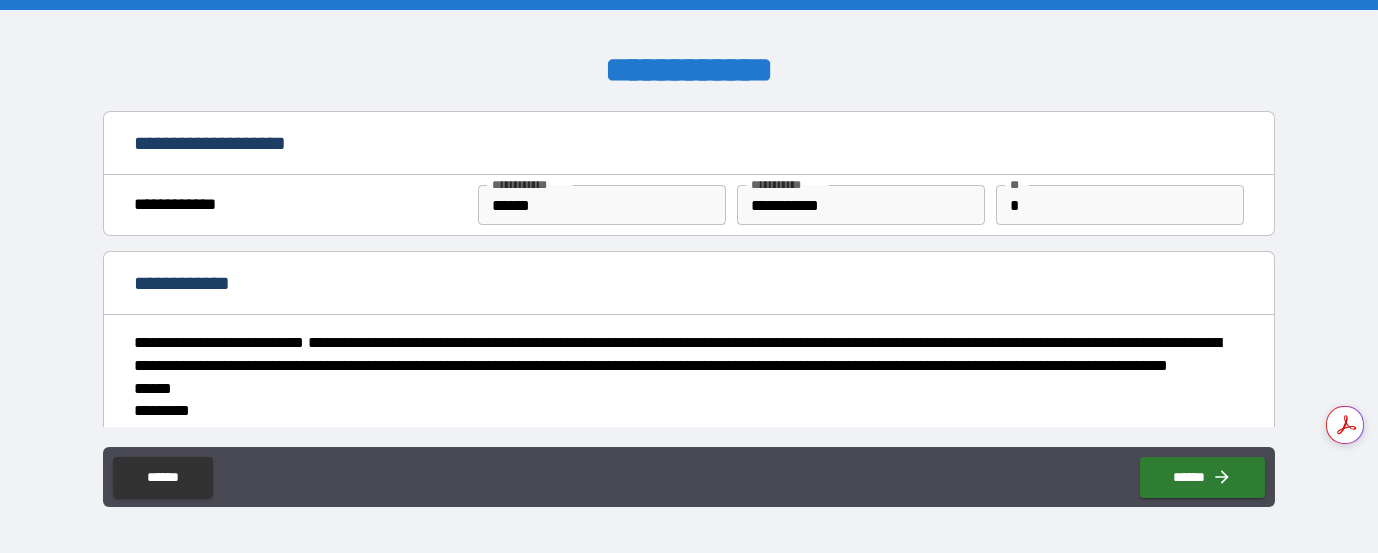 click on "**********" at bounding box center [228, 342] 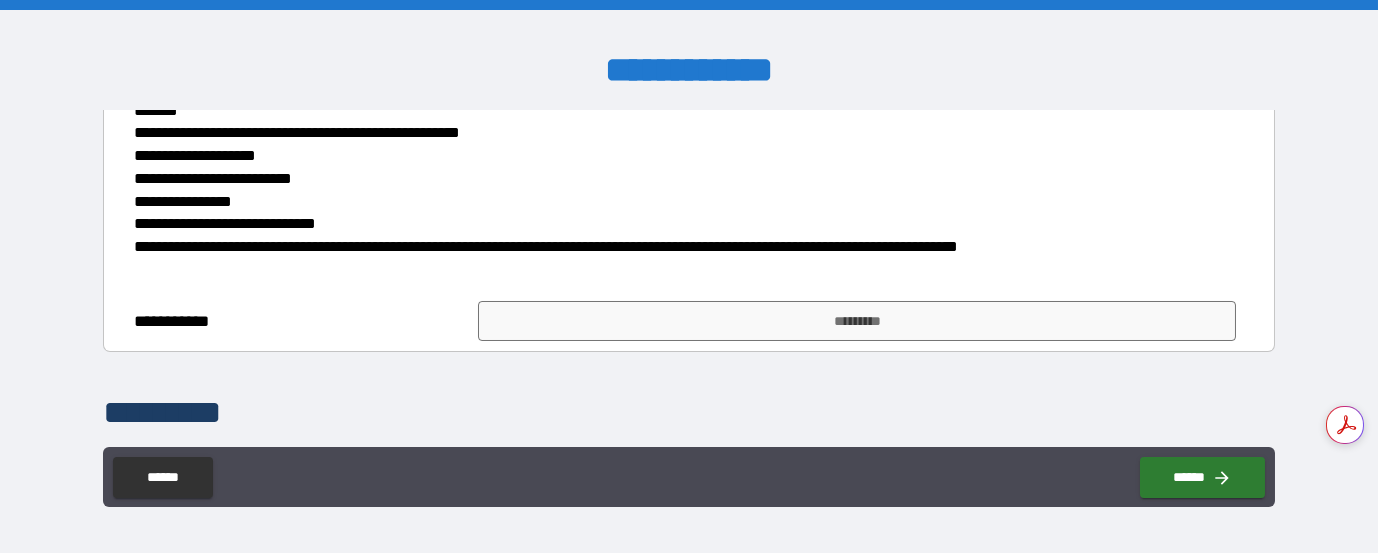 scroll, scrollTop: 392, scrollLeft: 0, axis: vertical 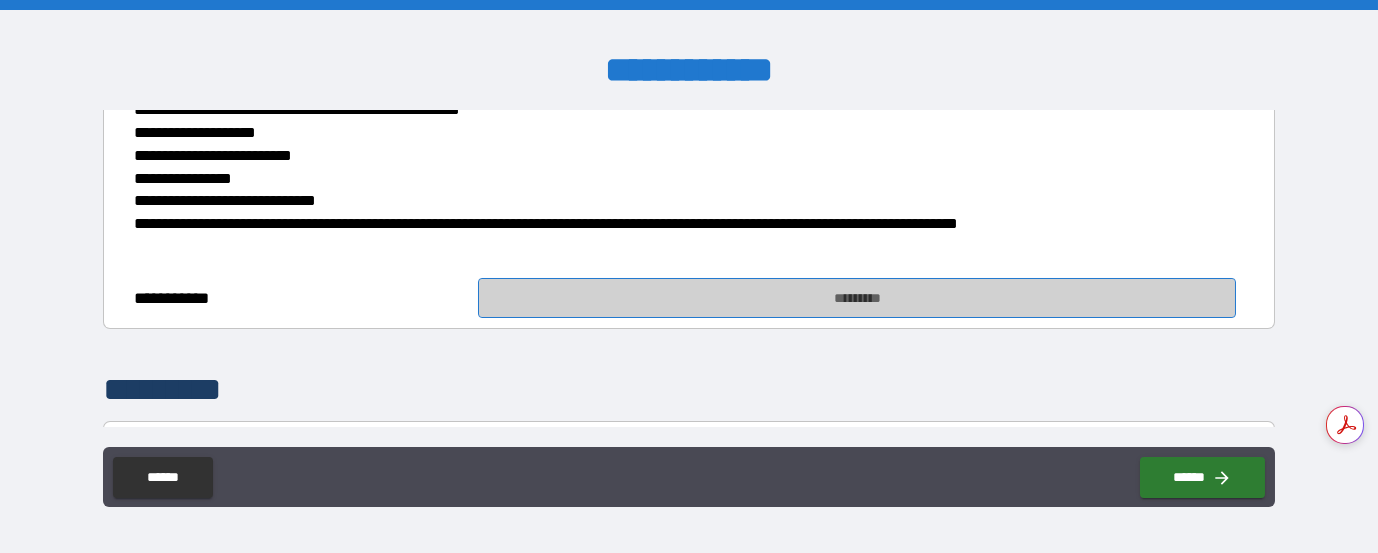 click on "*********" at bounding box center (857, 298) 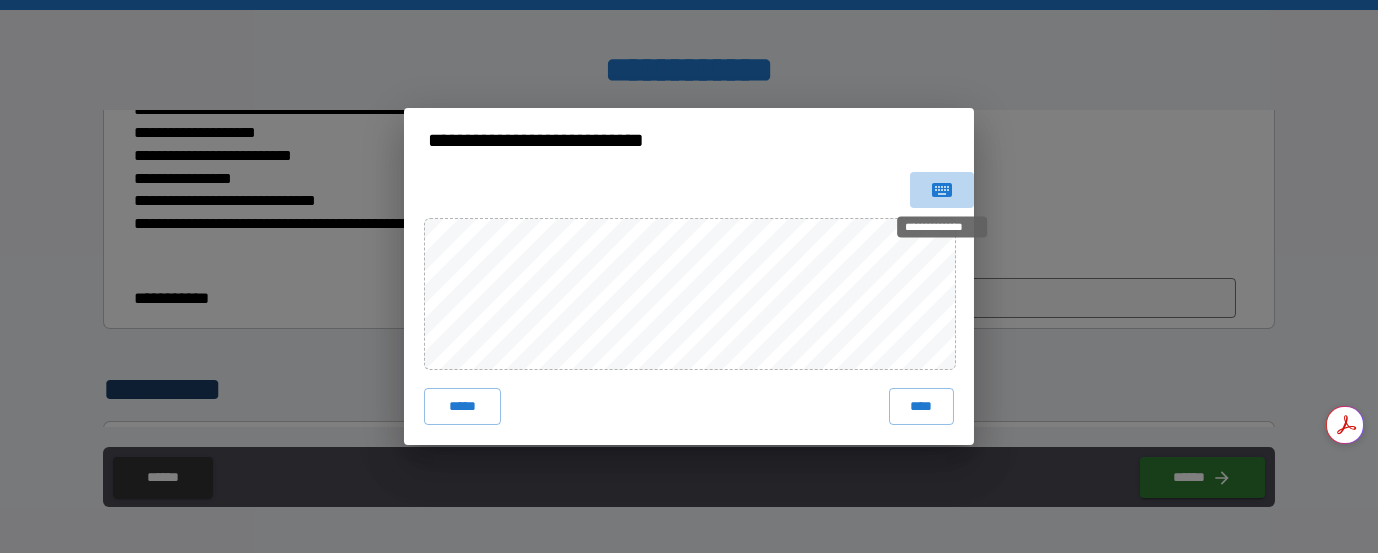 click 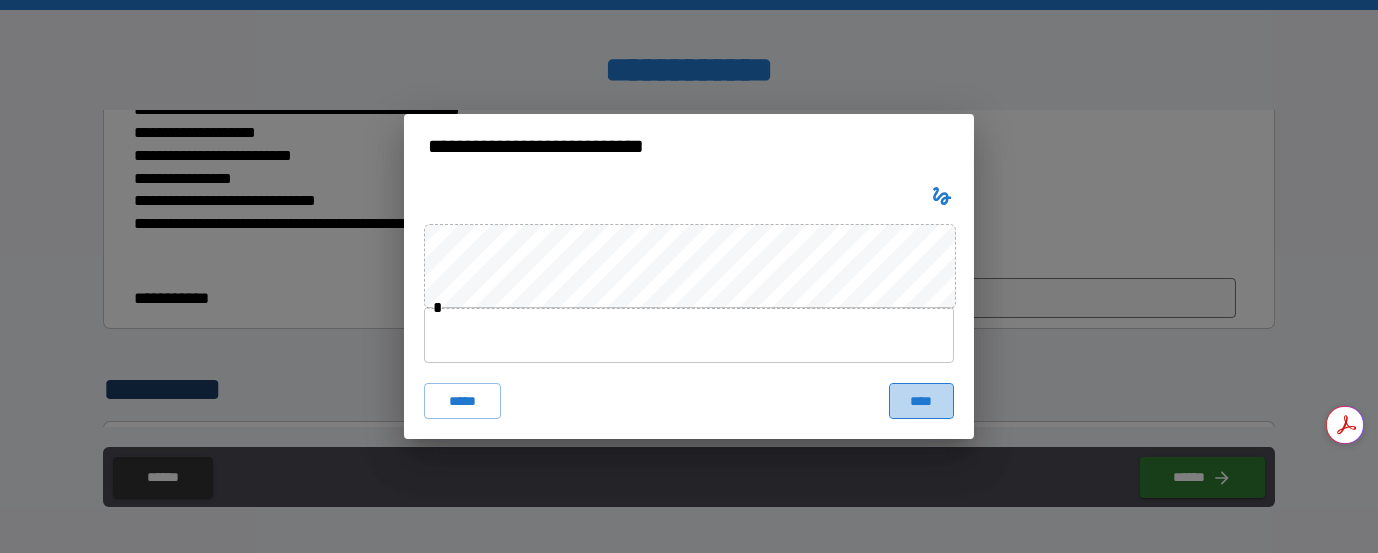 click on "****" at bounding box center [922, 401] 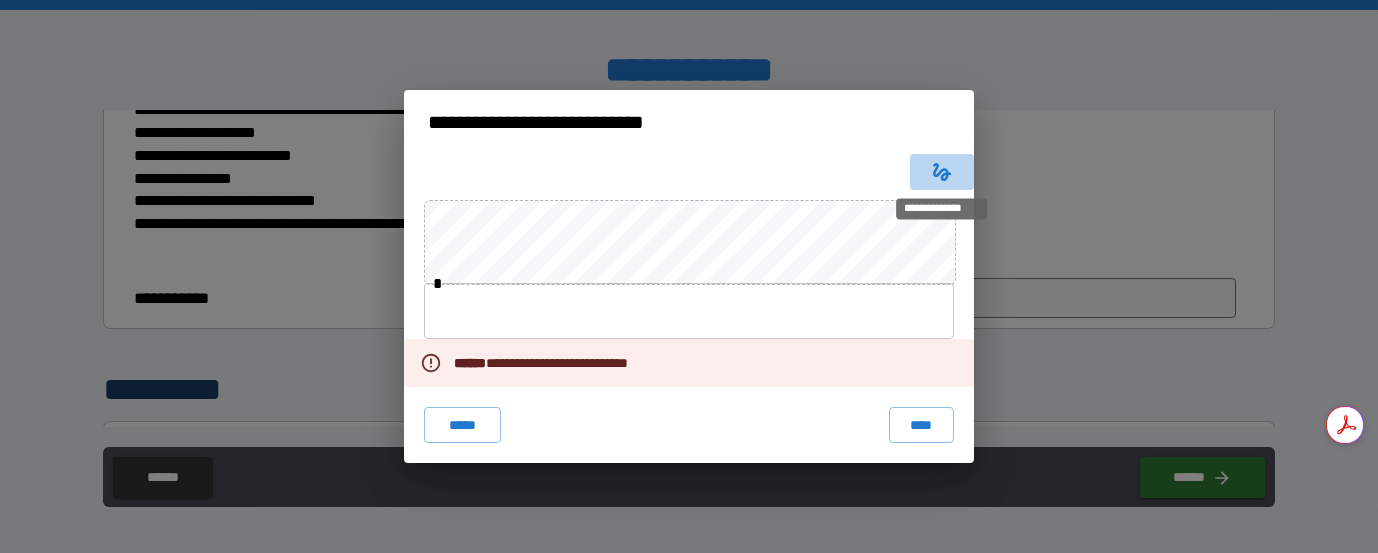 click 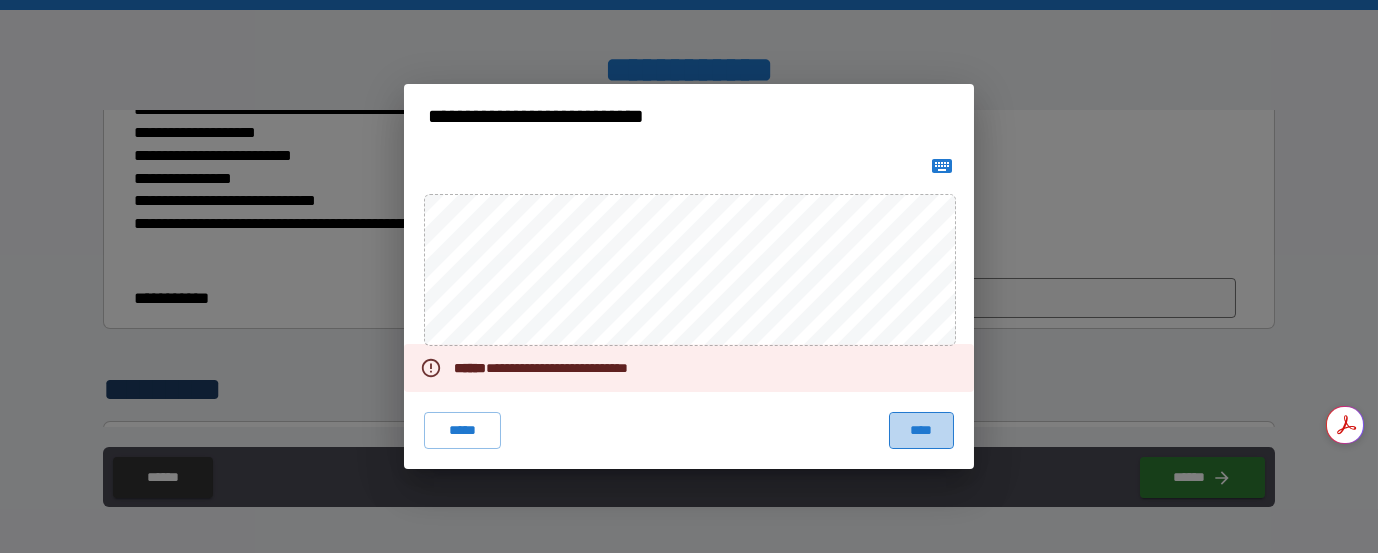 click on "****" at bounding box center [922, 430] 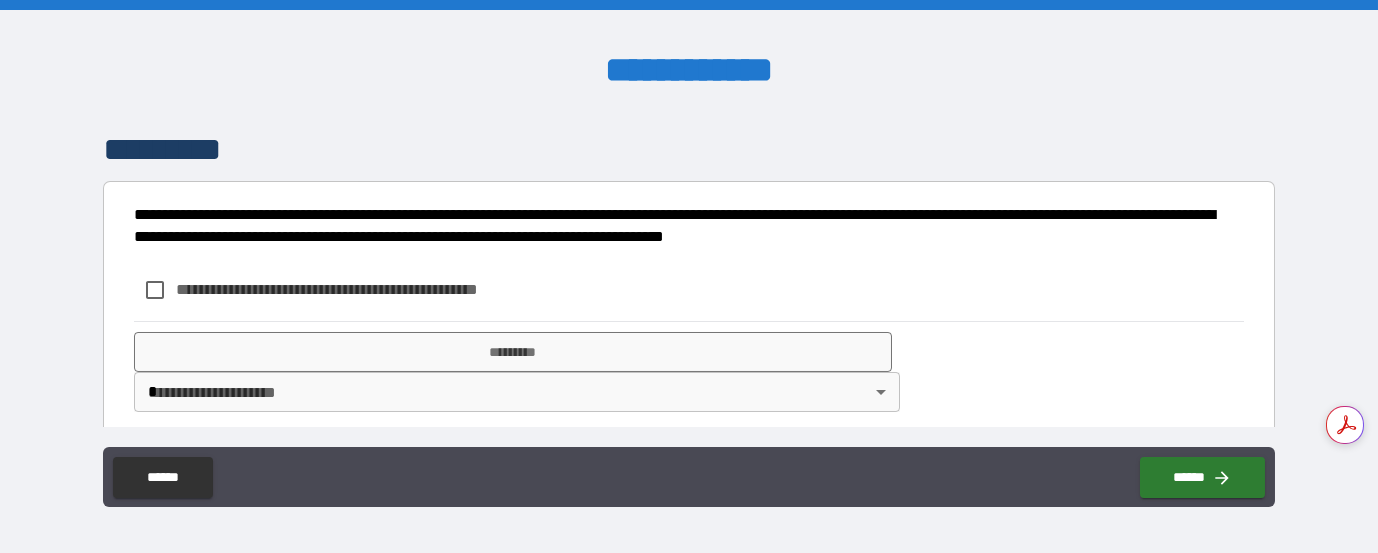 scroll, scrollTop: 687, scrollLeft: 0, axis: vertical 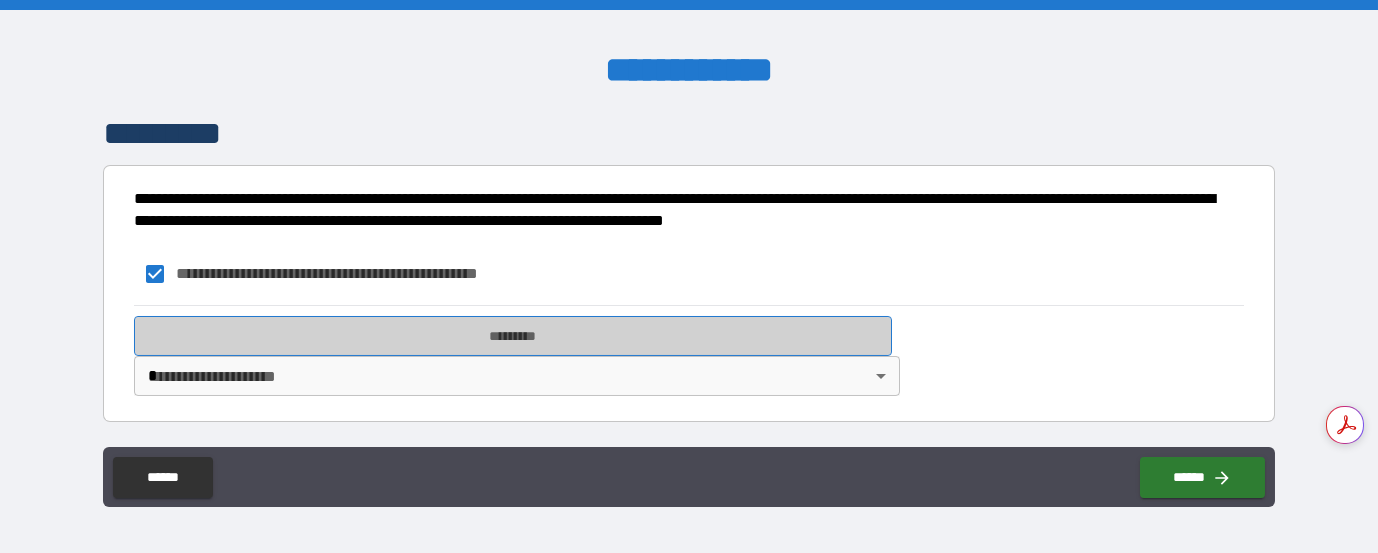 click on "*********" at bounding box center (513, 336) 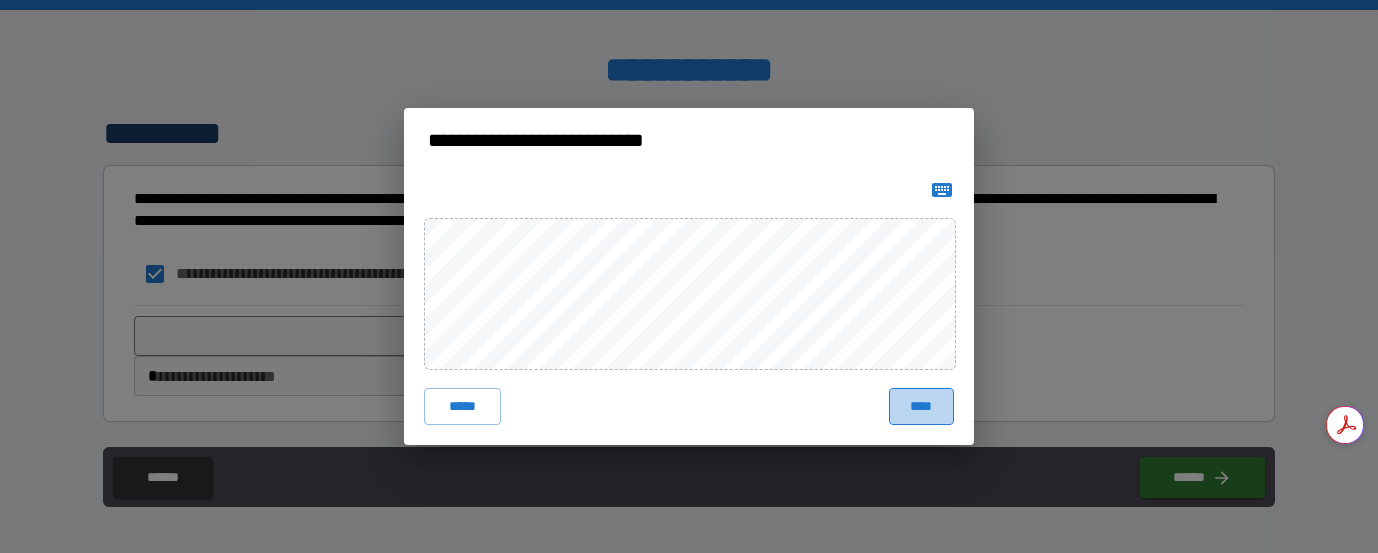 click on "****" at bounding box center [922, 406] 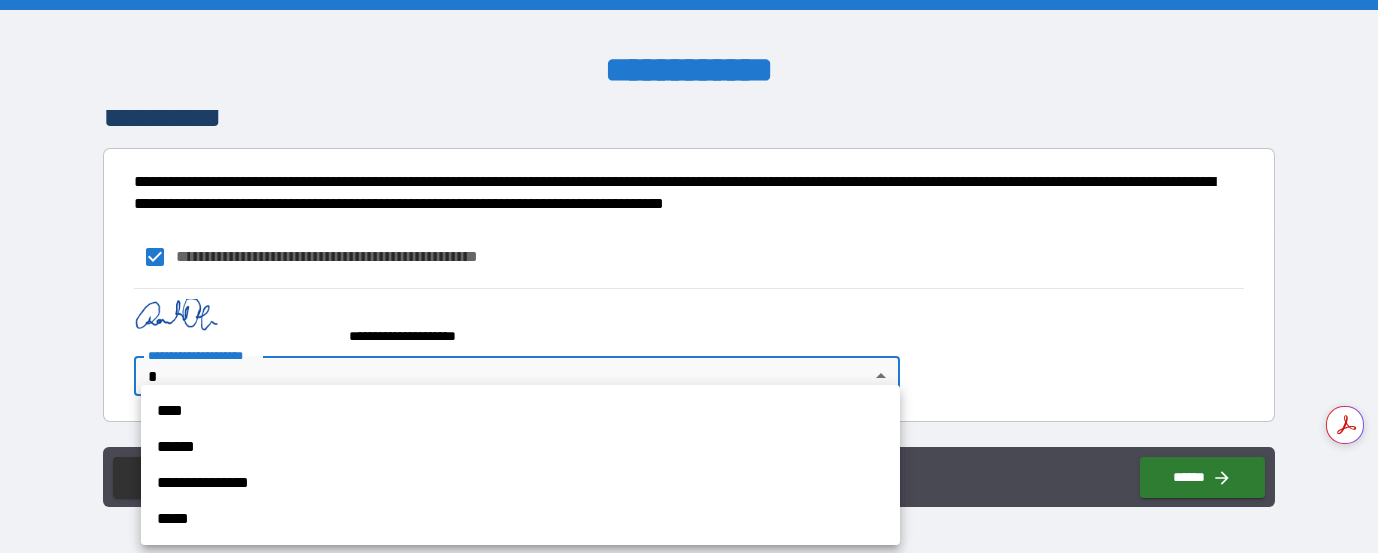 click on "**********" at bounding box center (689, 276) 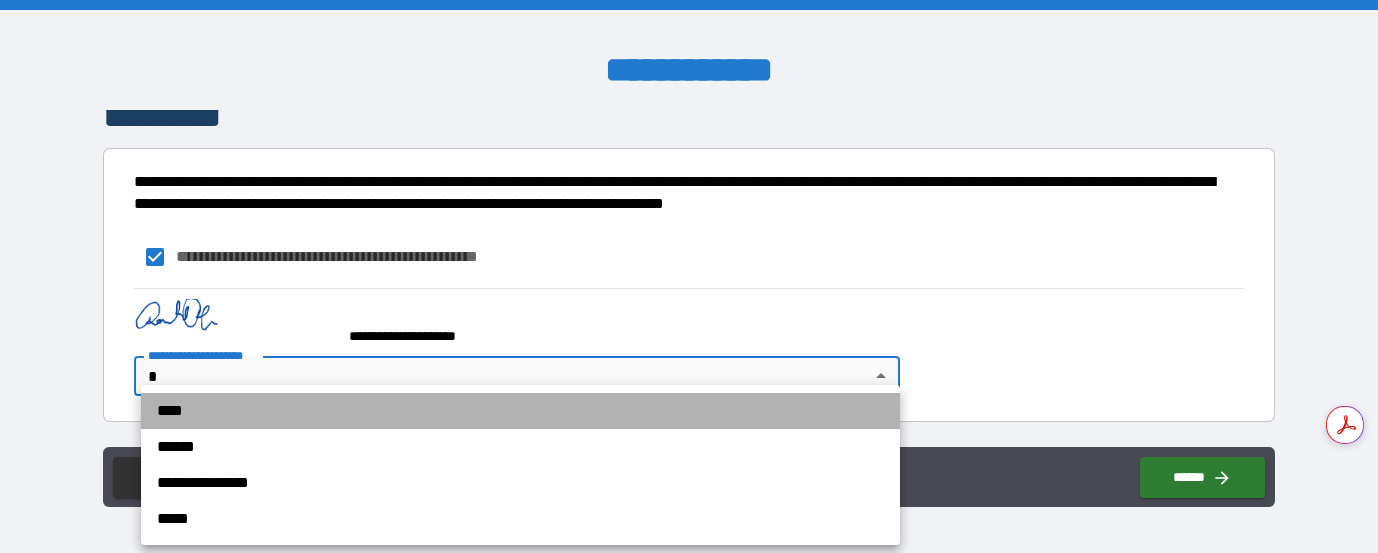 click on "****" at bounding box center (520, 411) 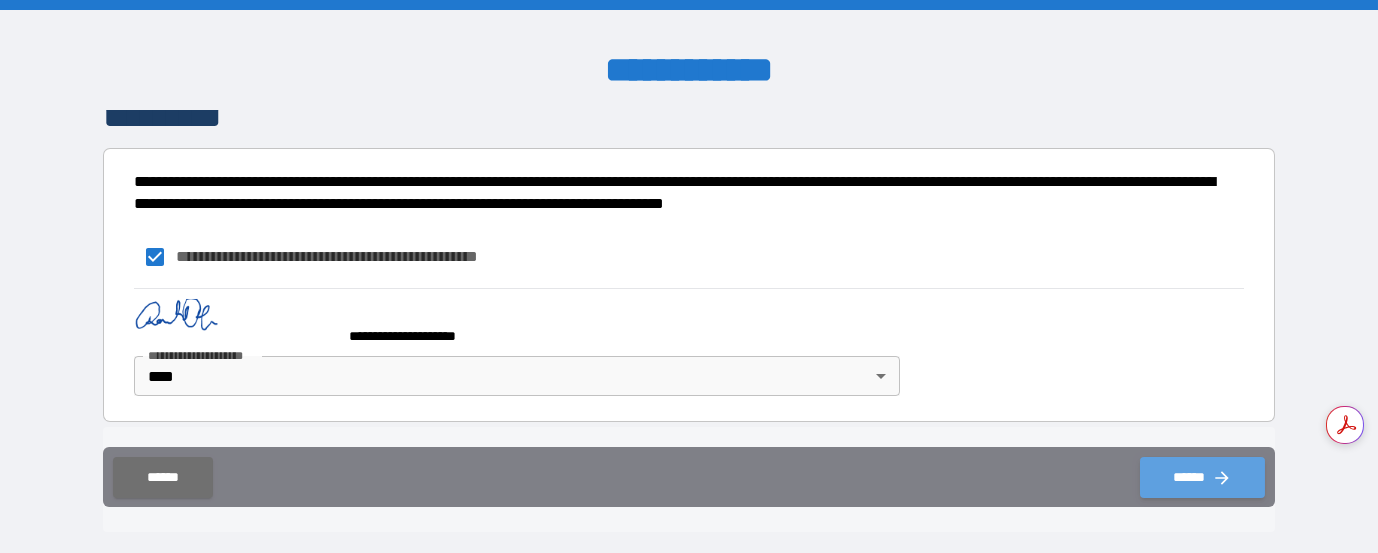 click on "******" at bounding box center (1202, 477) 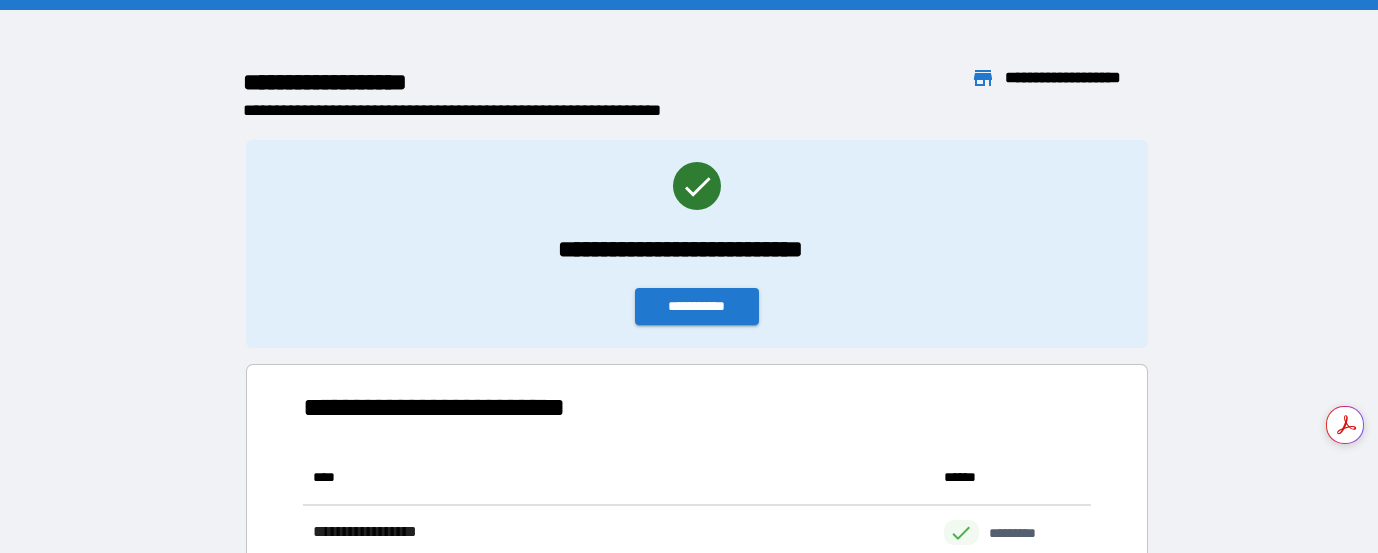 scroll, scrollTop: 20, scrollLeft: 20, axis: both 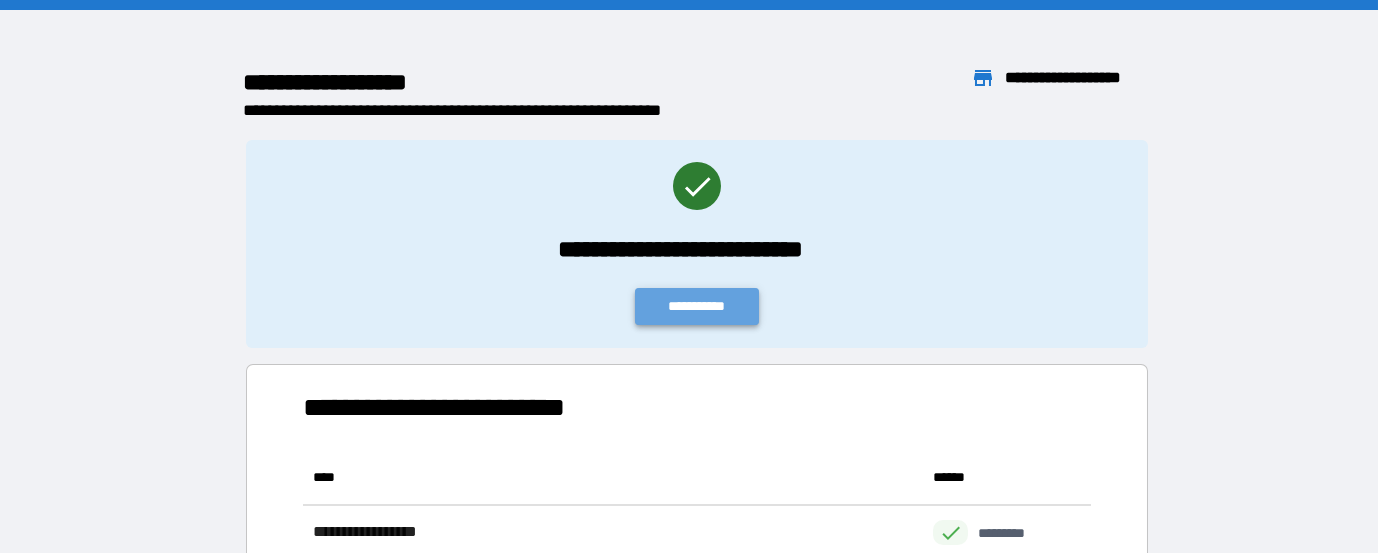 click on "**********" at bounding box center [697, 306] 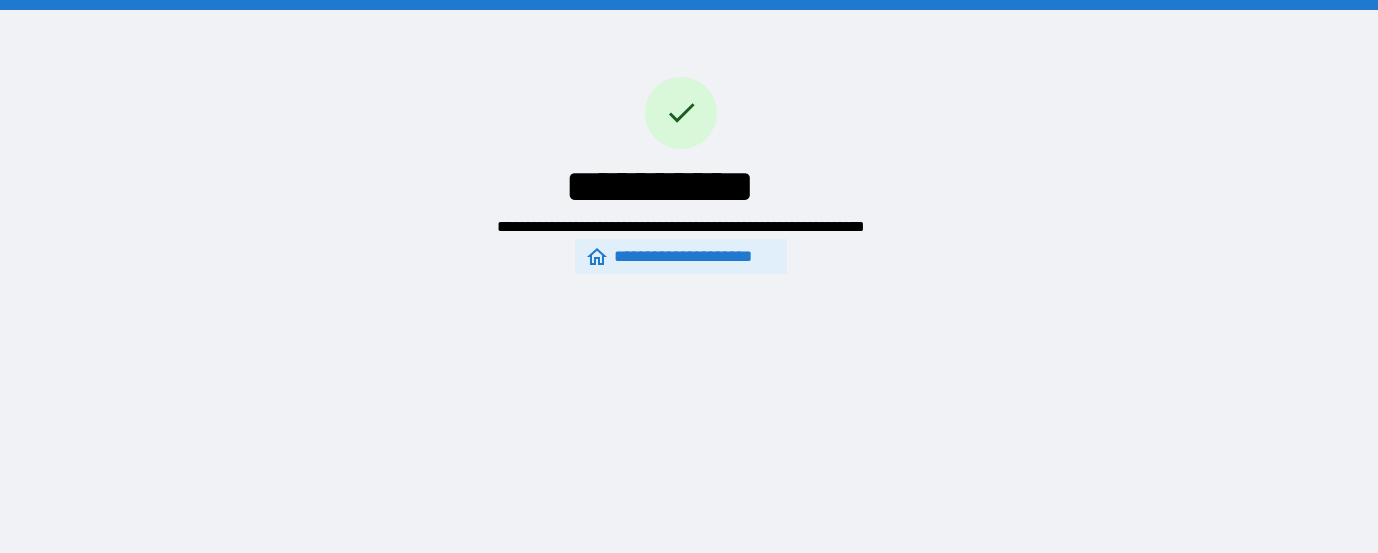 click on "**********" at bounding box center (680, 256) 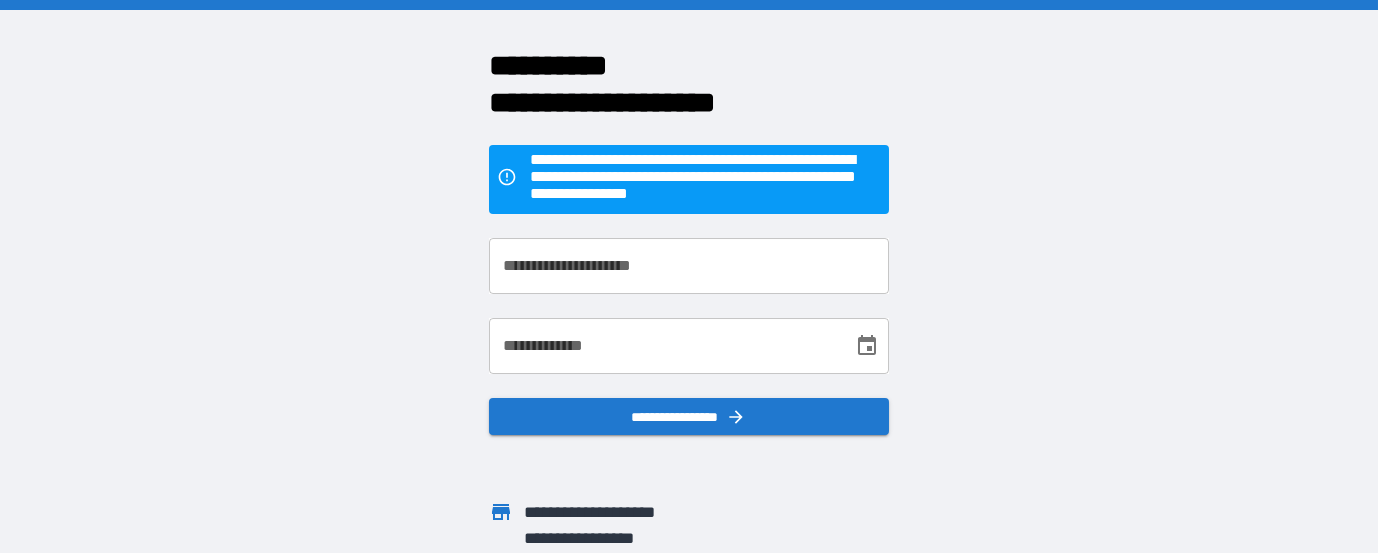 scroll, scrollTop: 50, scrollLeft: 0, axis: vertical 